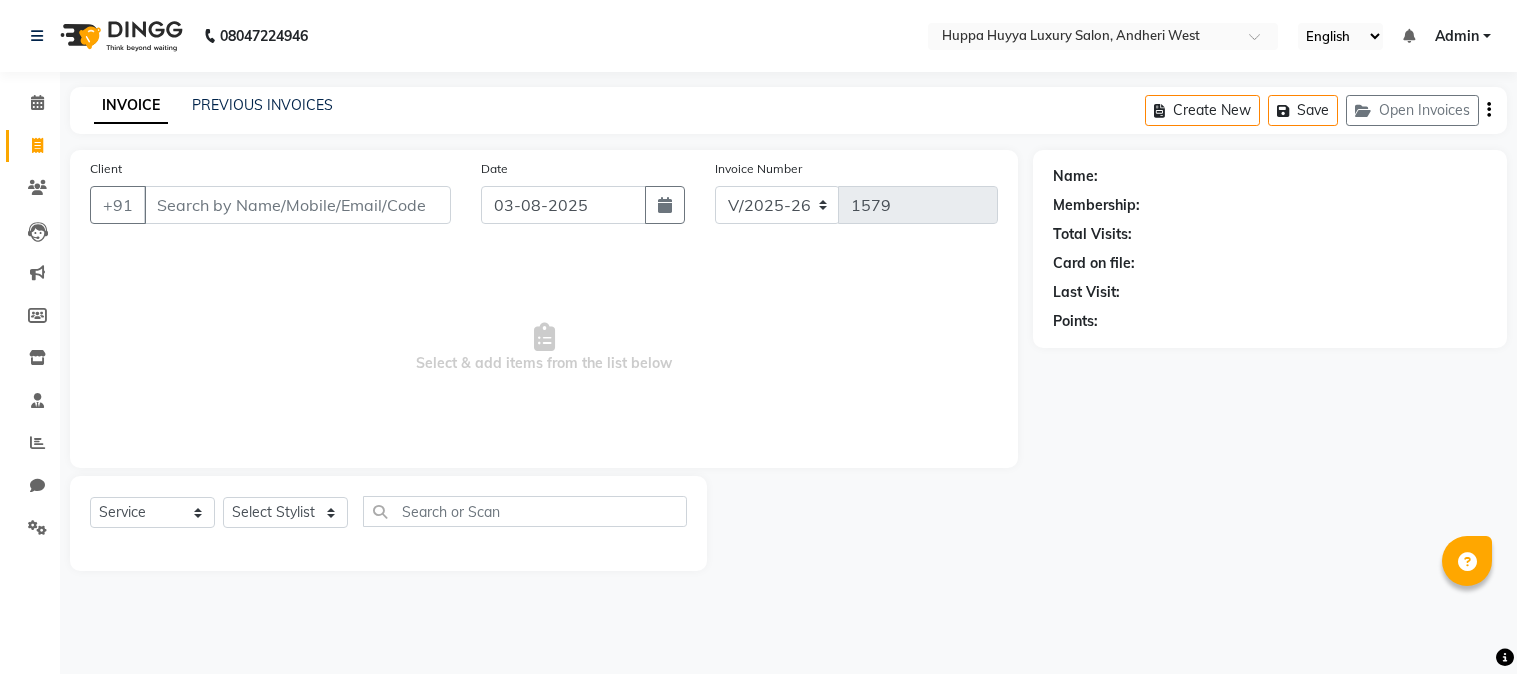 select on "7752" 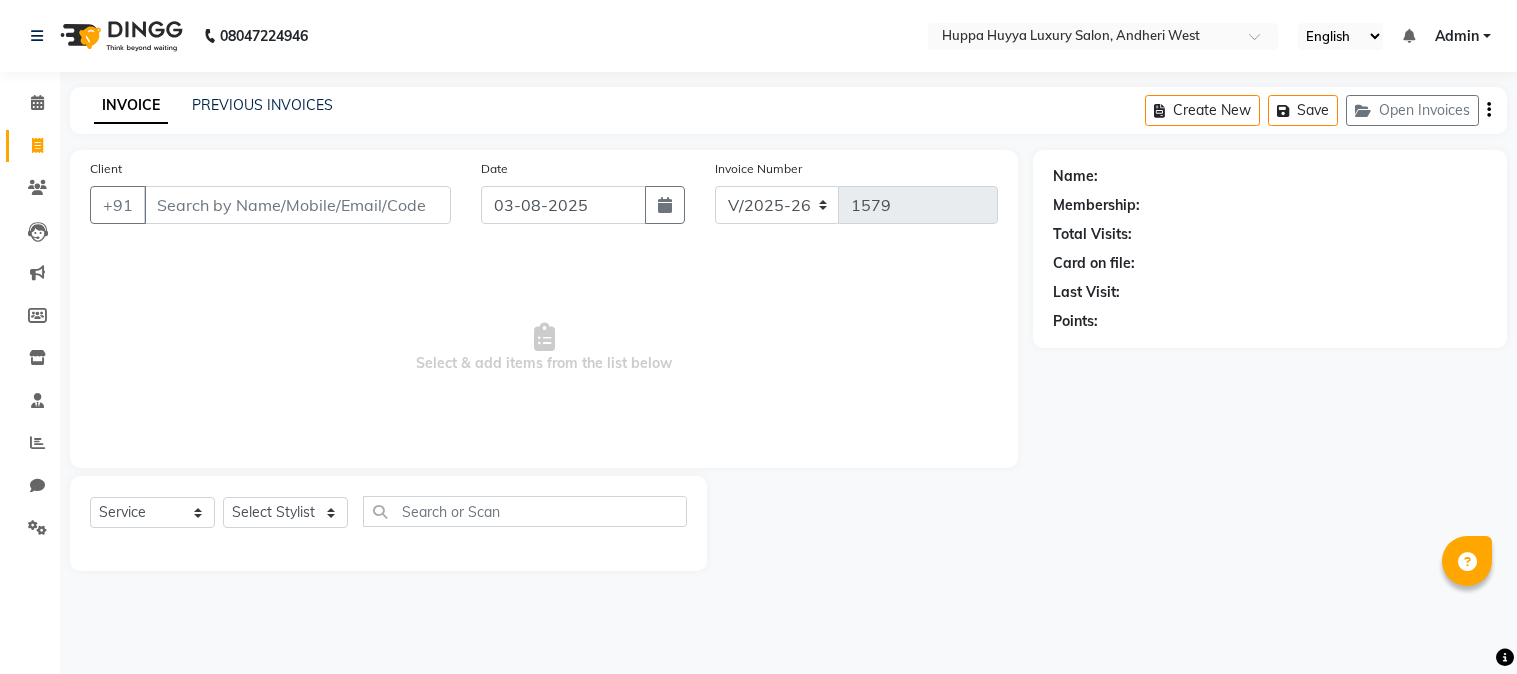 scroll, scrollTop: 0, scrollLeft: 0, axis: both 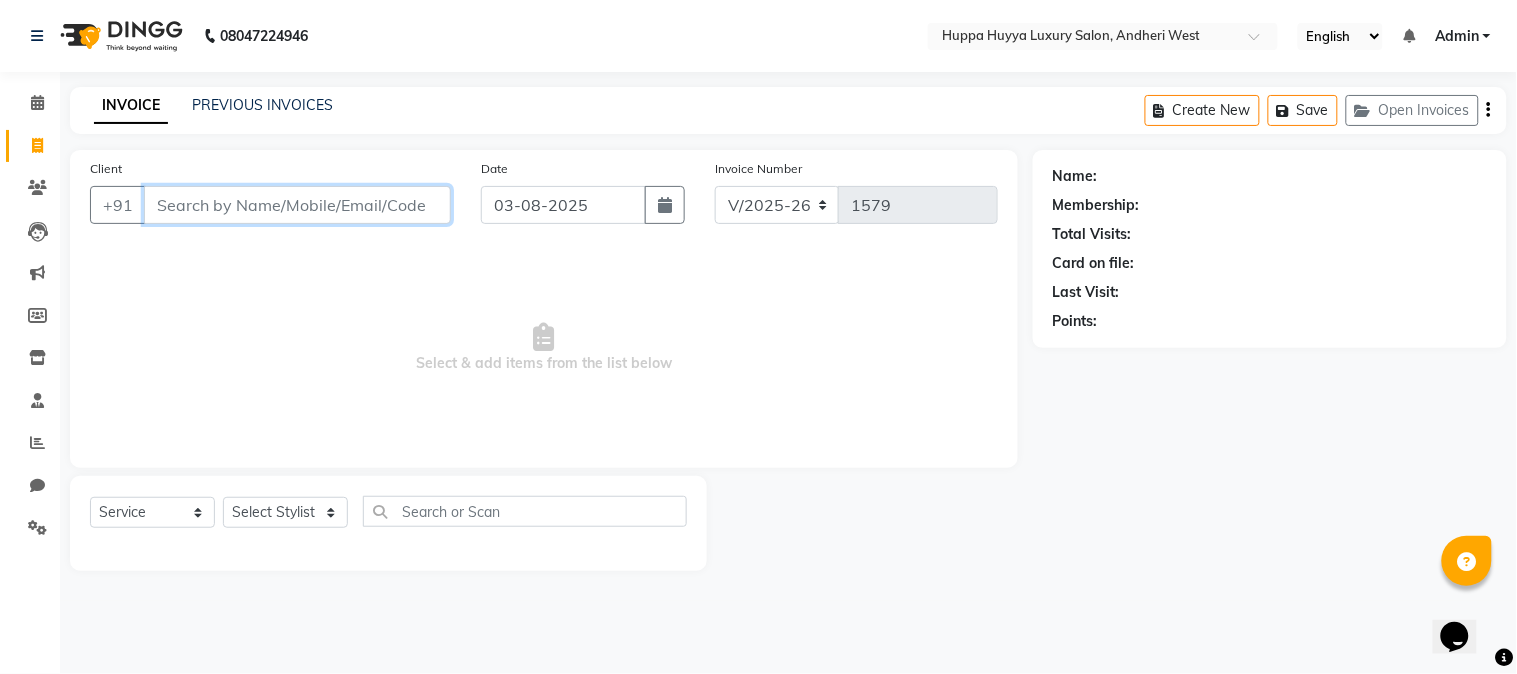 click on "Client" at bounding box center [297, 205] 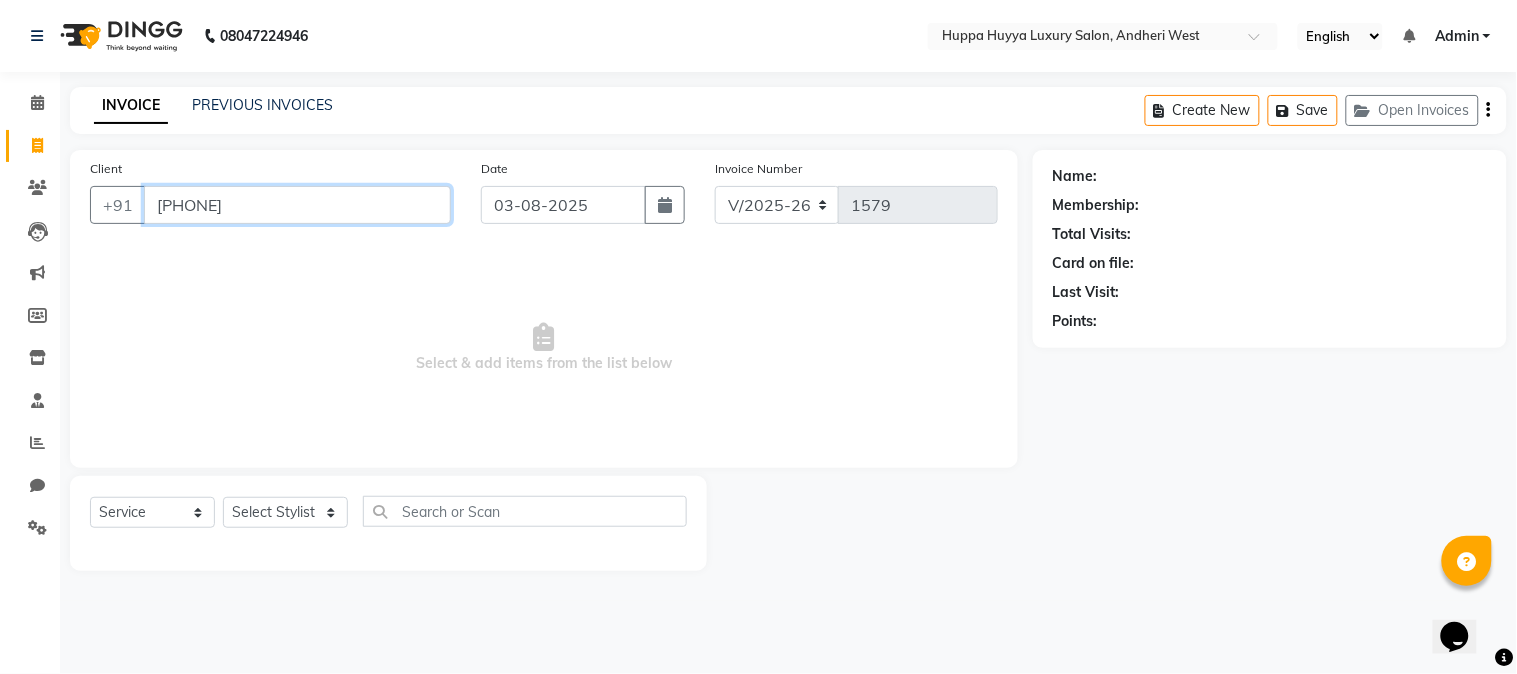 type on "[PHONE]" 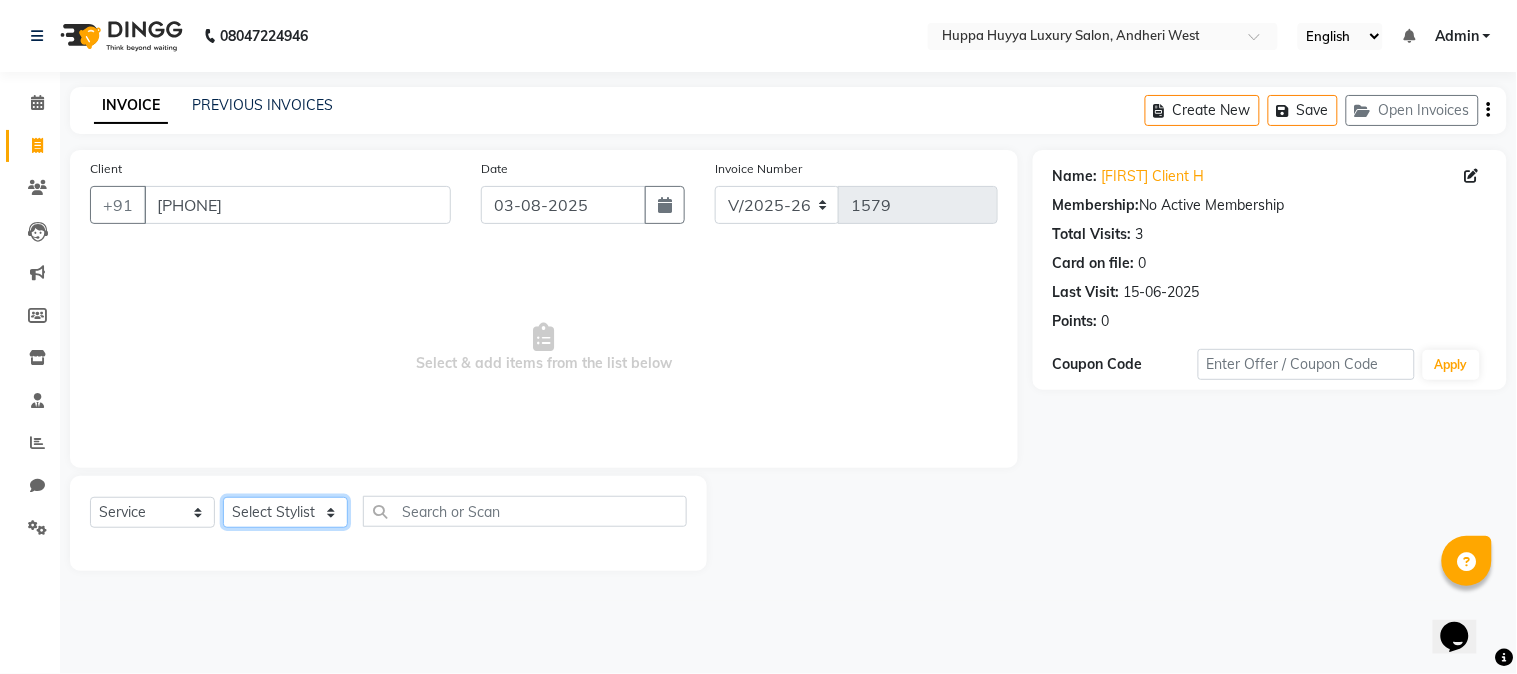 click on "Select Stylist Afsana [LAST] Jagan Nazmin Shah Salim [LAST] Salon Shaan Salmani" 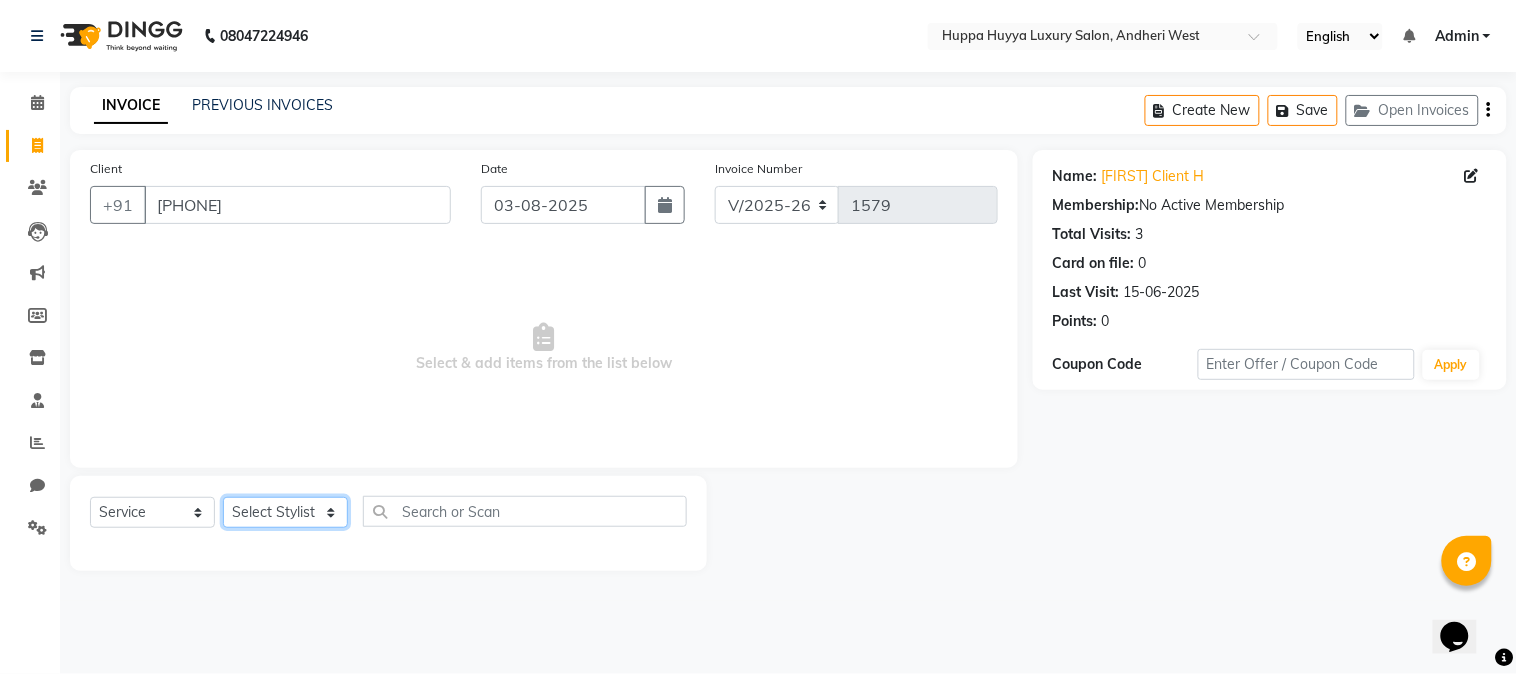 select on "69299" 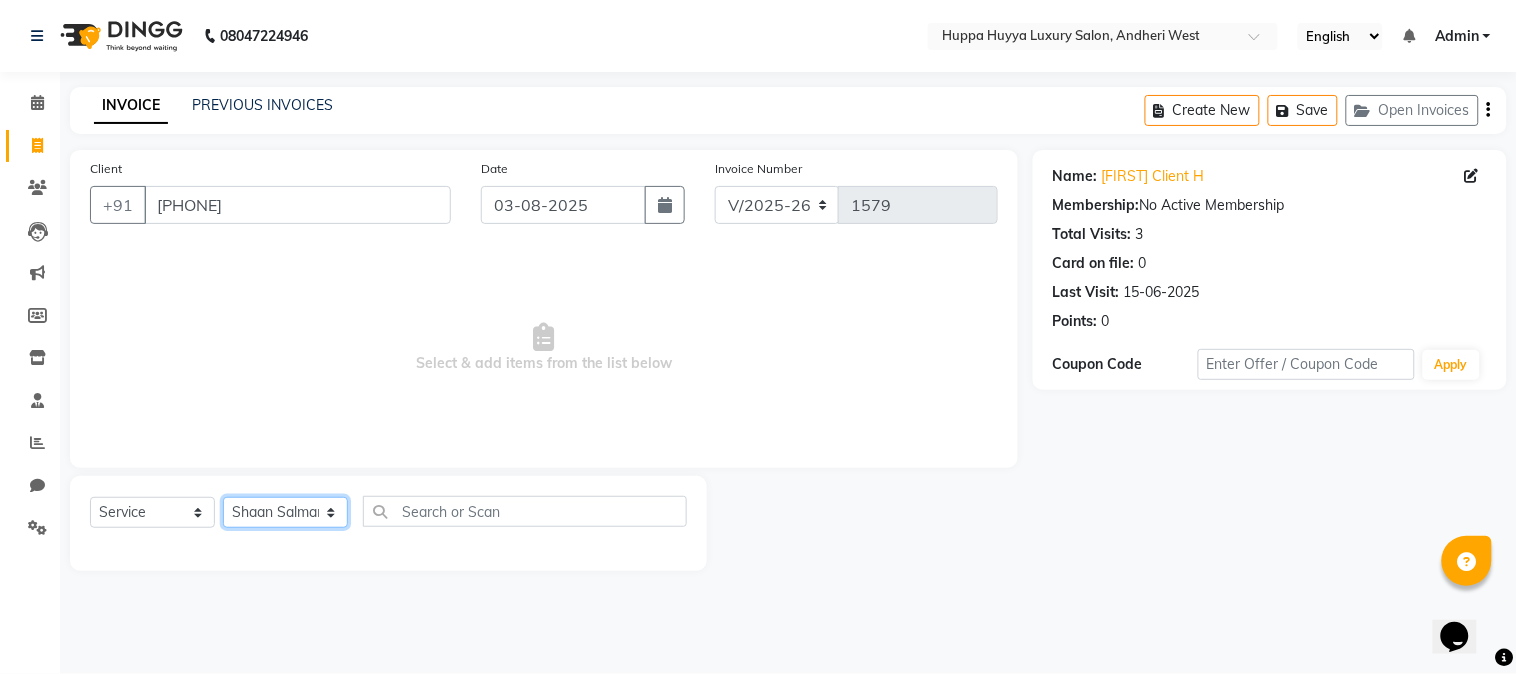 click on "Select Stylist Afsana [LAST] Jagan Nazmin Shah Salim [LAST] Salon Shaan Salmani" 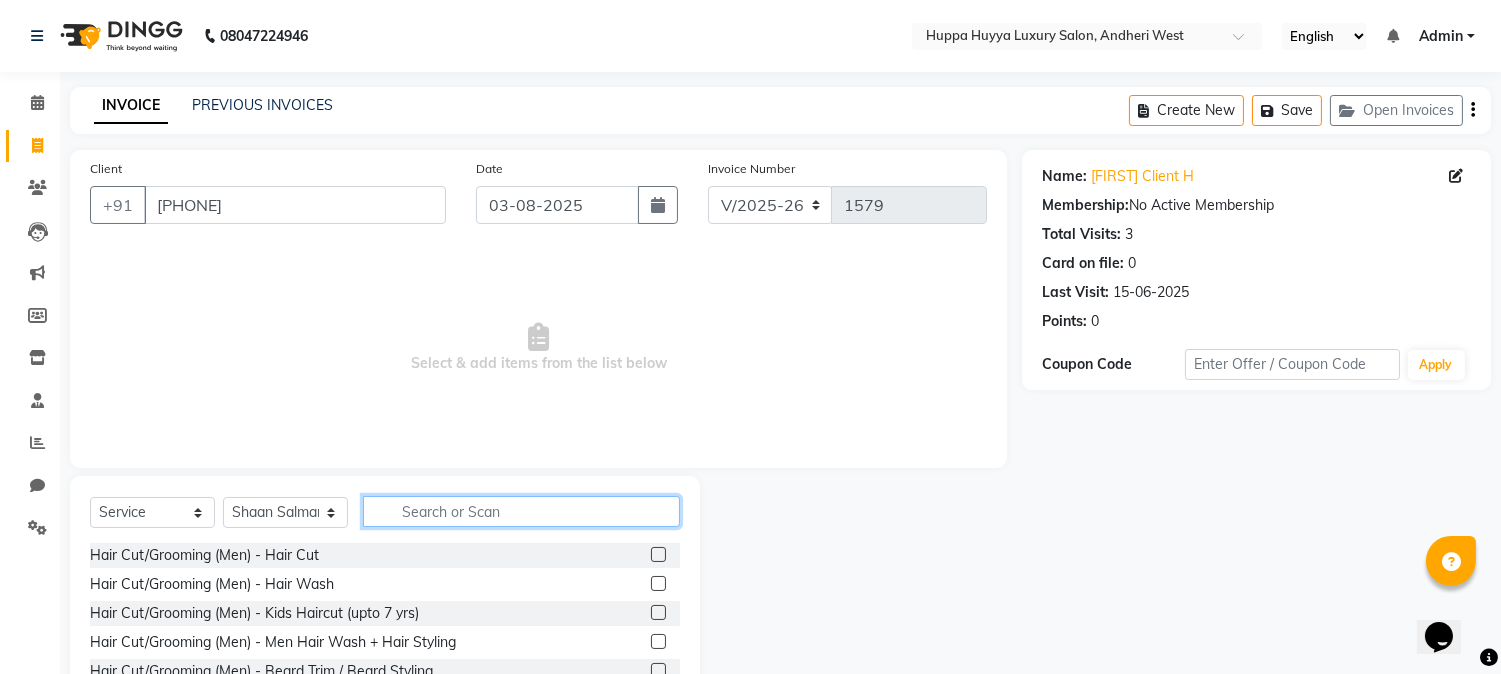 click 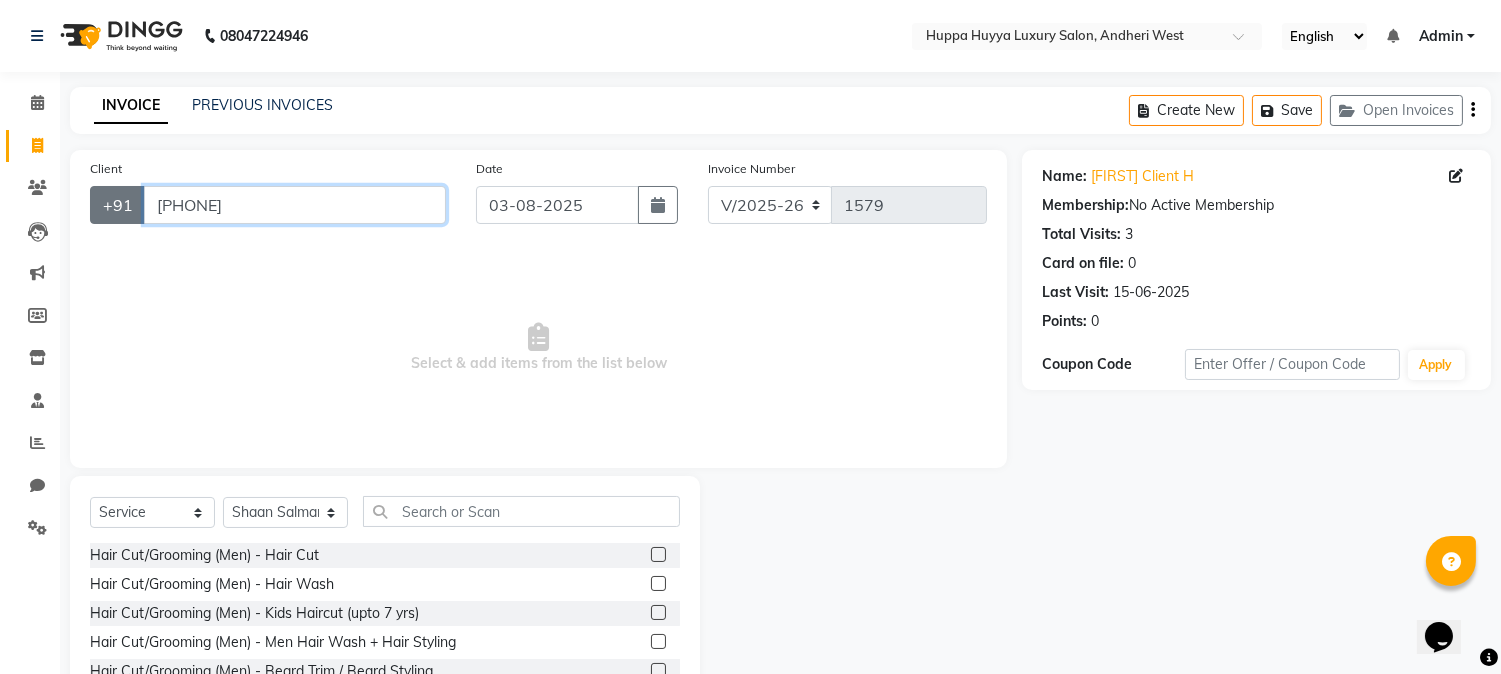drag, startPoint x: 197, startPoint y: 196, endPoint x: 136, endPoint y: 202, distance: 61.294373 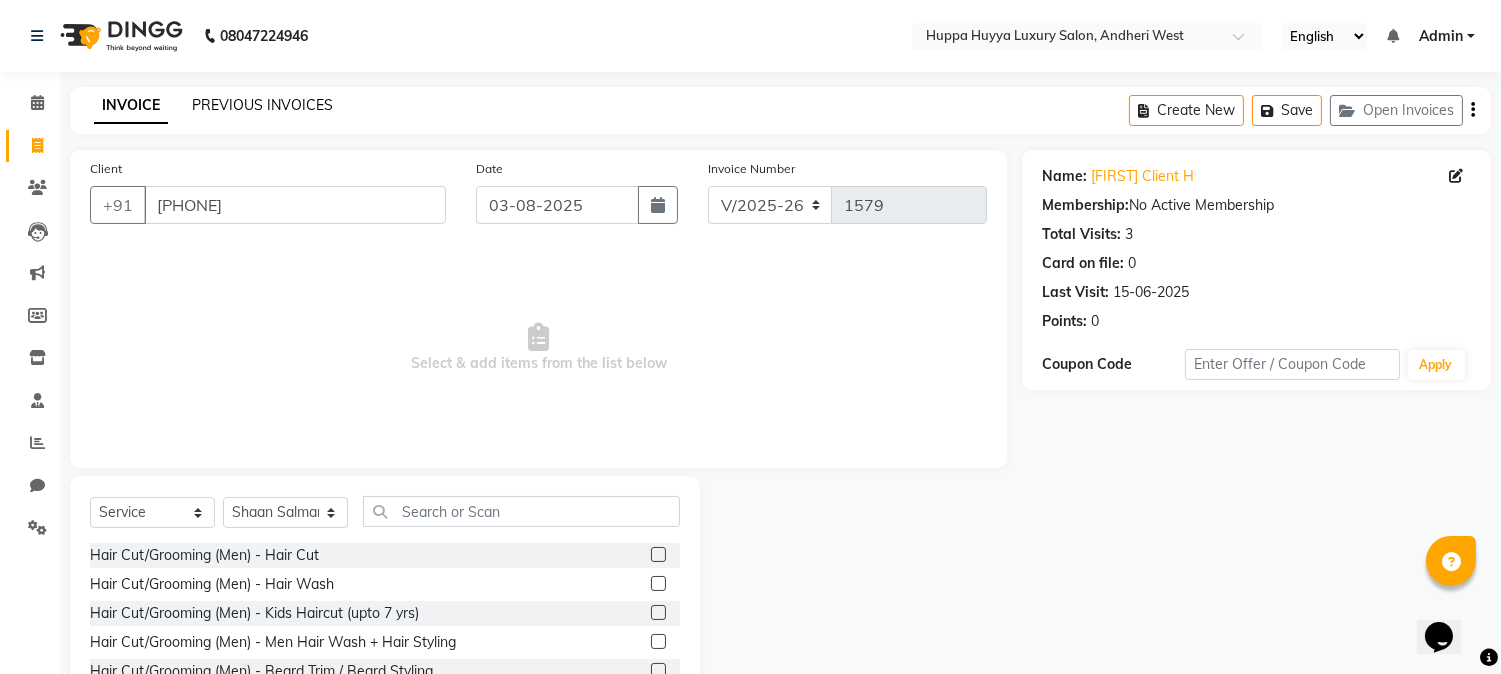 click on "PREVIOUS INVOICES" 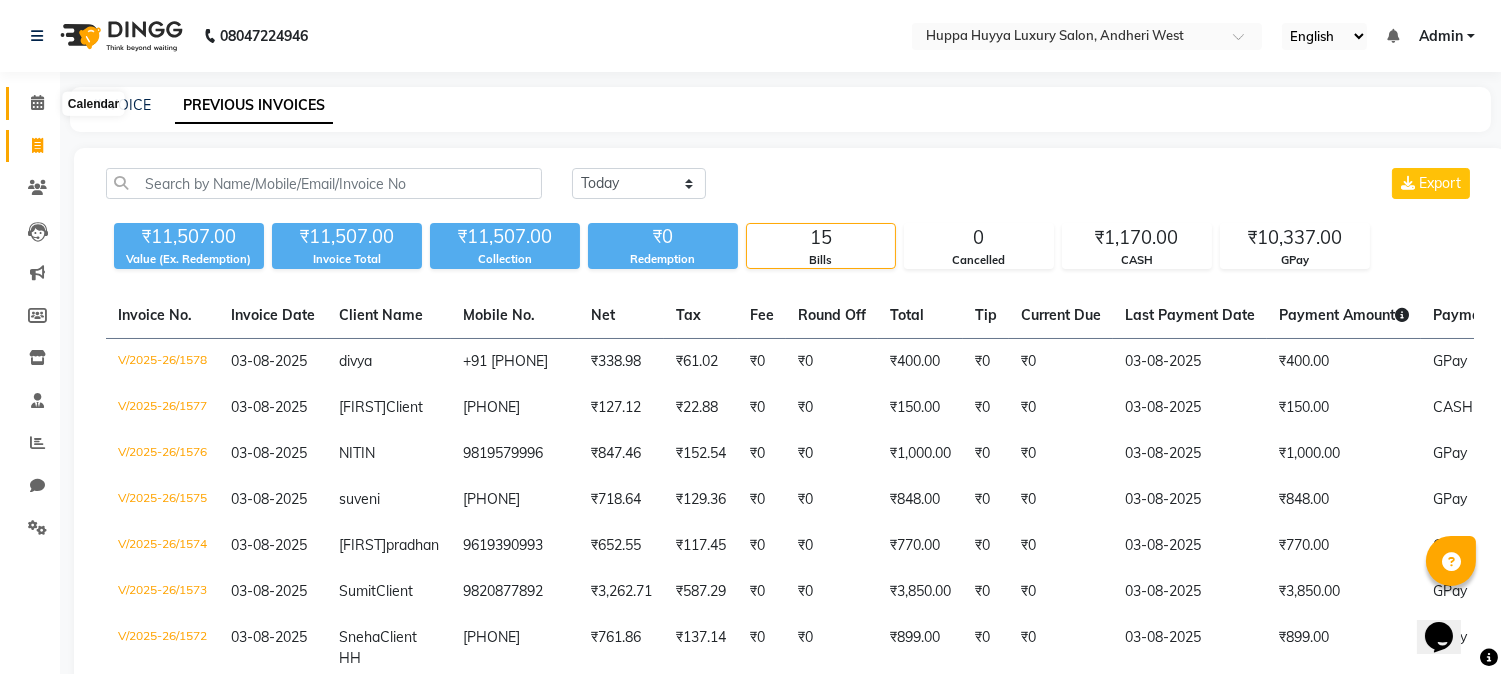 click 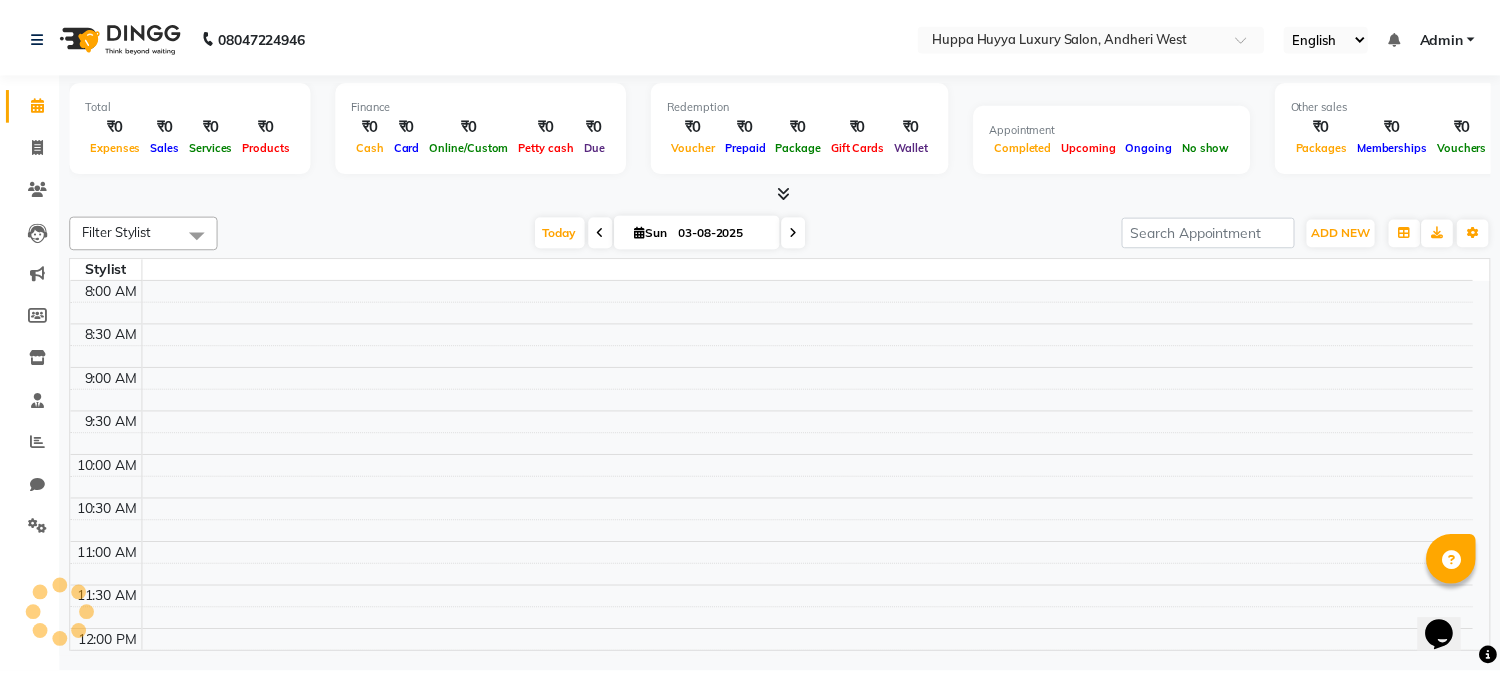 scroll, scrollTop: 0, scrollLeft: 0, axis: both 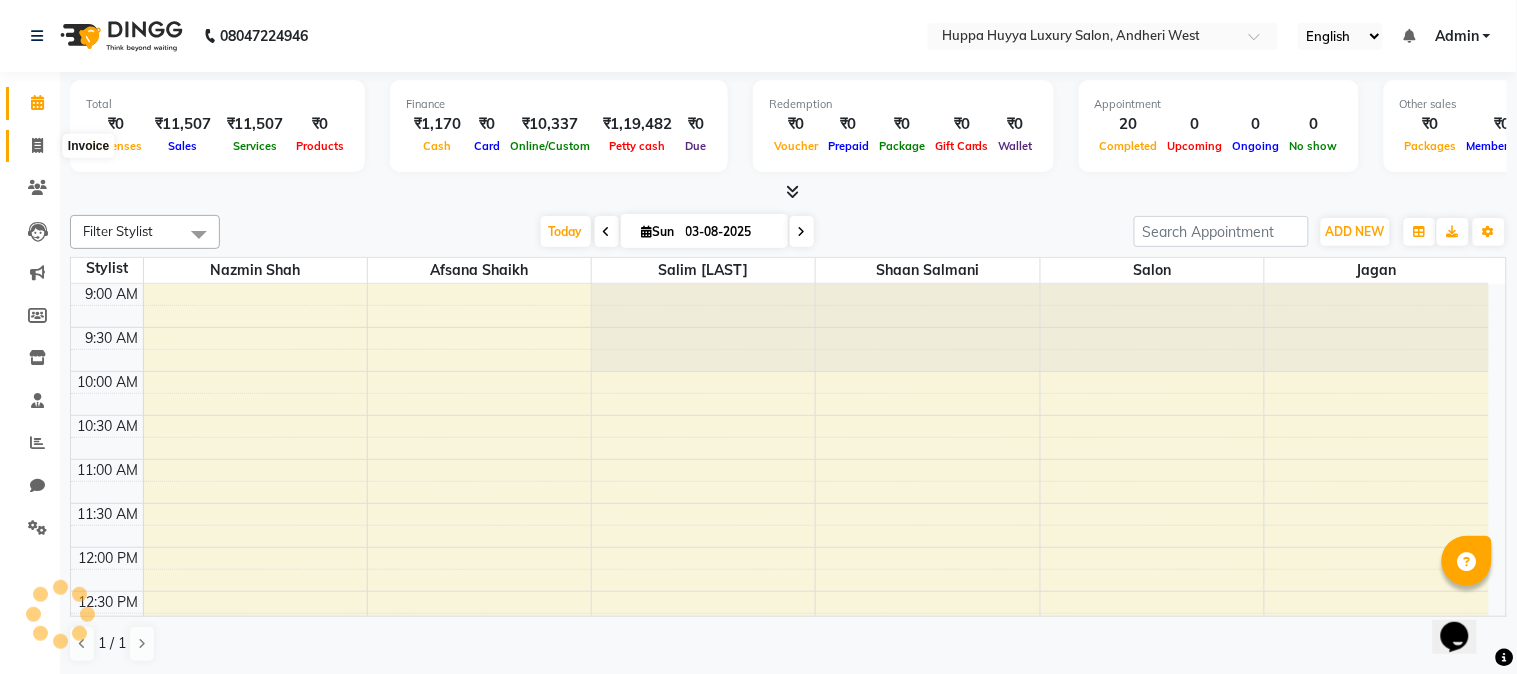 click 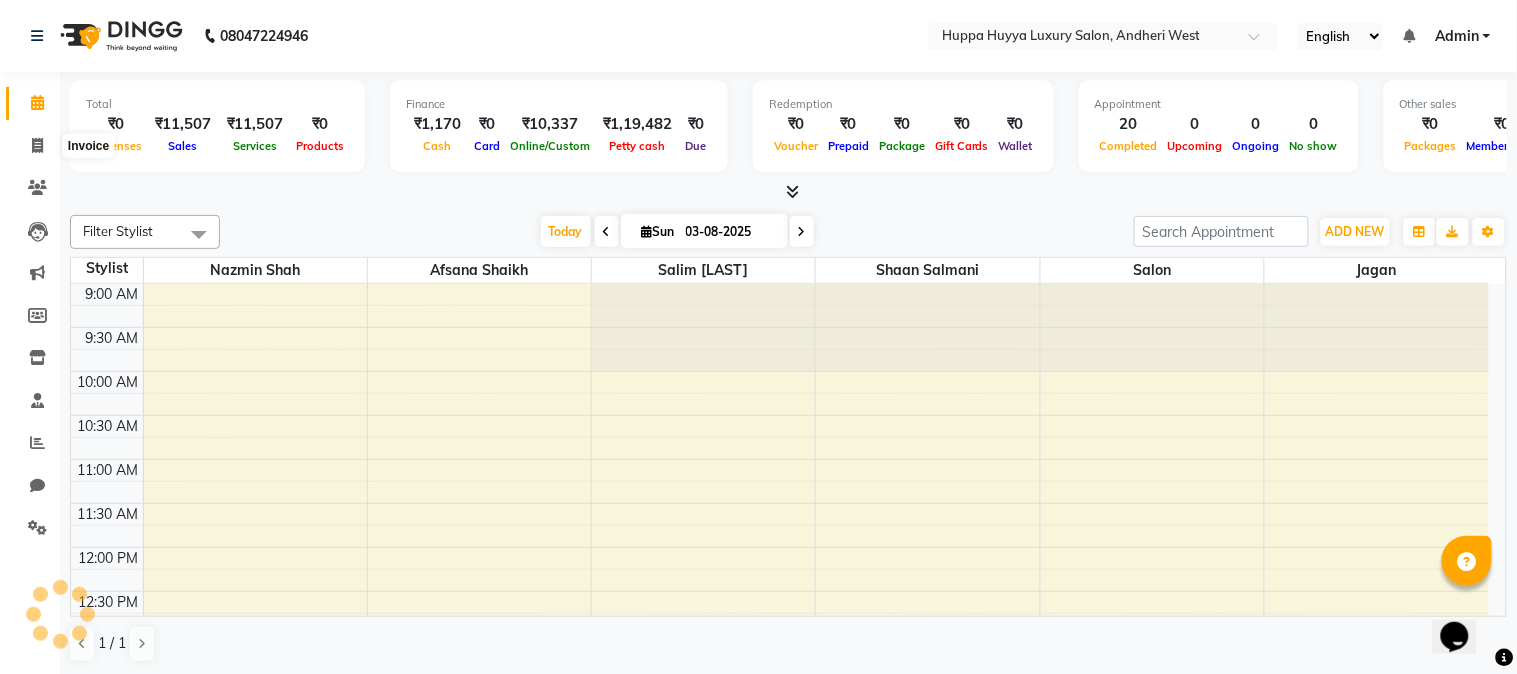 select on "service" 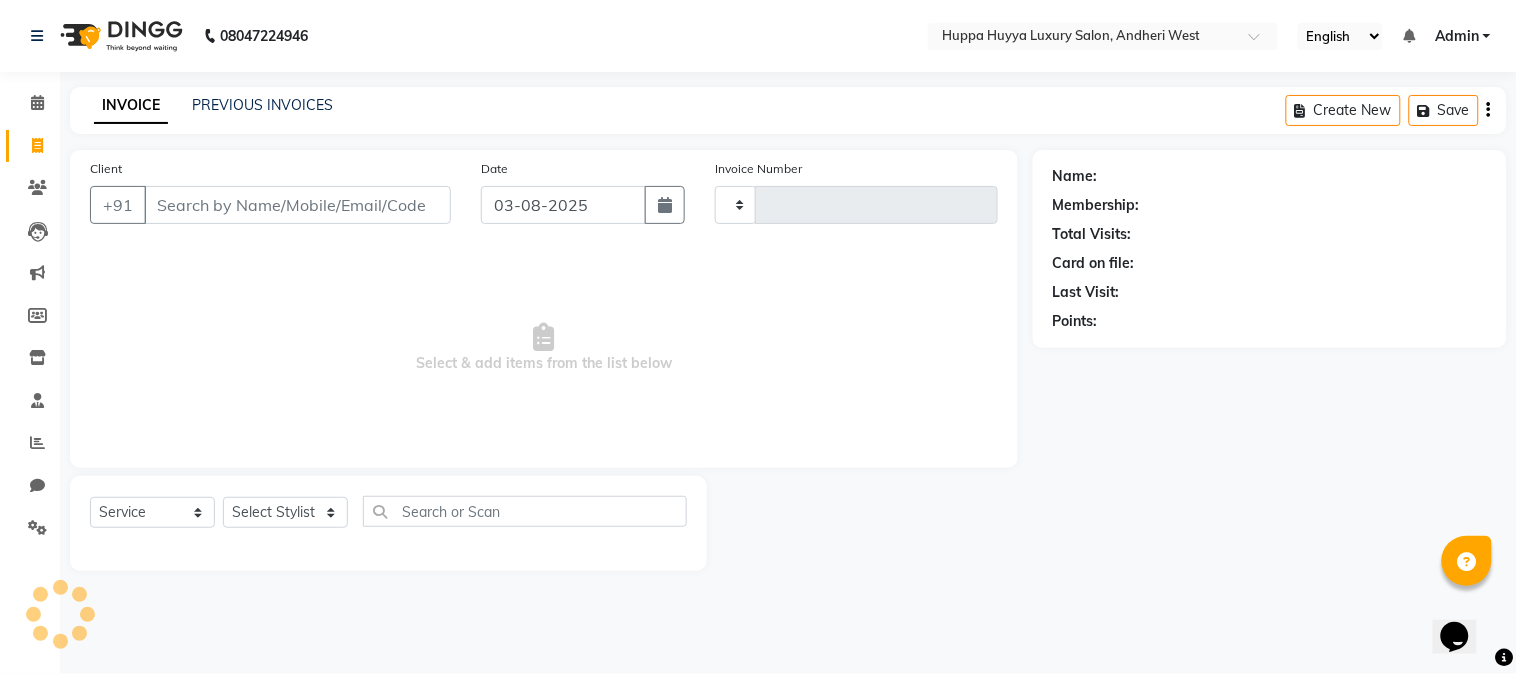 type on "1579" 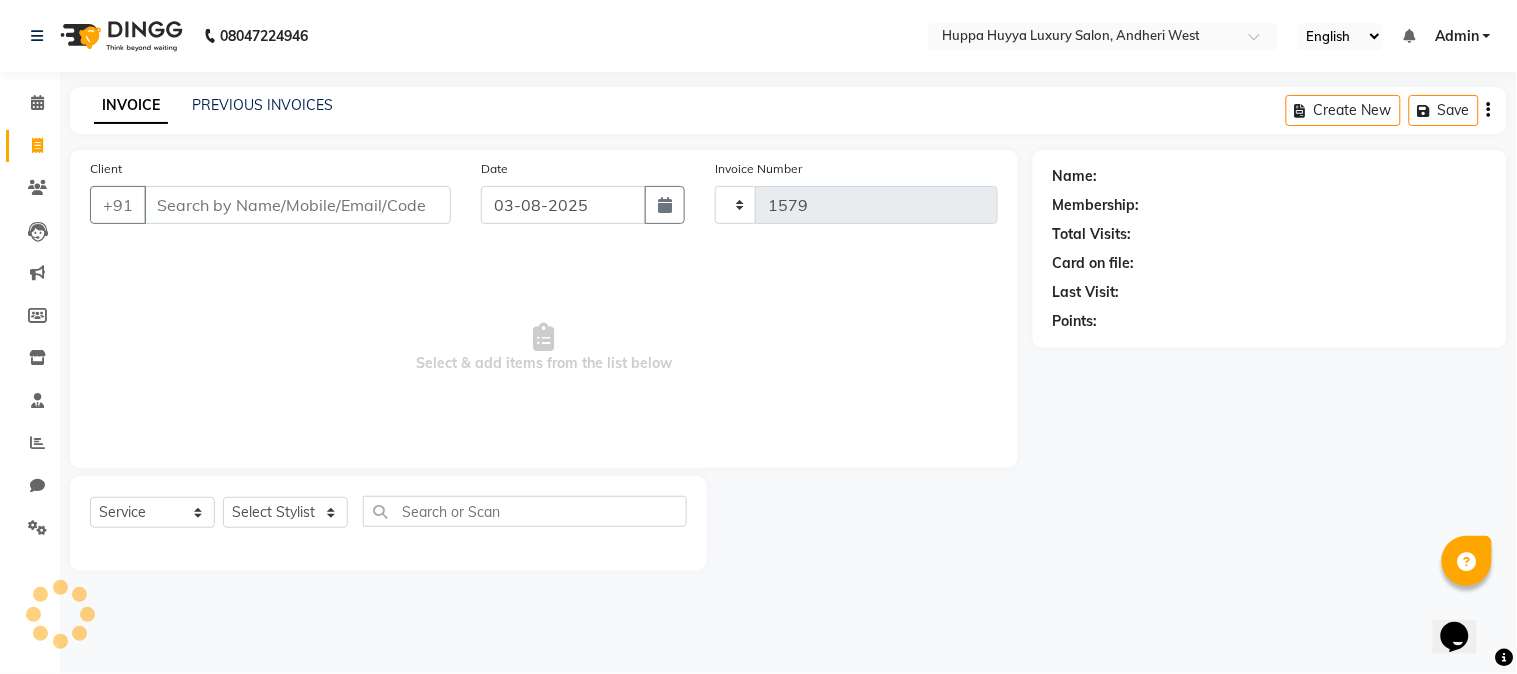 select on "7752" 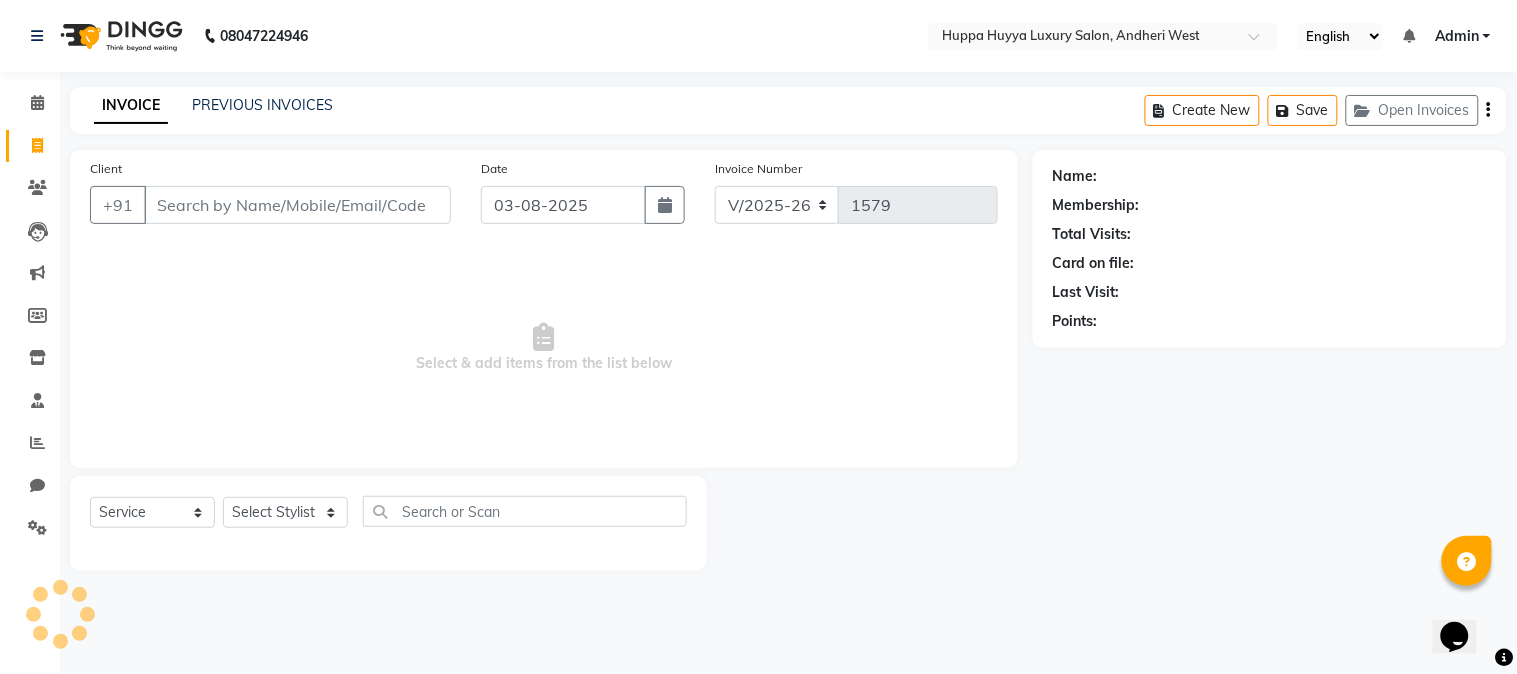 click on "Client" at bounding box center [297, 205] 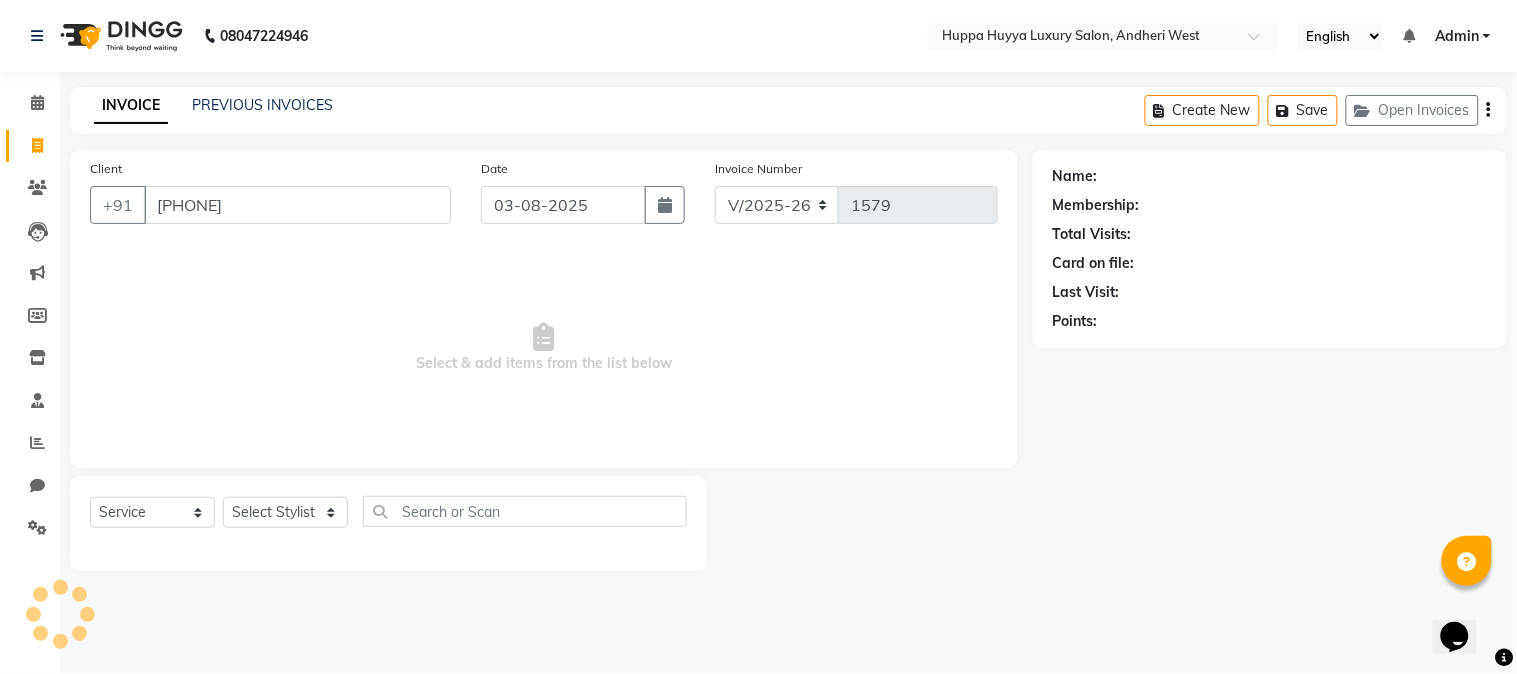 type on "[PHONE]" 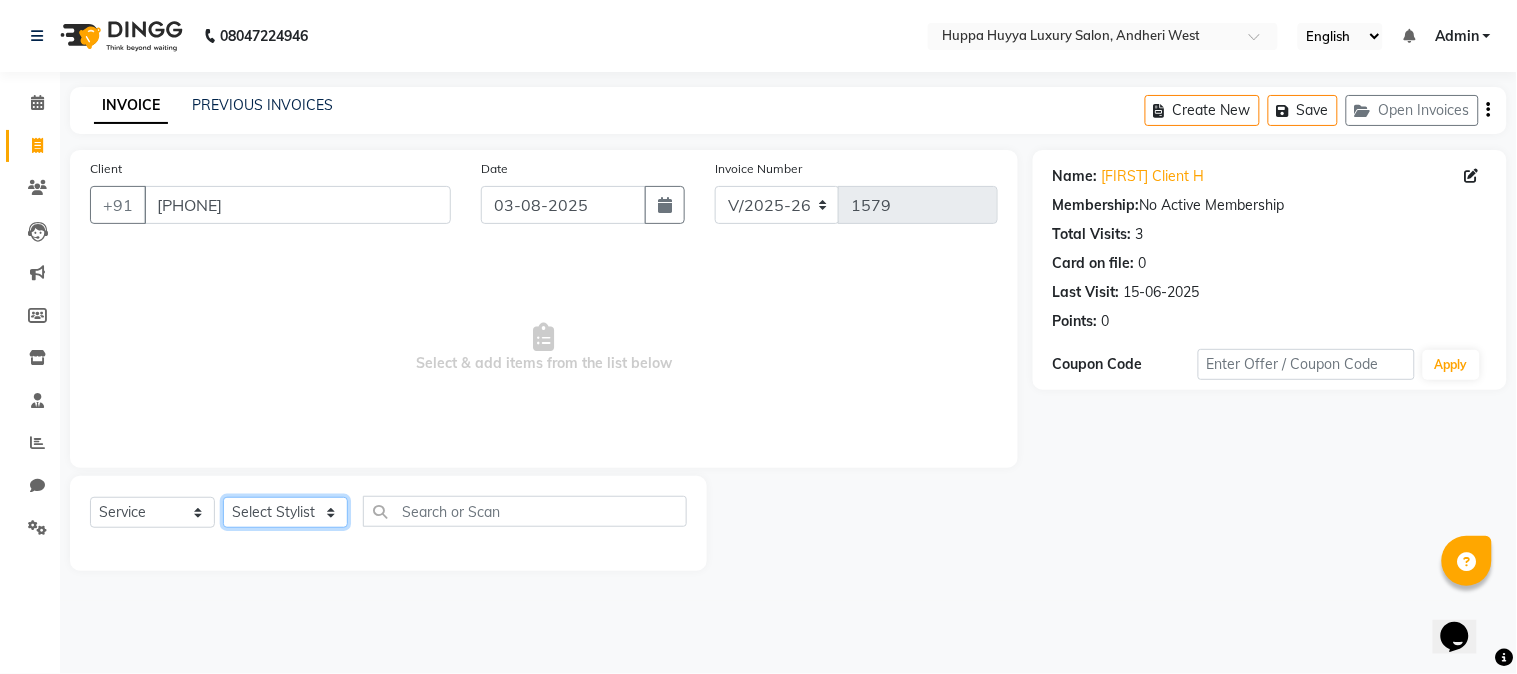 click on "Select Stylist [LASTNAME] [LASTNAME] [LASTNAME] [LASTNAME] Salon Shaan [LASTNAME]" 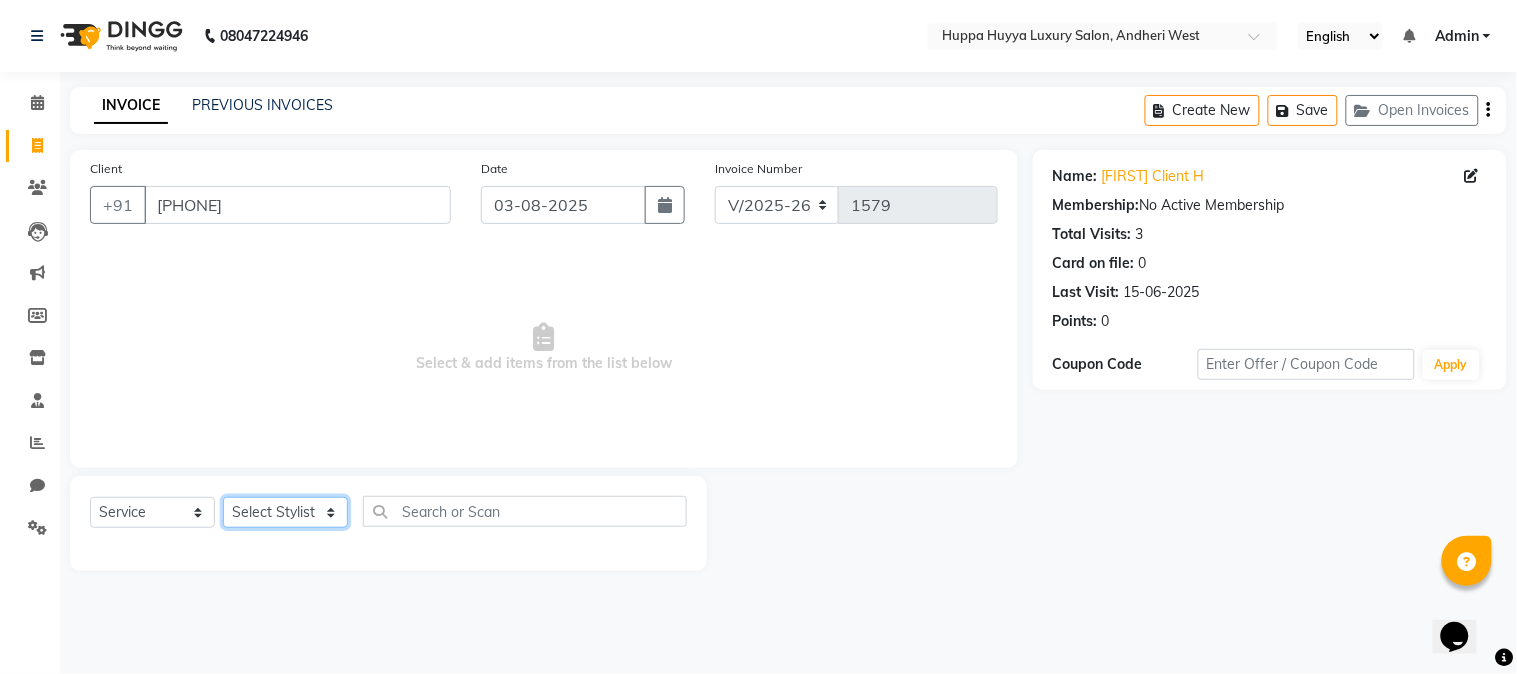 select on "69299" 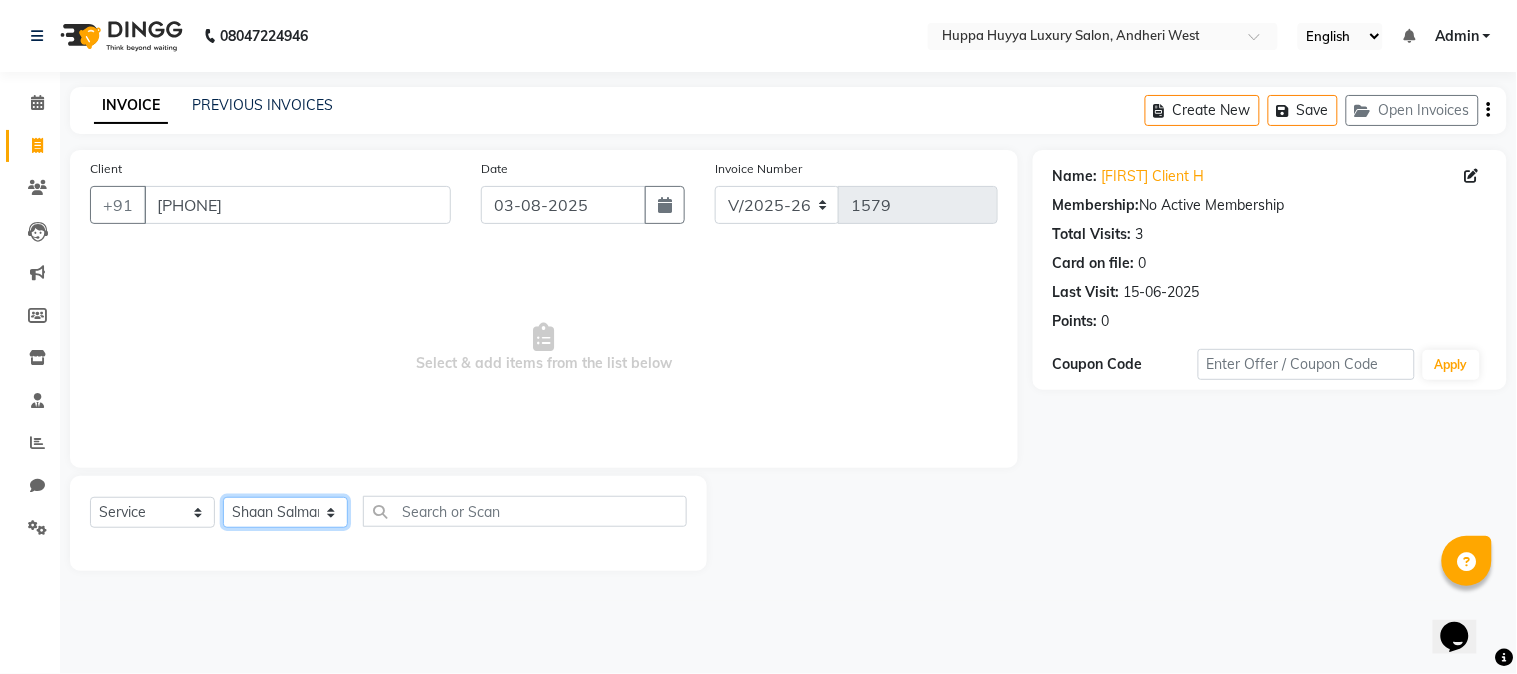 click on "Select Stylist [LASTNAME] [LASTNAME] [LASTNAME] [LASTNAME] Salon Shaan [LASTNAME]" 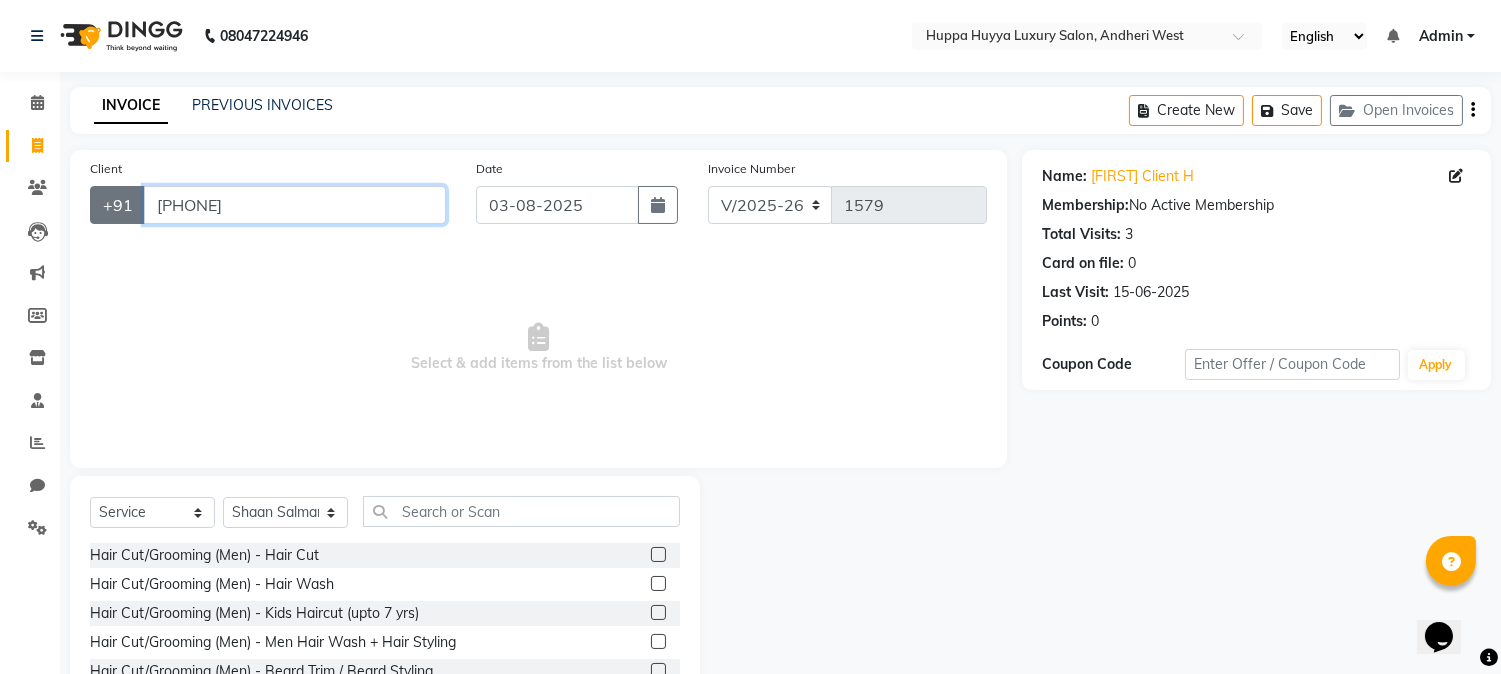 drag, startPoint x: 286, startPoint y: 202, endPoint x: 106, endPoint y: 201, distance: 180.00278 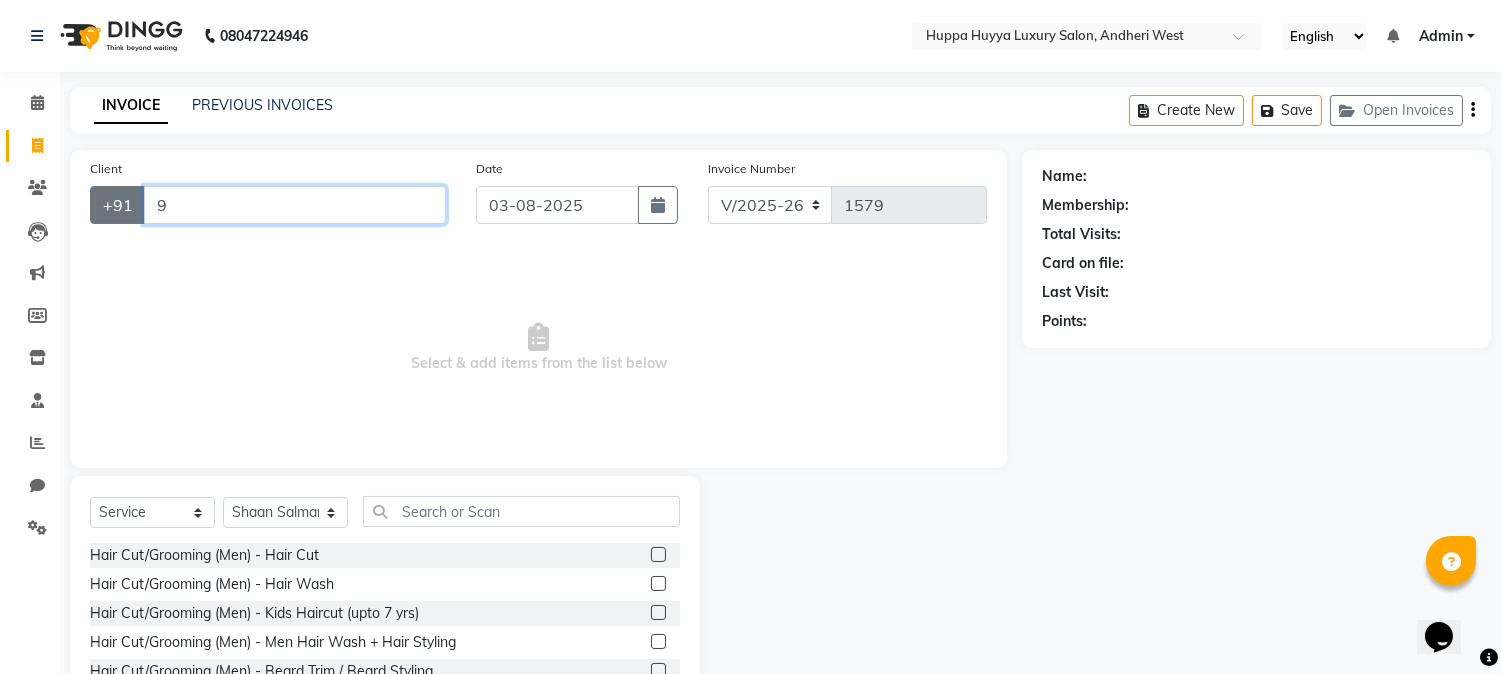 type on "97" 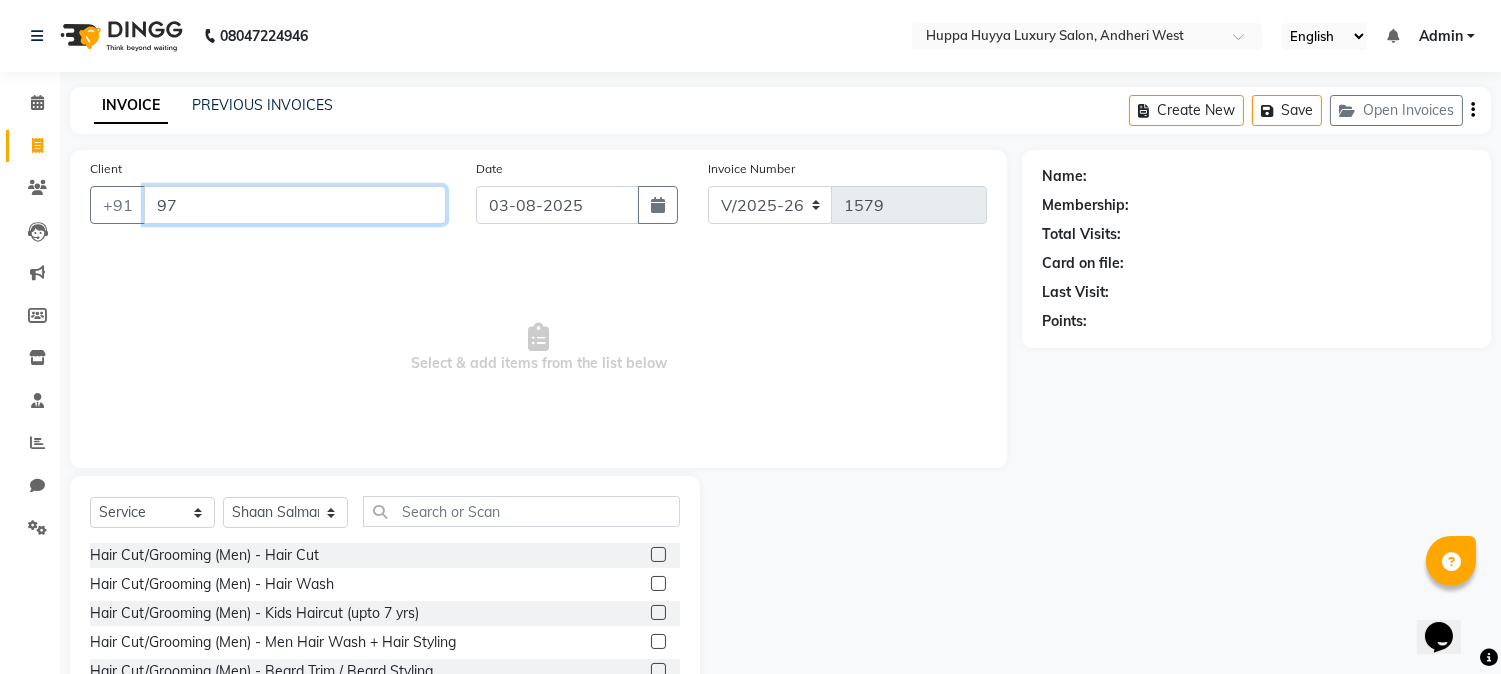 drag, startPoint x: 172, startPoint y: 206, endPoint x: 146, endPoint y: 212, distance: 26.683329 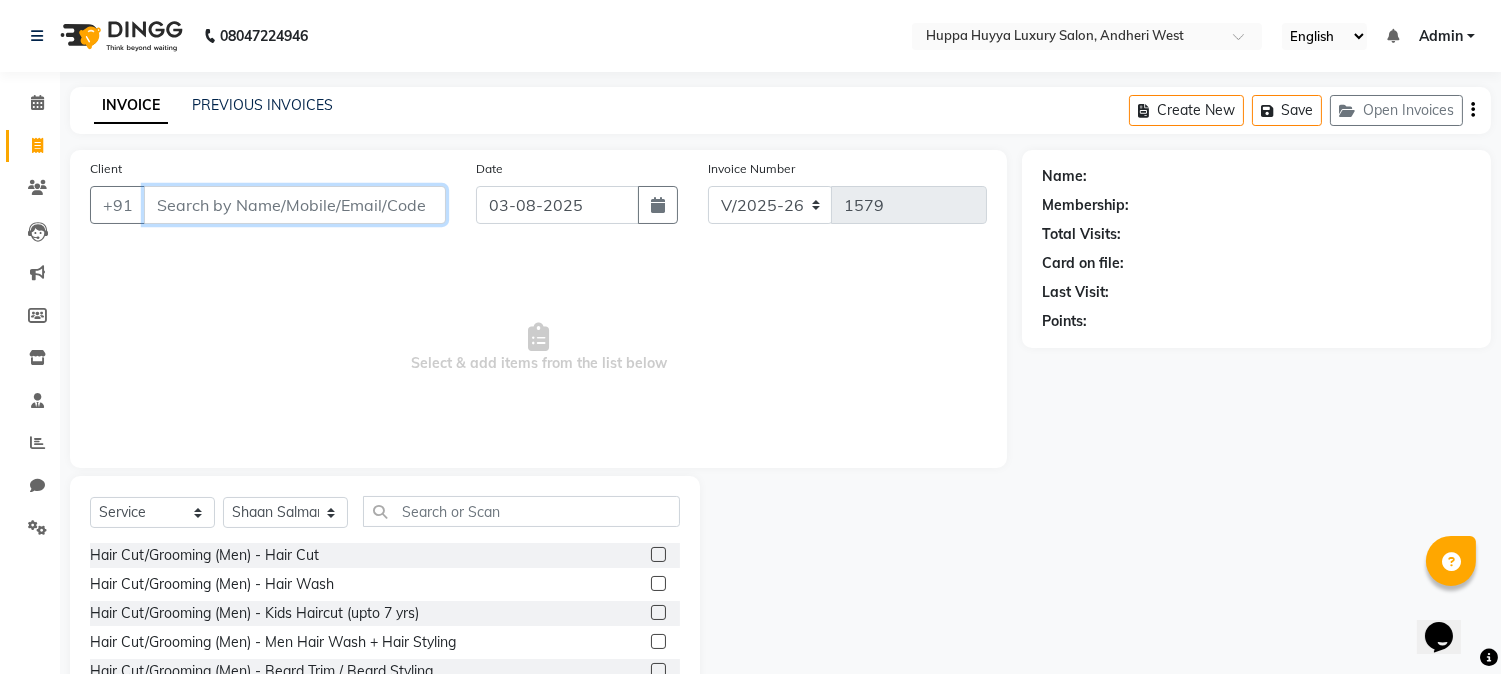 paste on "[PHONE]" 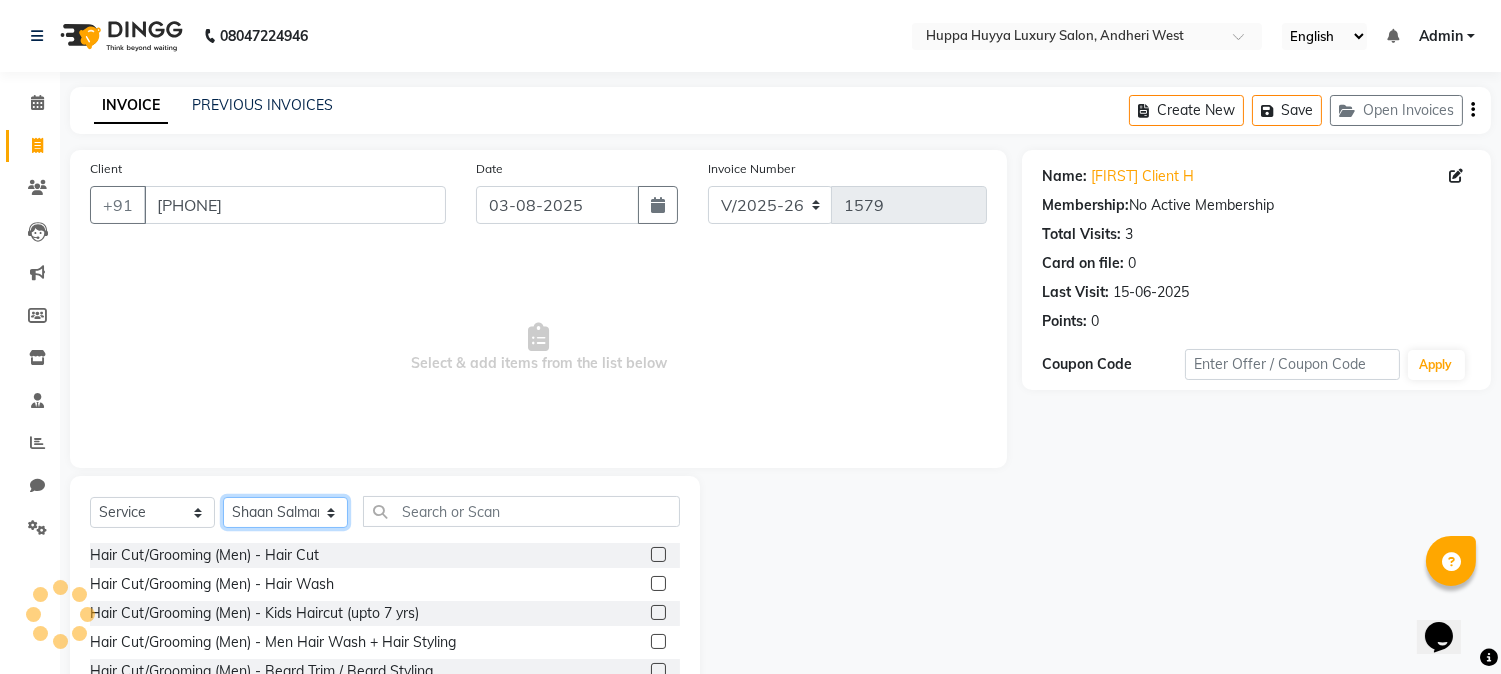 click on "Select Stylist [LASTNAME] [LASTNAME] [LASTNAME] [LASTNAME] Salon Shaan [LASTNAME]" 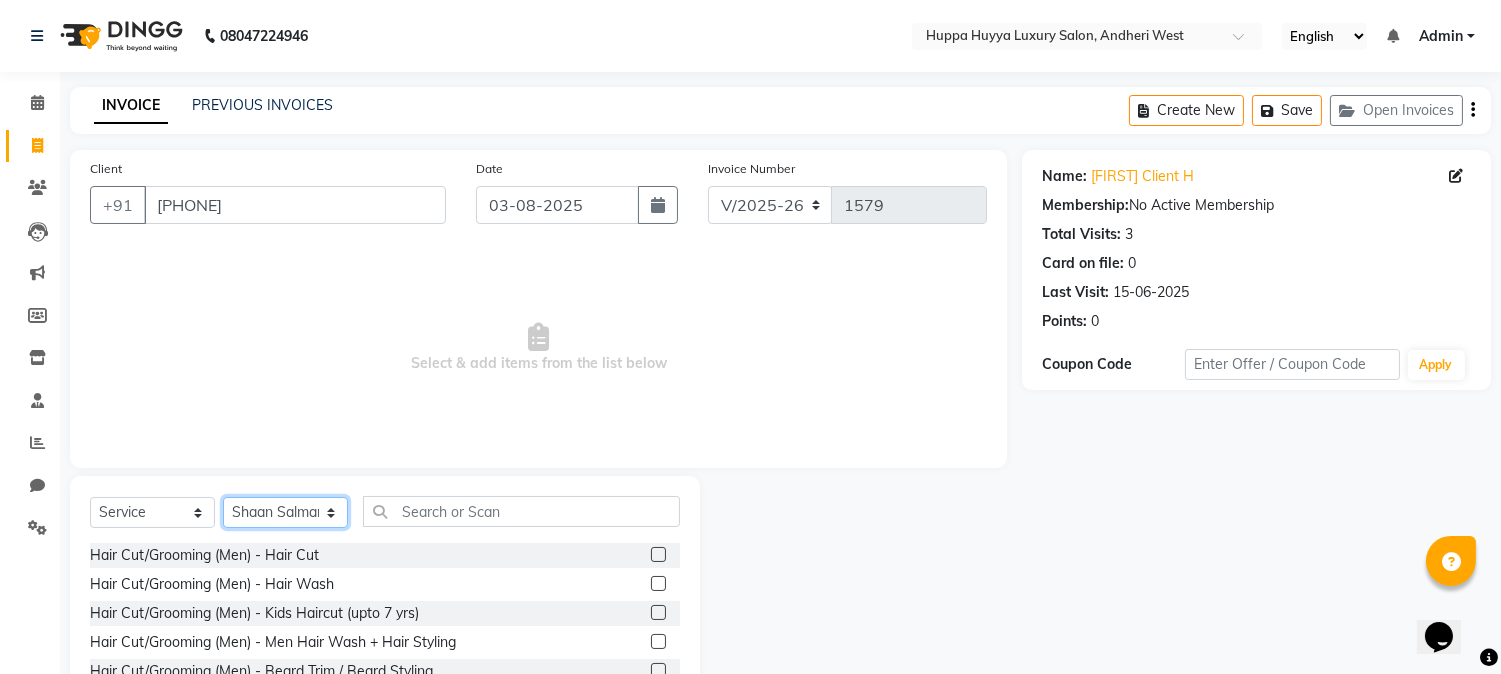 select on "69297" 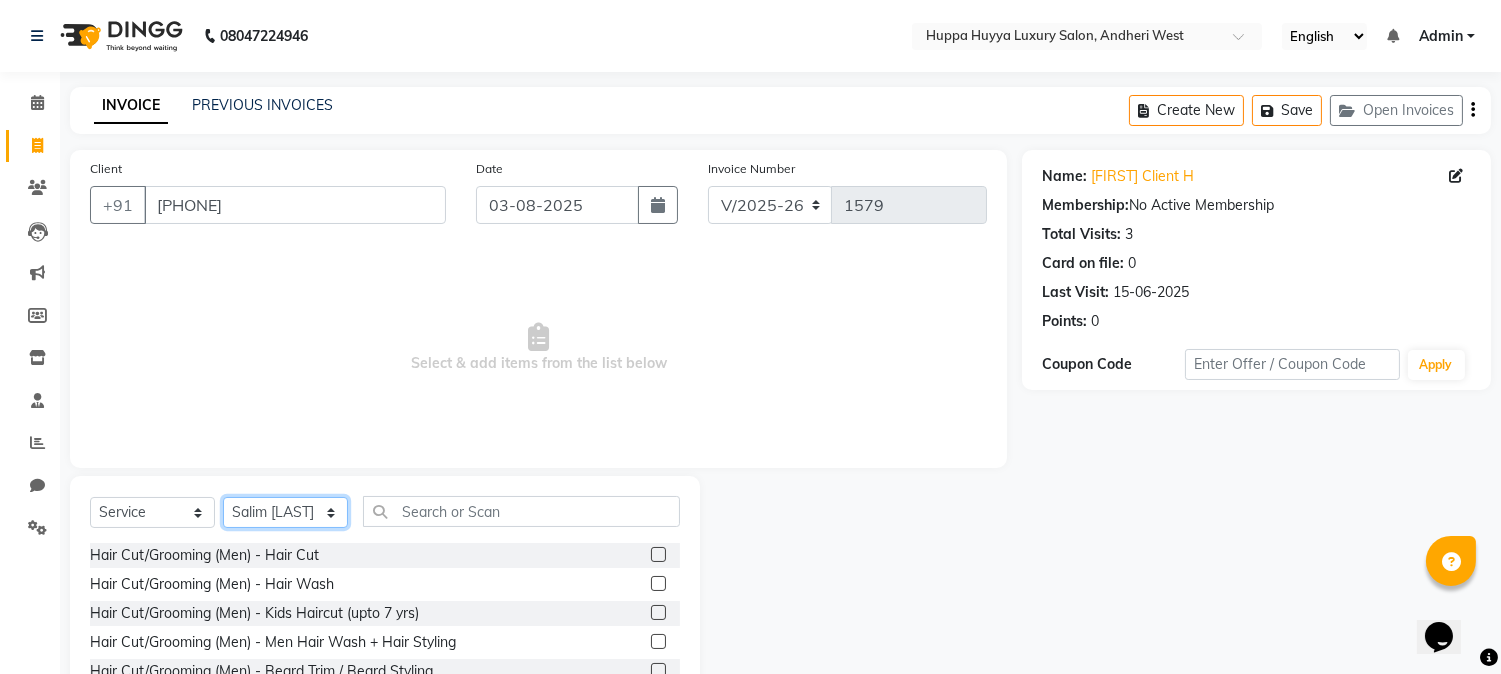 click on "Select Stylist [LASTNAME] [LASTNAME] [LASTNAME] [LASTNAME] Salon Shaan [LASTNAME]" 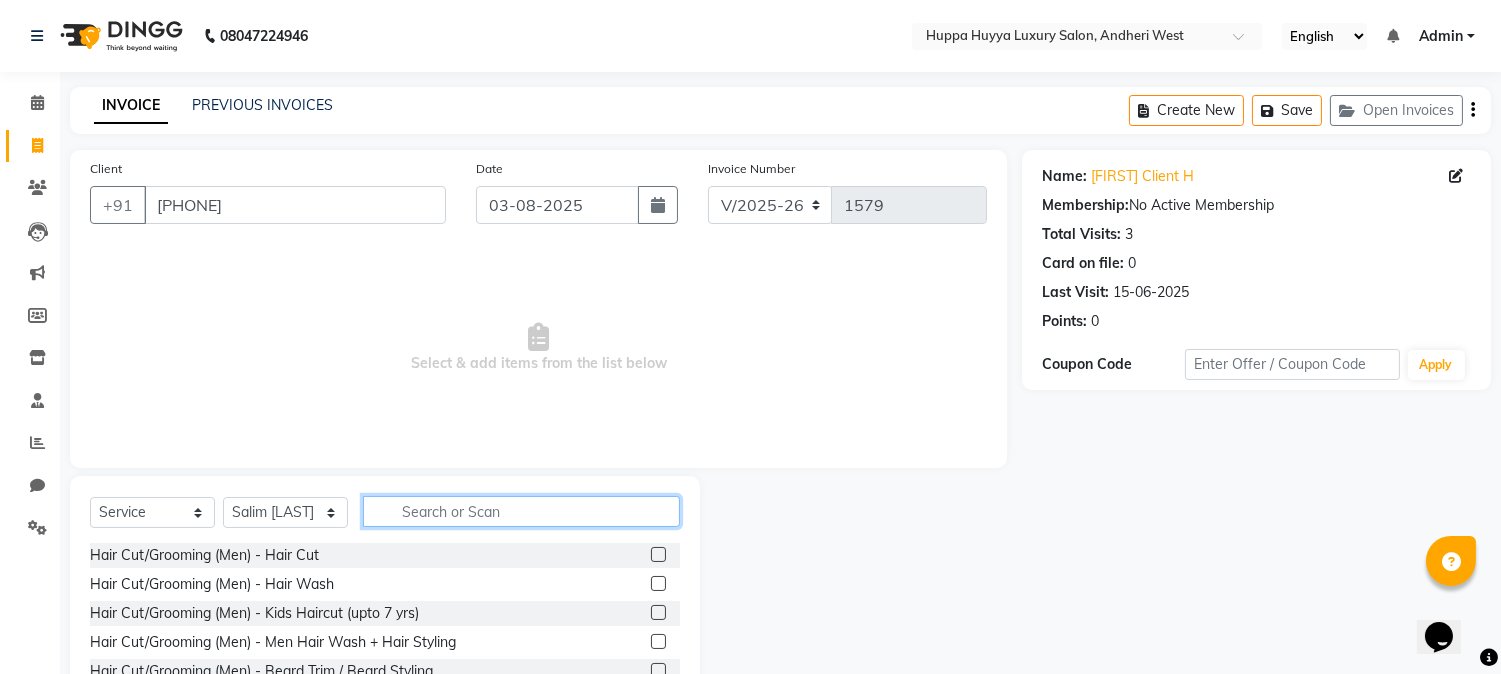 click 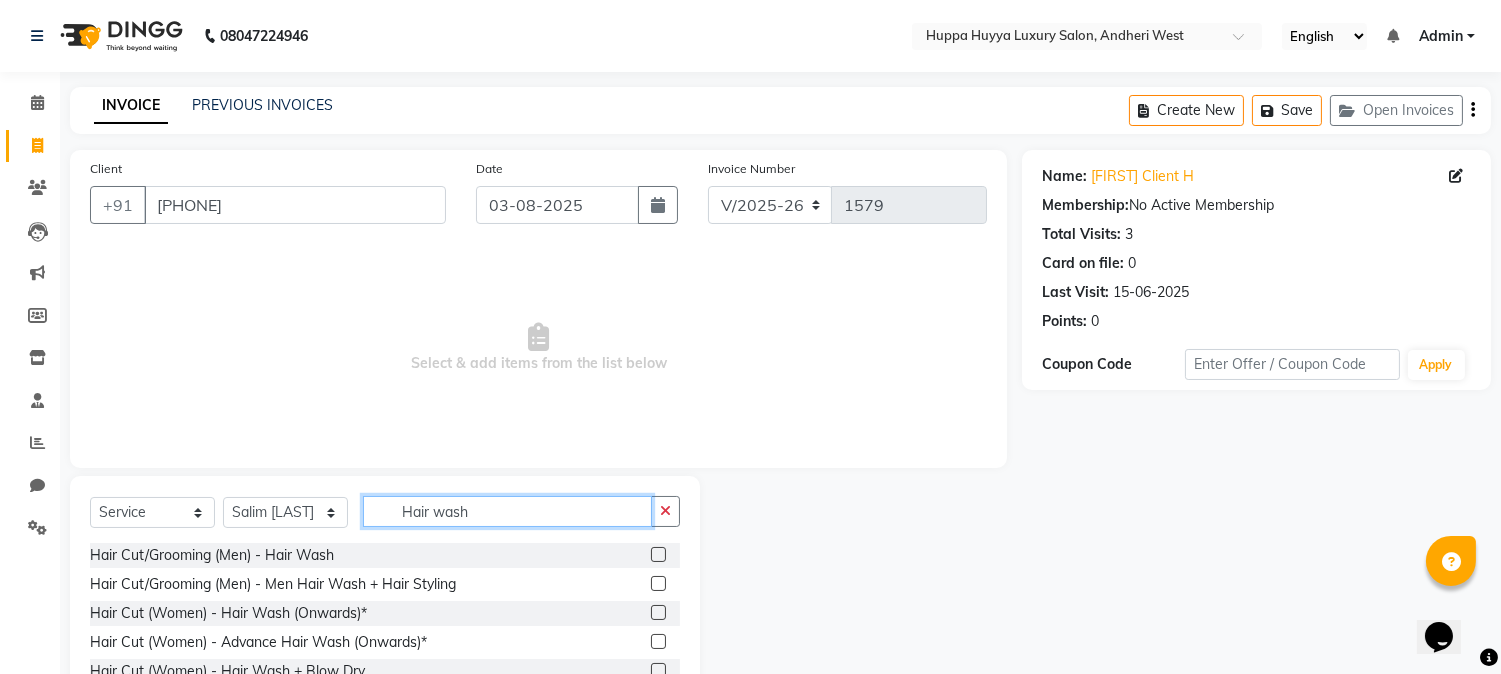 type on "Hair wash" 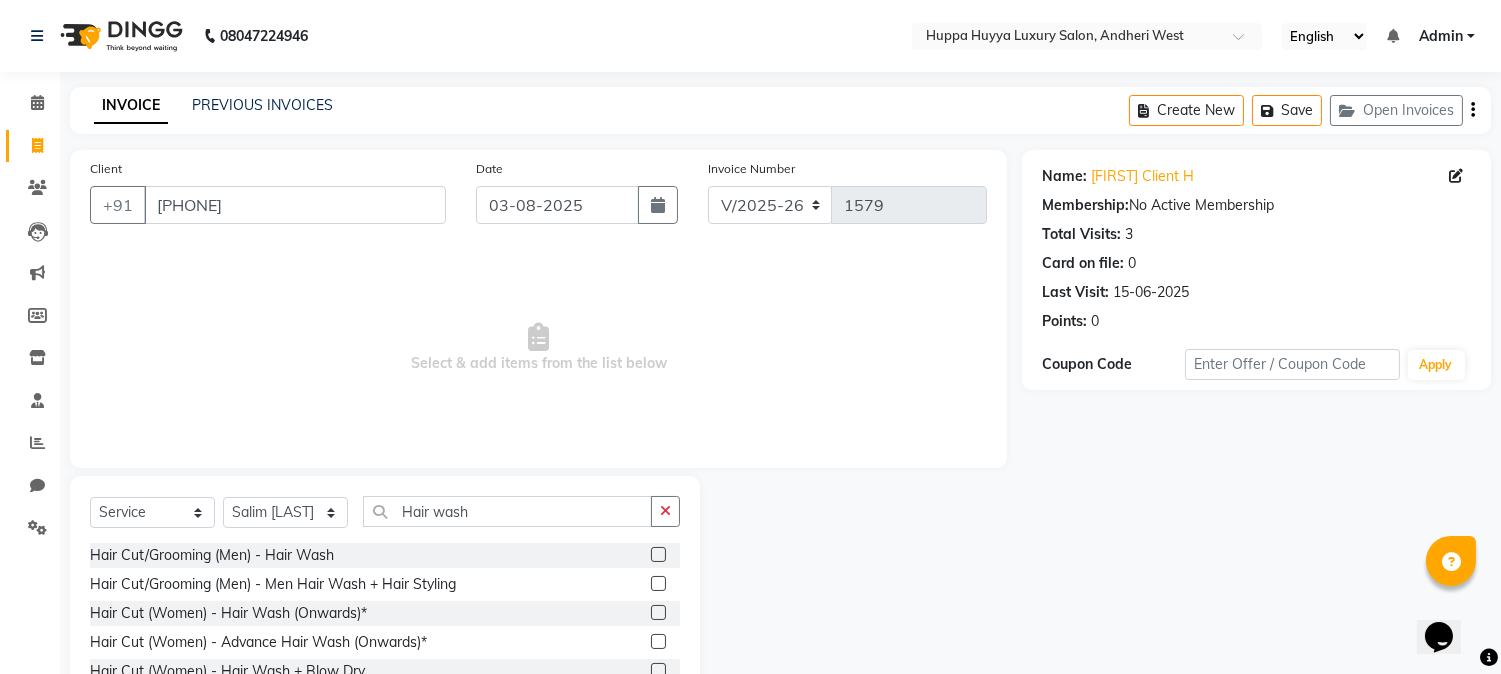 click 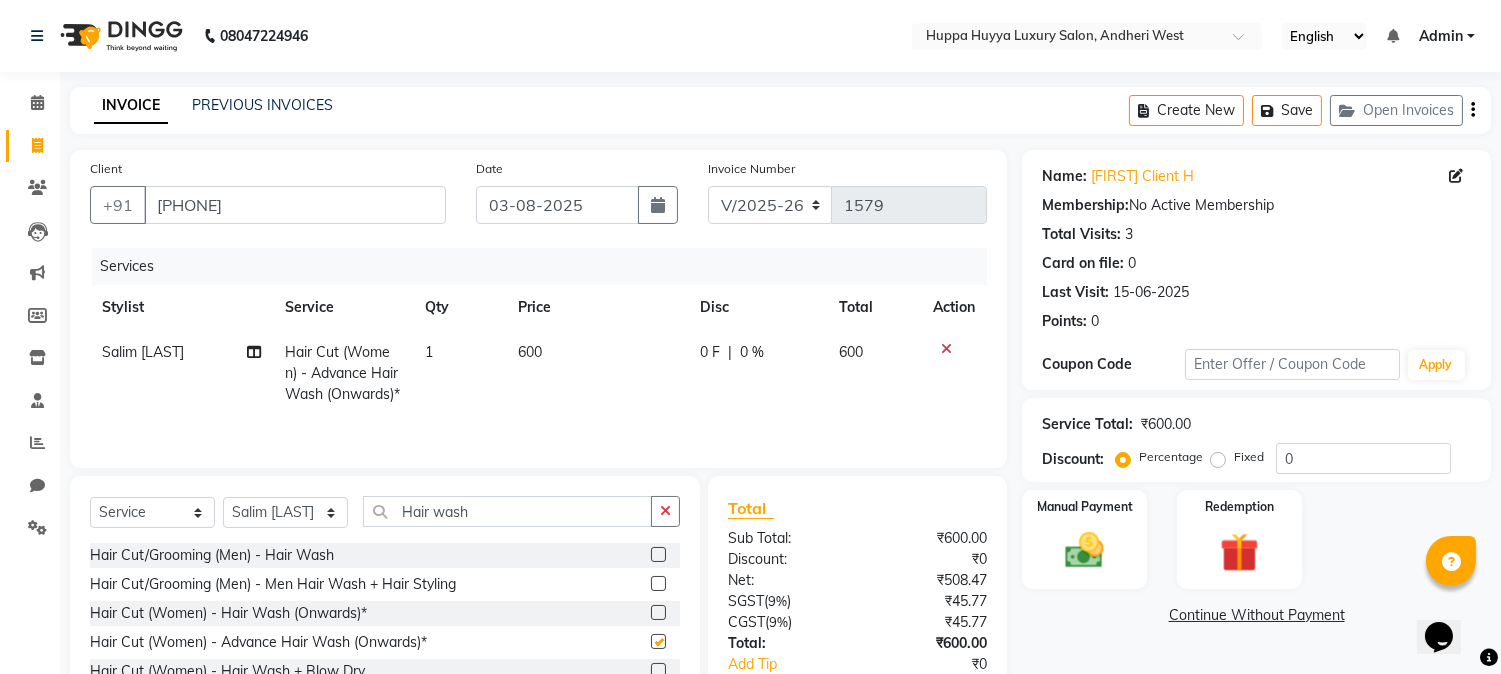 checkbox on "false" 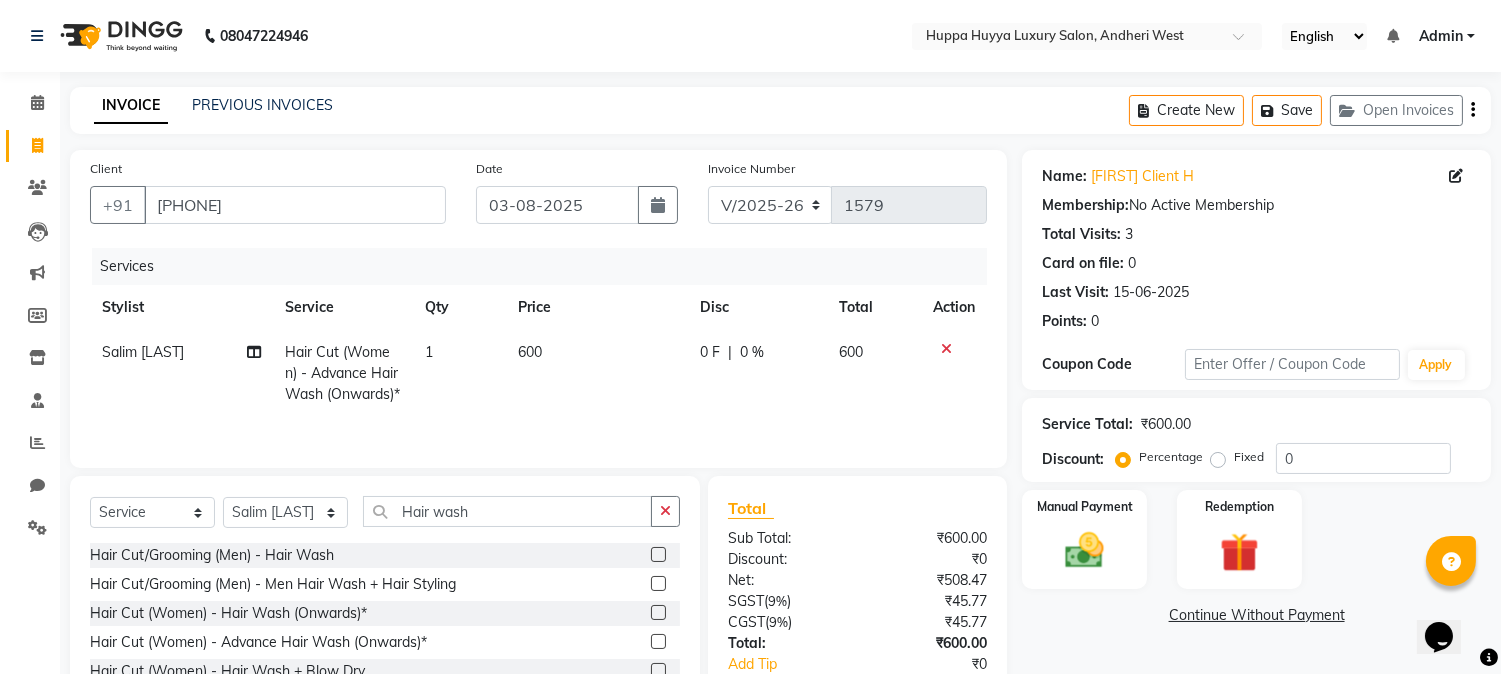 click on "600" 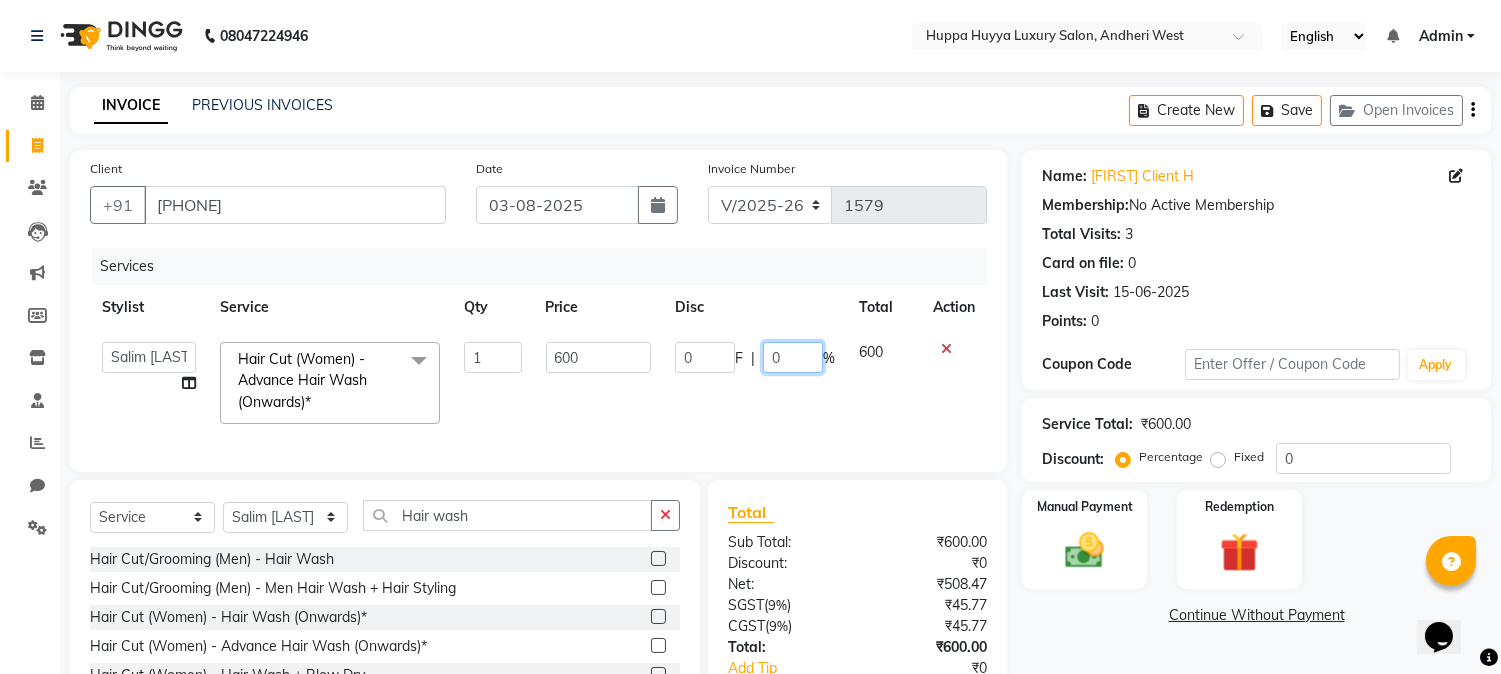 drag, startPoint x: 792, startPoint y: 364, endPoint x: 765, endPoint y: 364, distance: 27 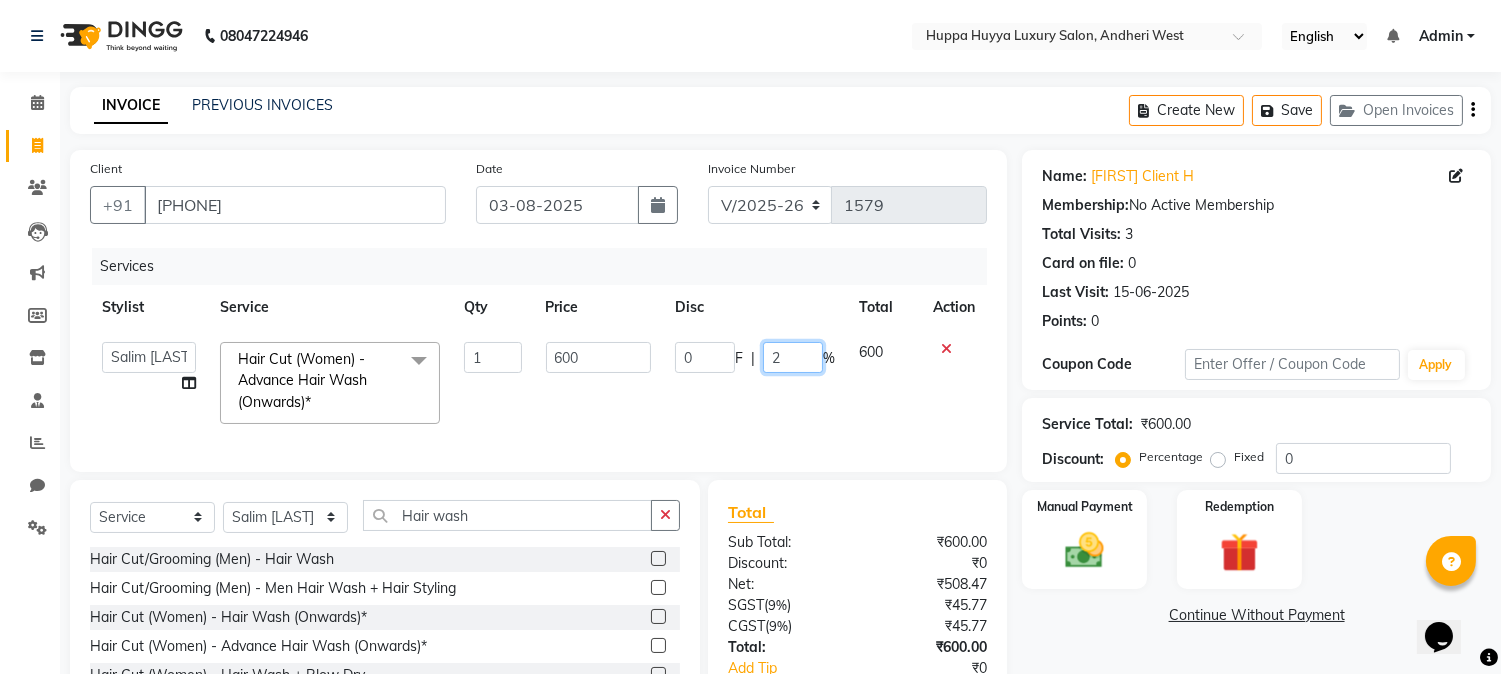 type on "20" 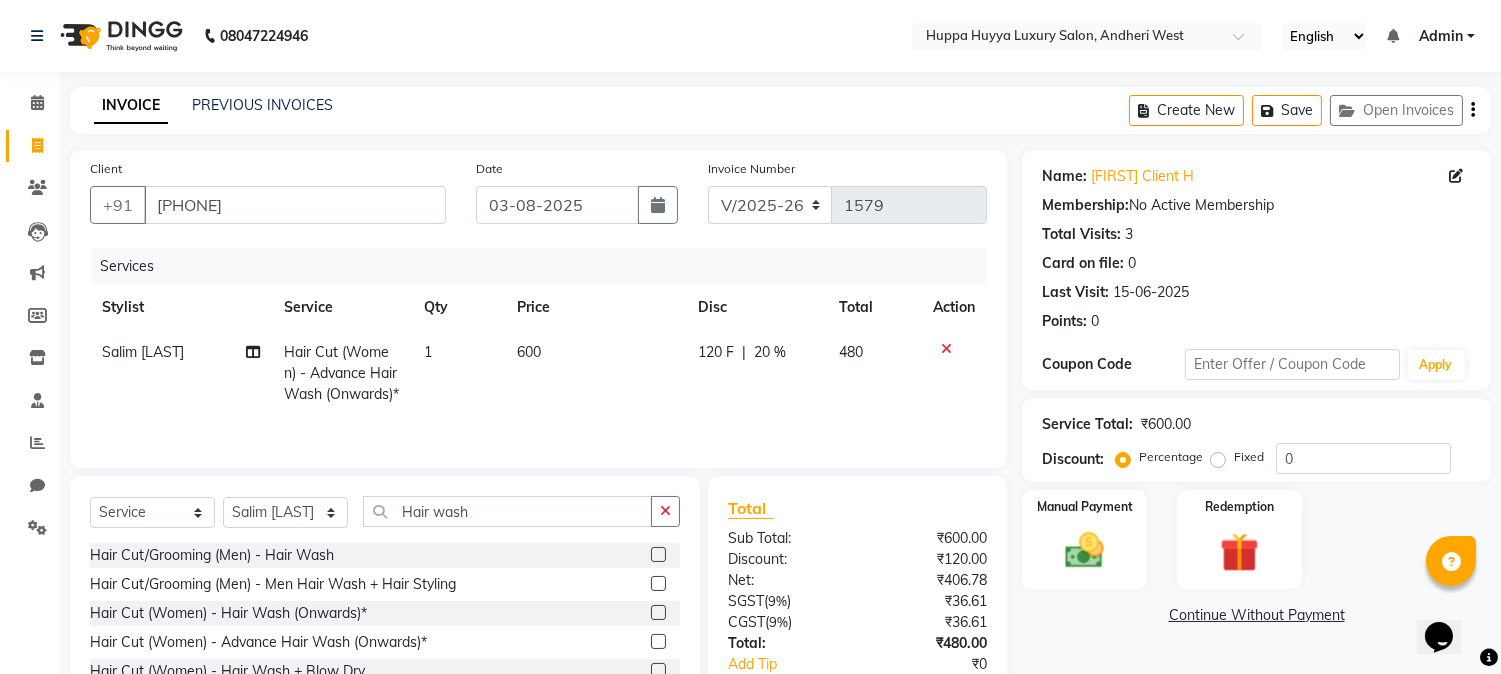 click on "120 F | 20 %" 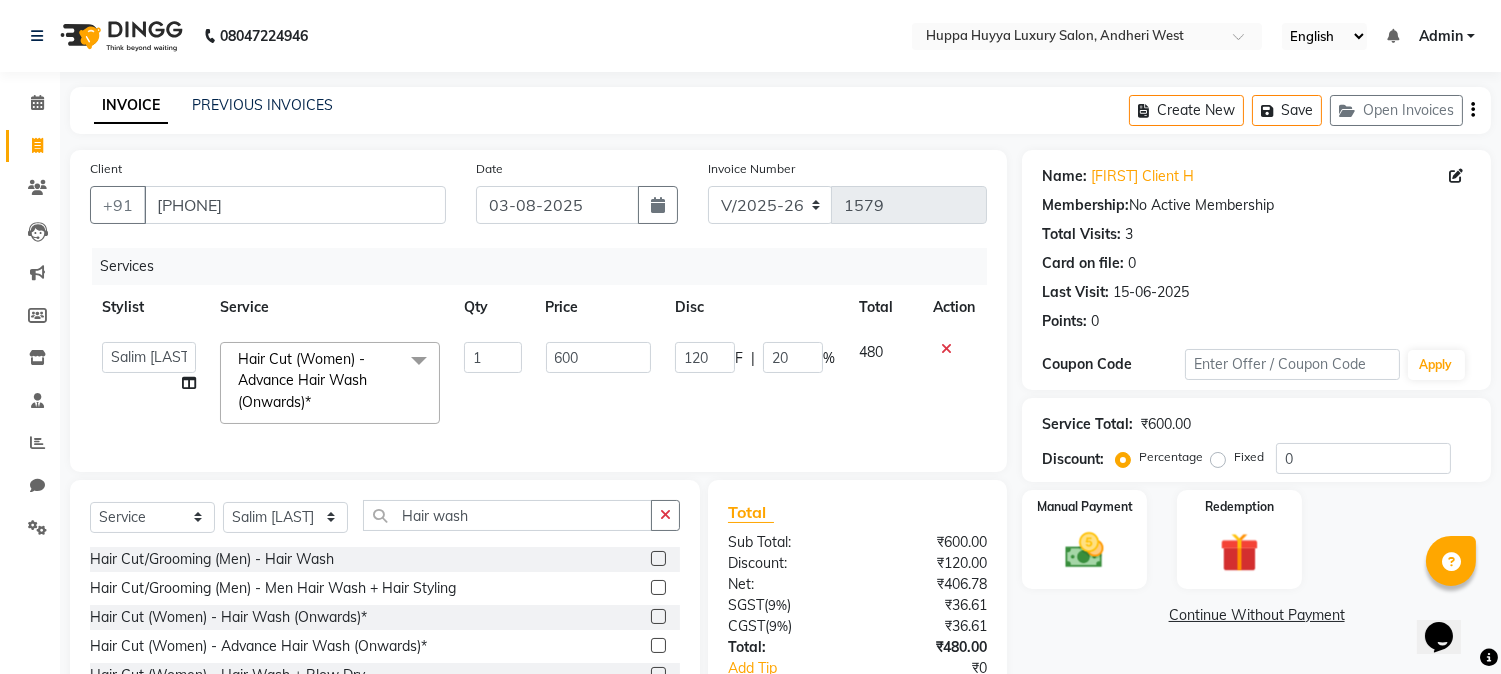 scroll, scrollTop: 147, scrollLeft: 0, axis: vertical 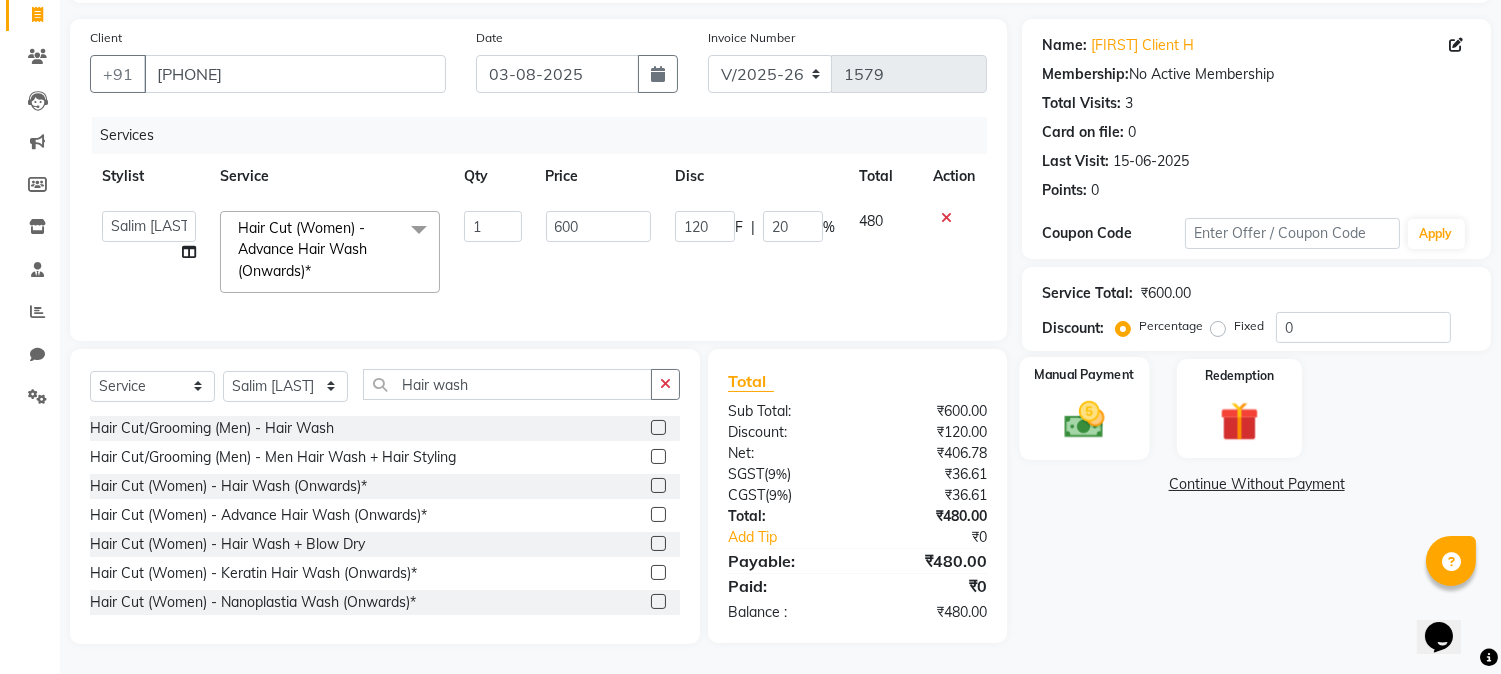 click 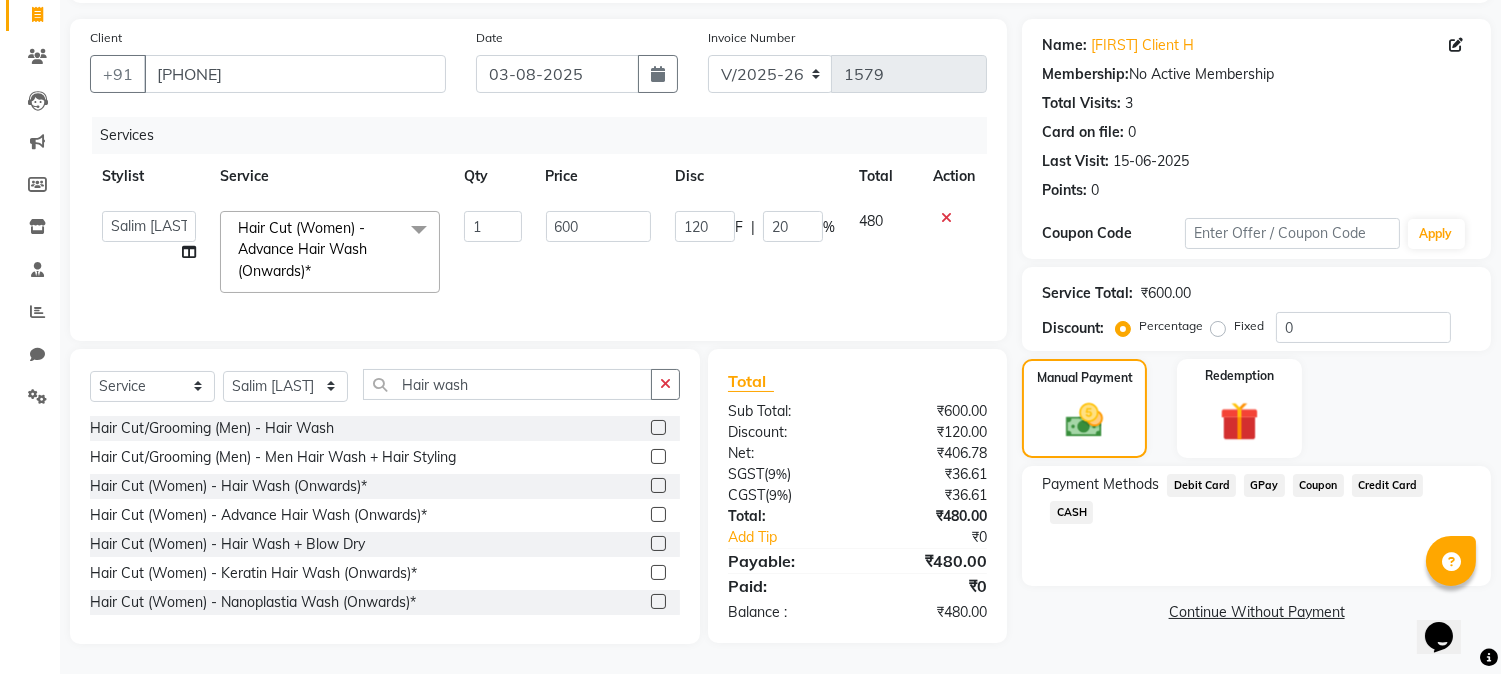 click on "GPay" 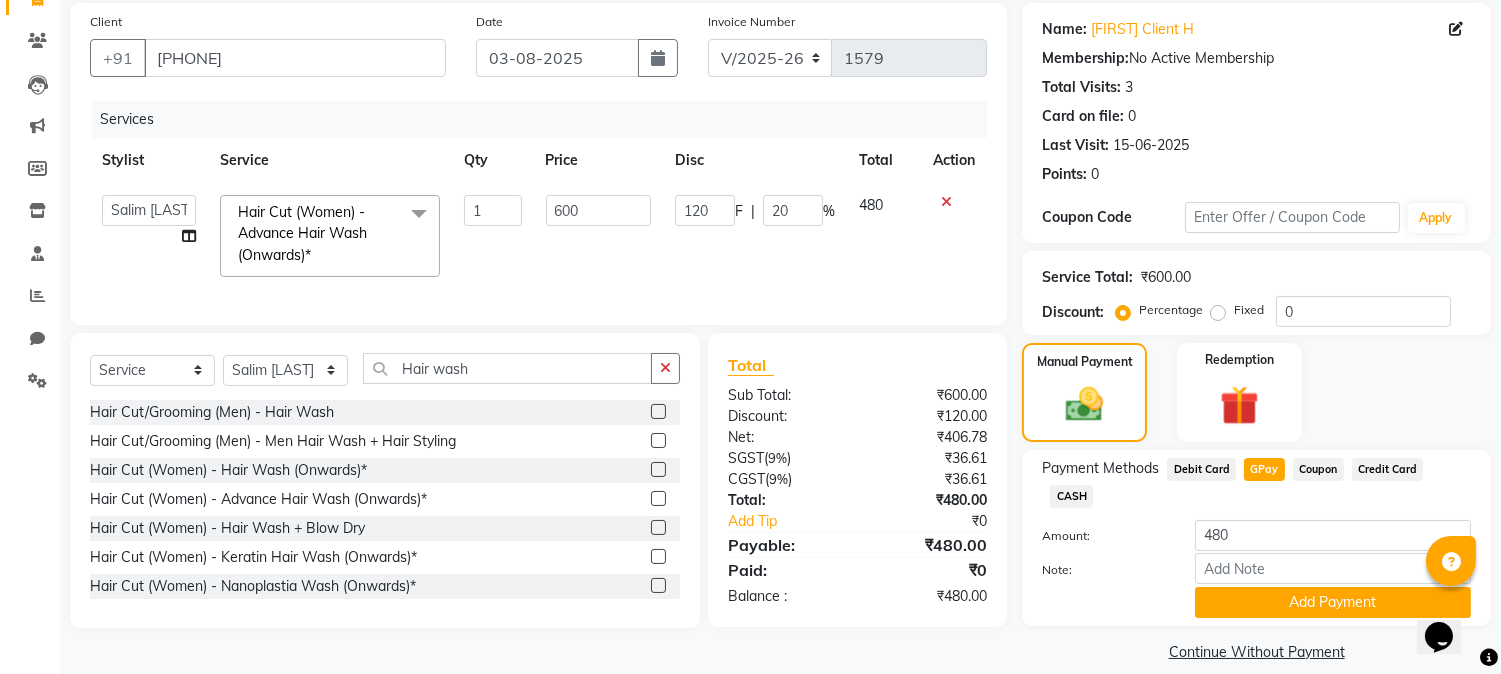 click on "CASH" 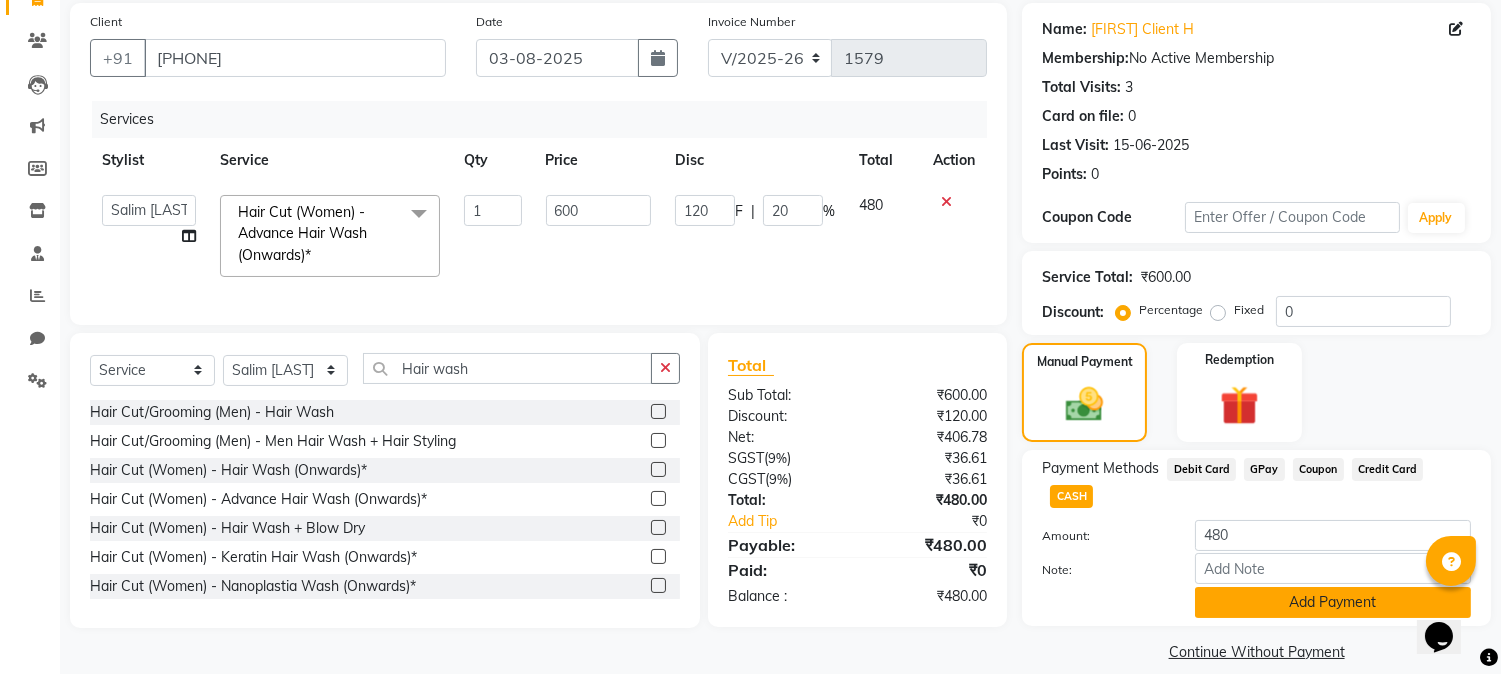 click on "Add Payment" 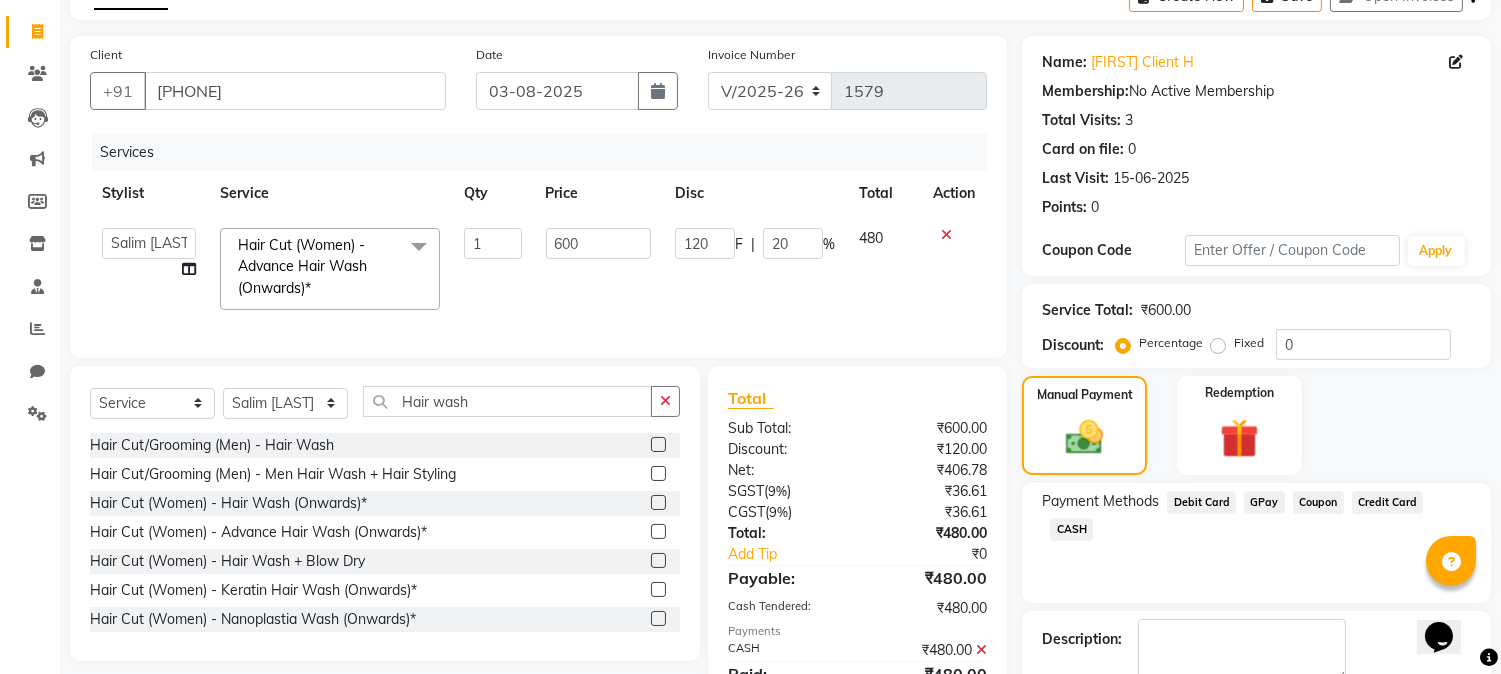 scroll, scrollTop: 225, scrollLeft: 0, axis: vertical 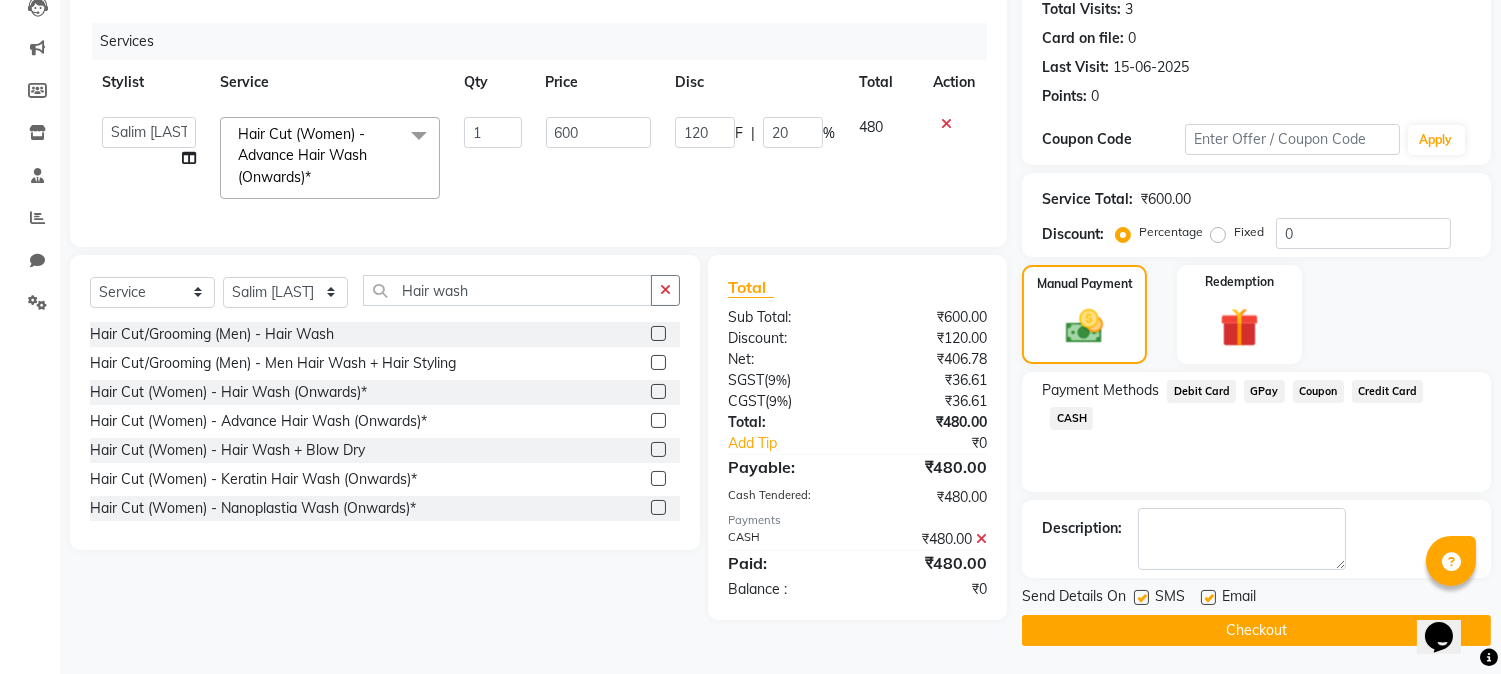 click on "Checkout" 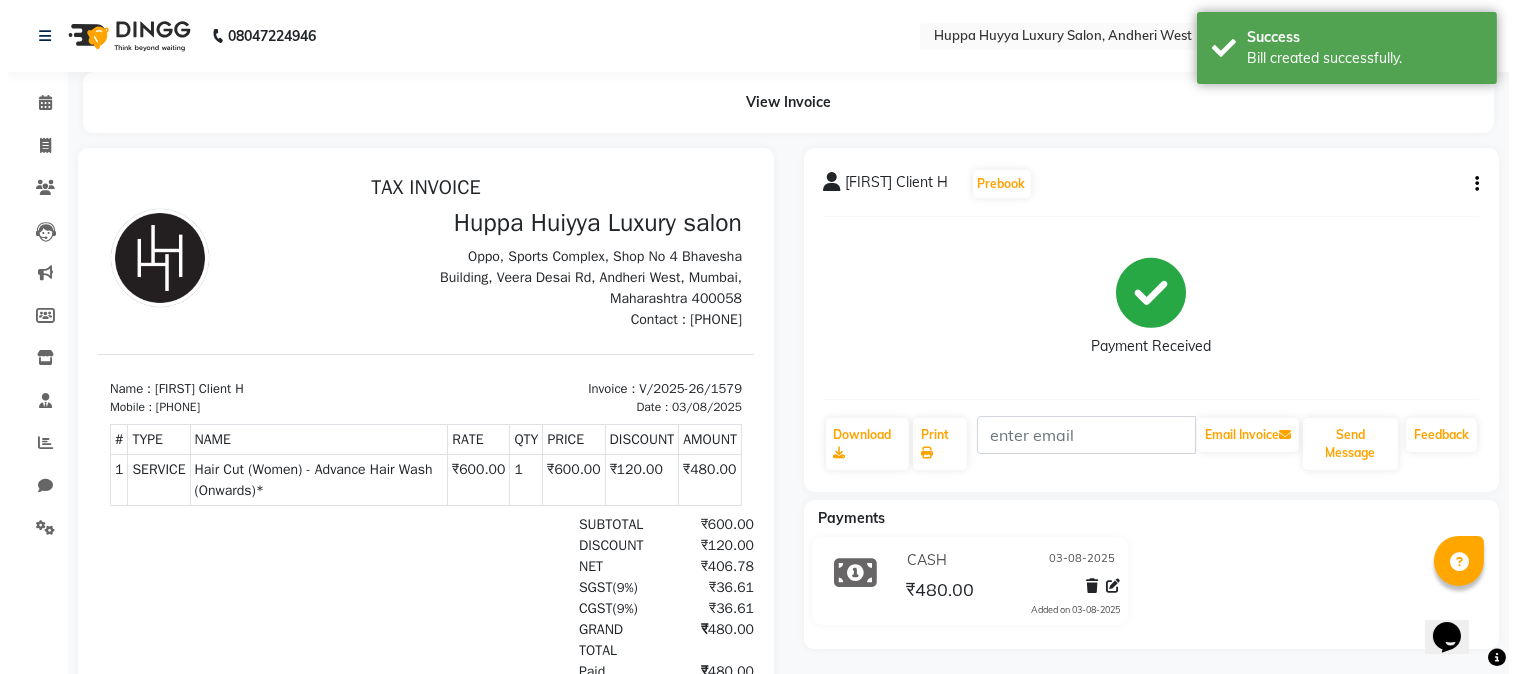 scroll, scrollTop: 14, scrollLeft: 0, axis: vertical 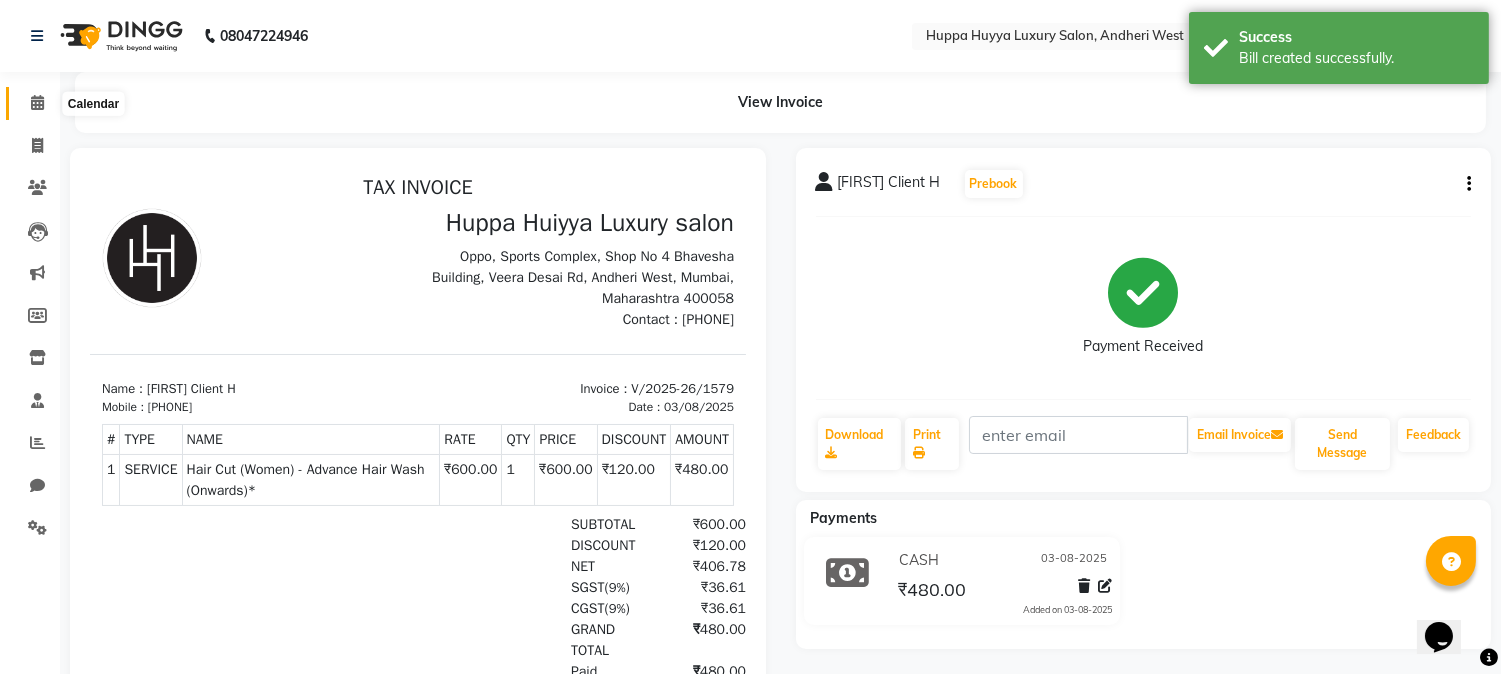click 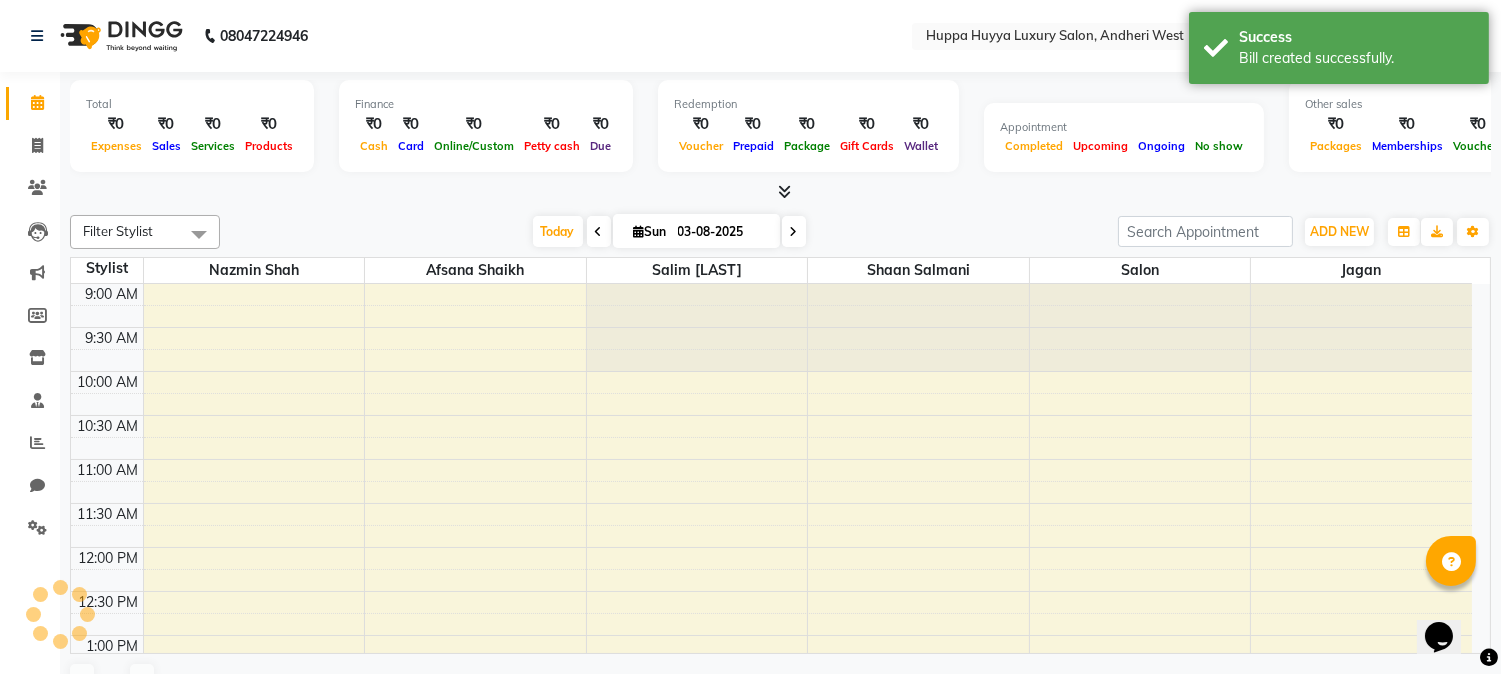 scroll, scrollTop: 0, scrollLeft: 0, axis: both 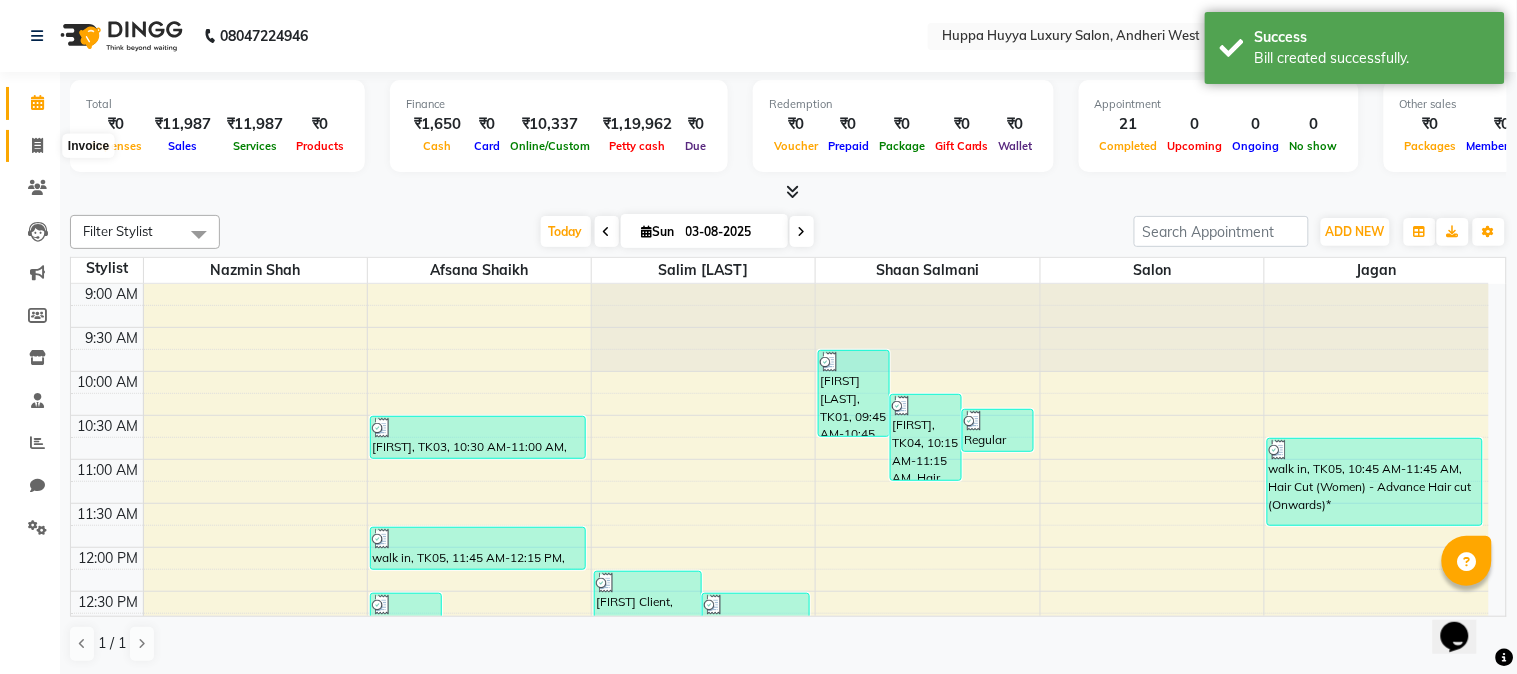 click 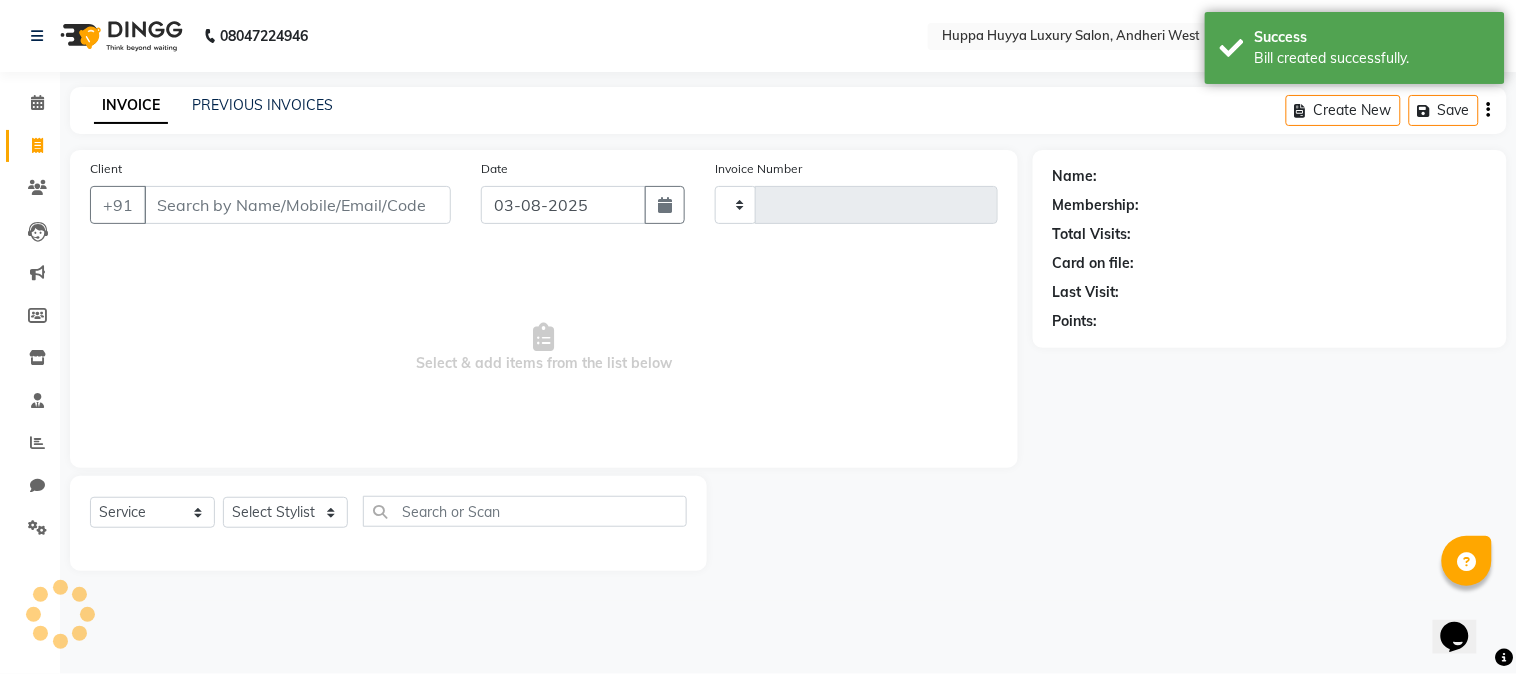 type on "1580" 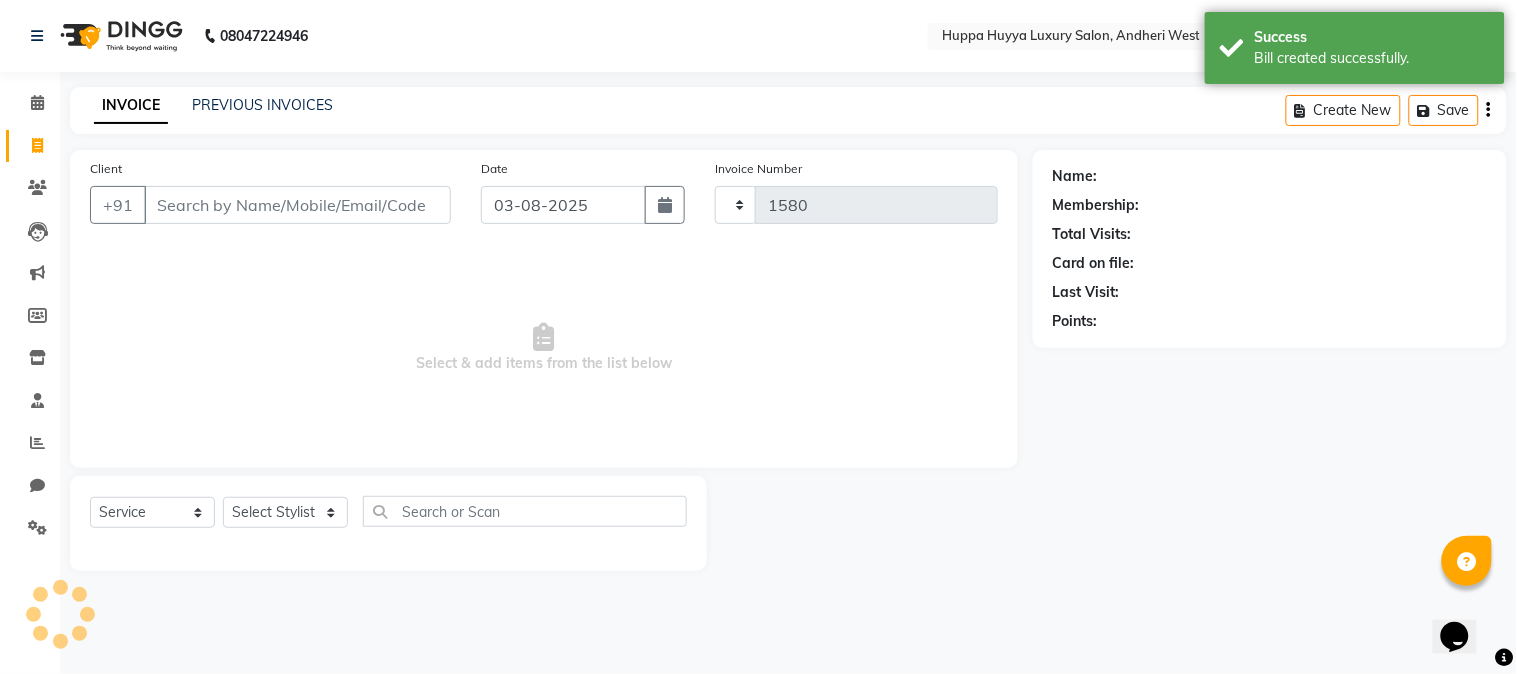 select on "7752" 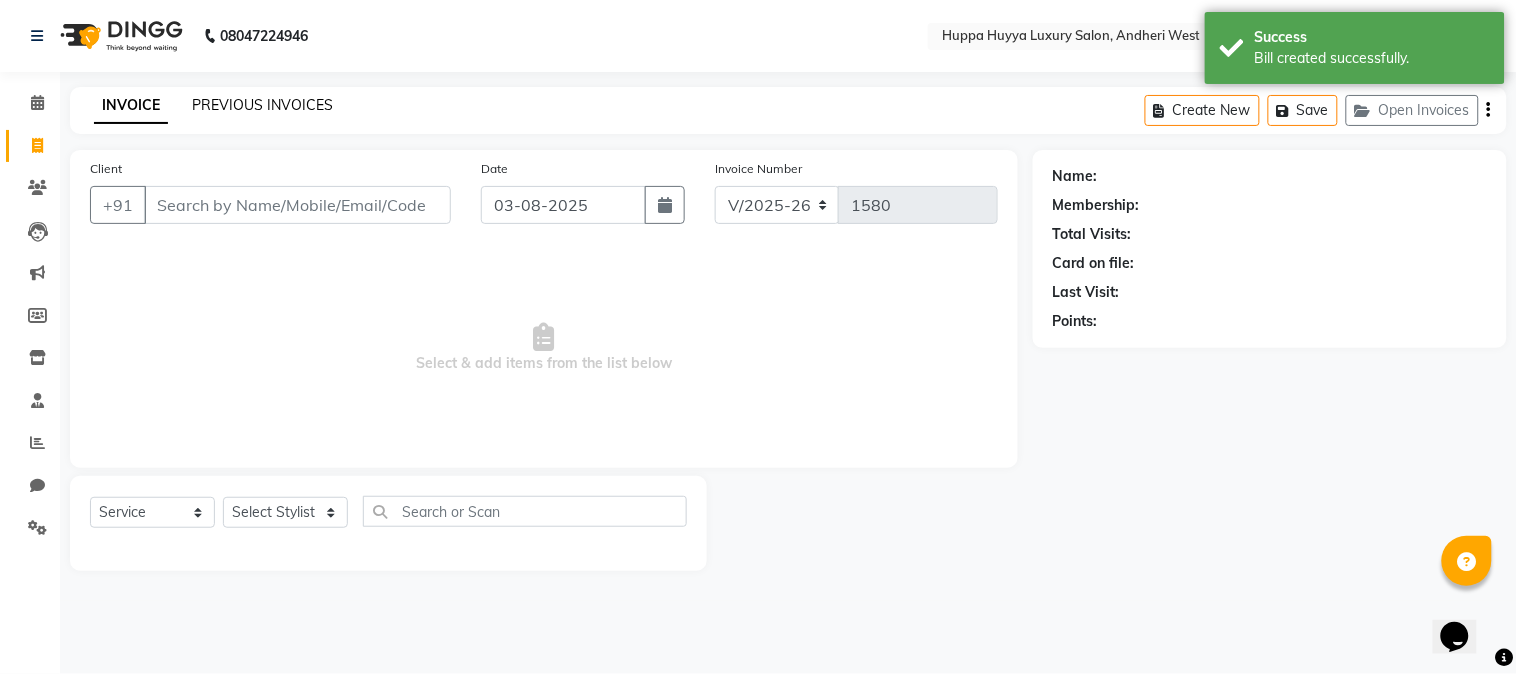 click on "PREVIOUS INVOICES" 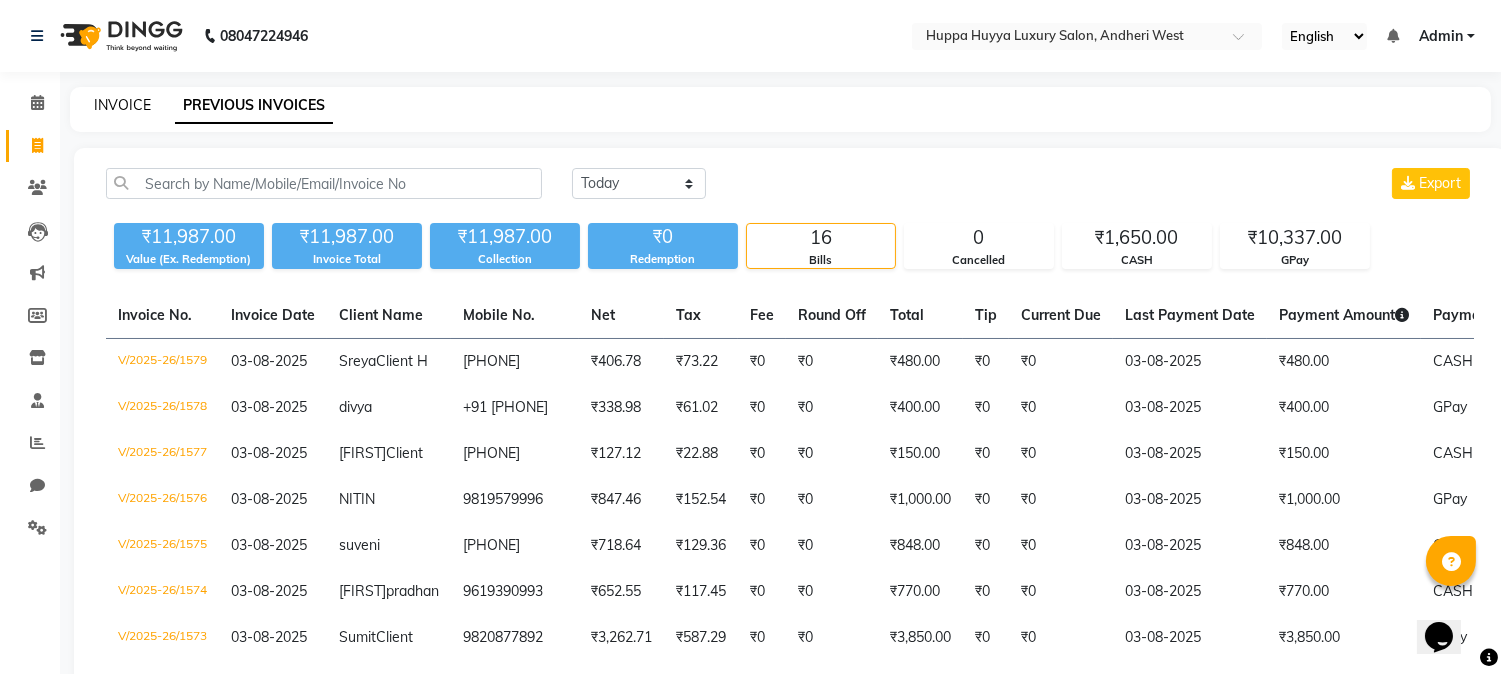 click on "INVOICE" 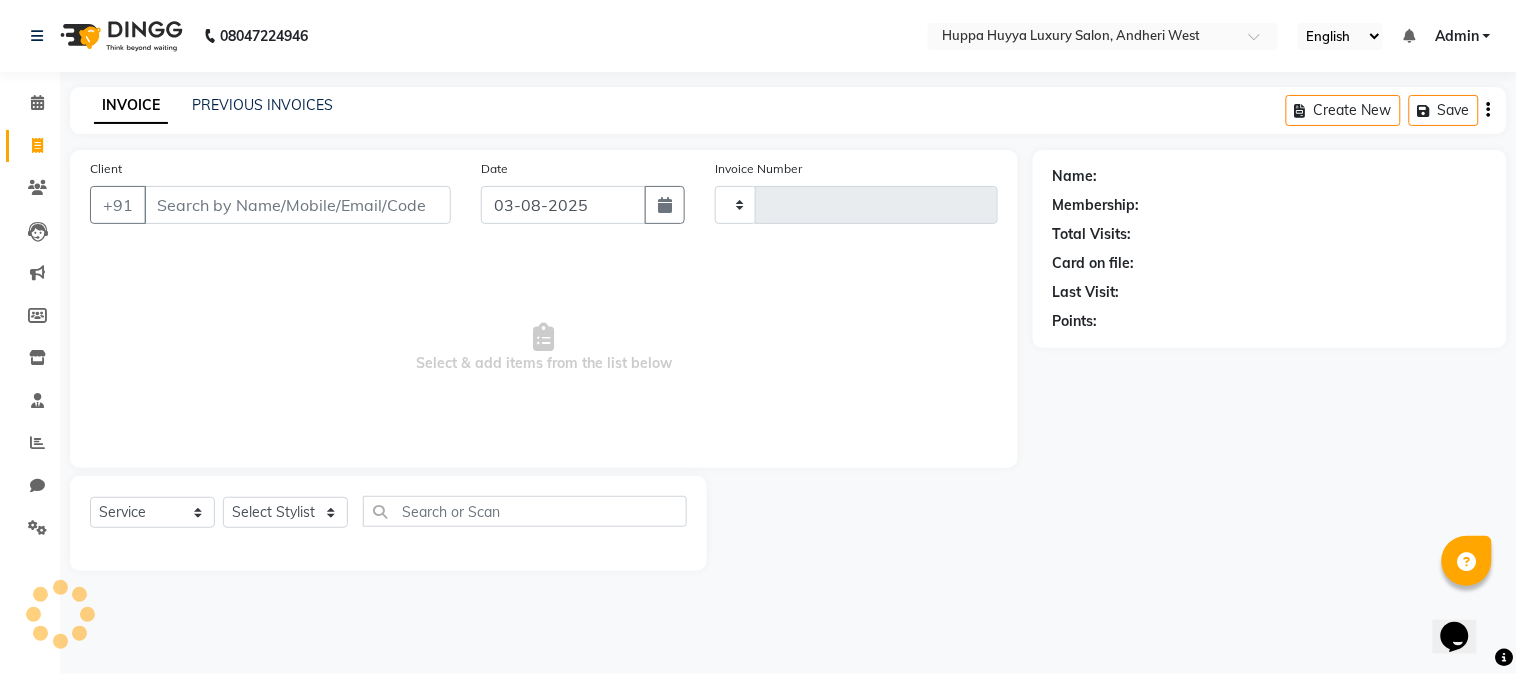 type on "1580" 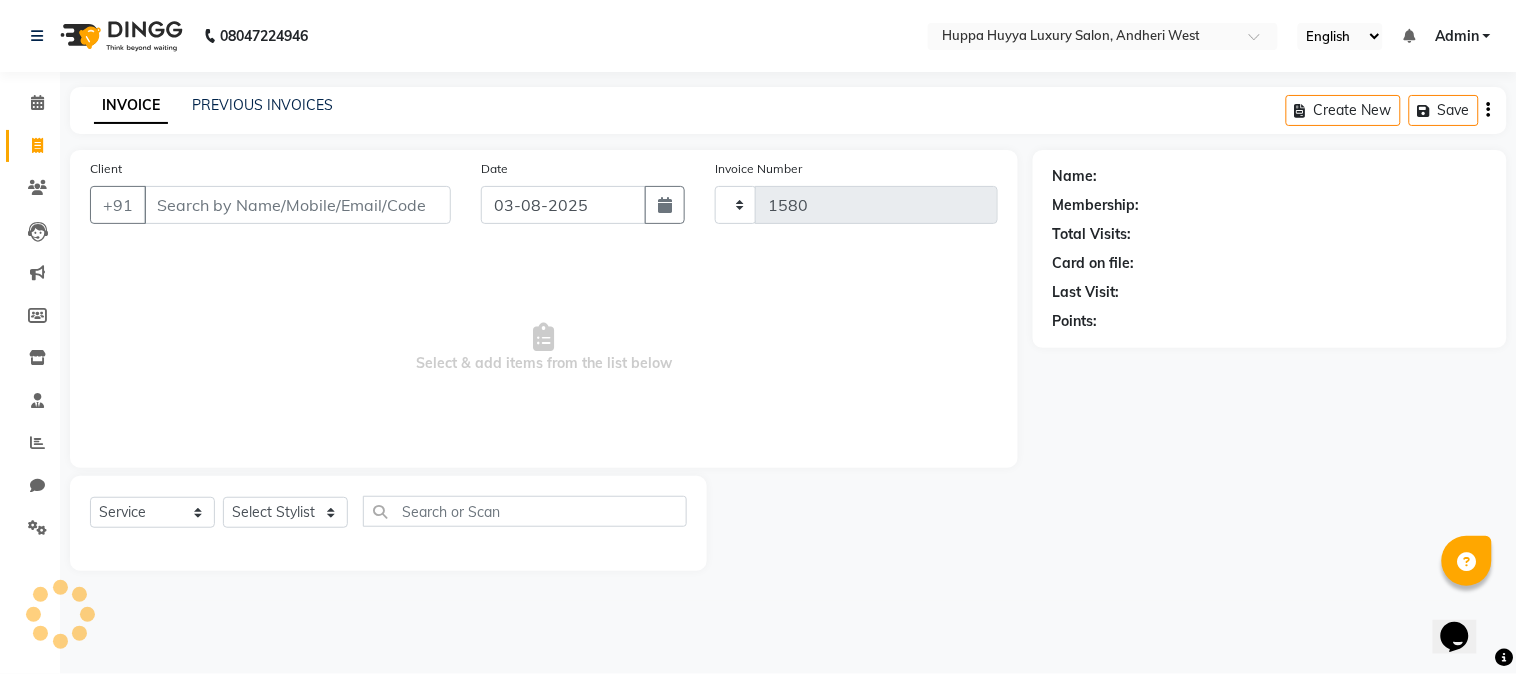 select on "7752" 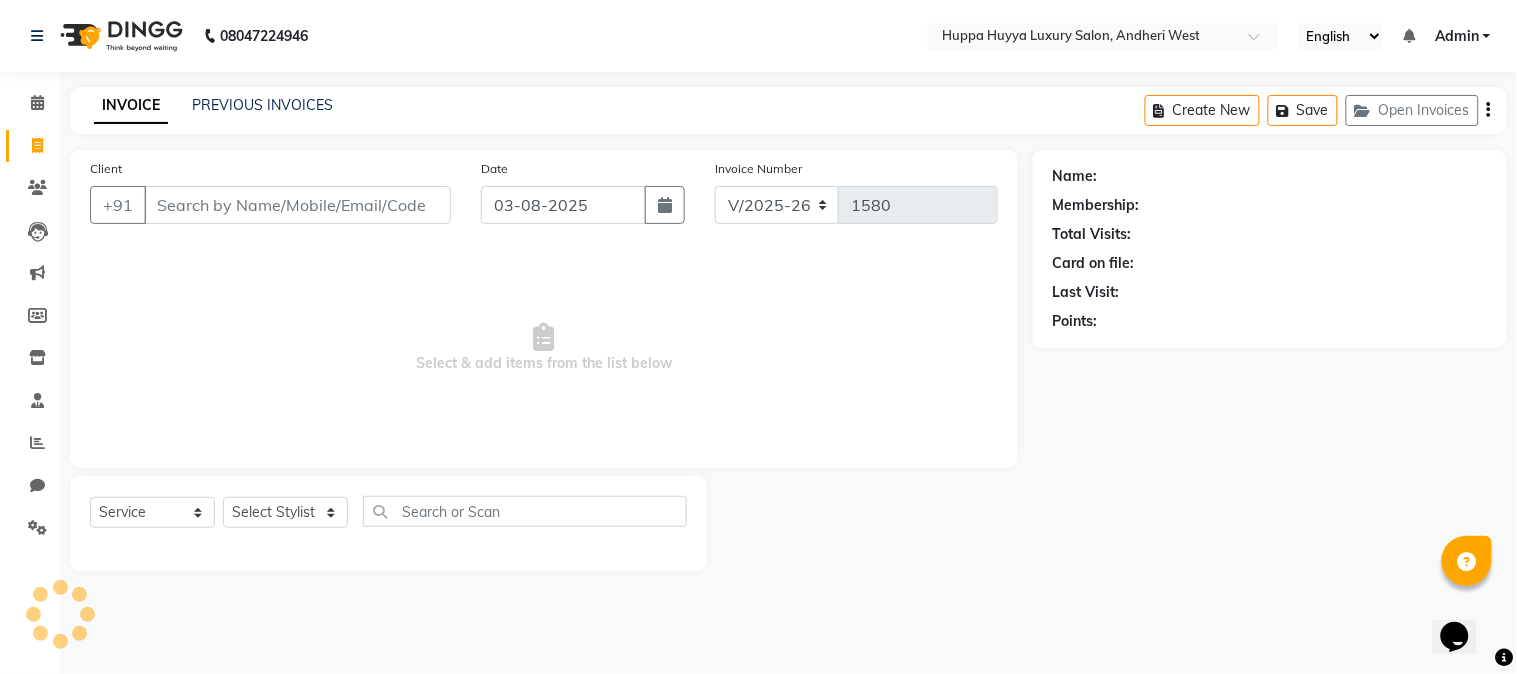 click on "Client" at bounding box center [297, 205] 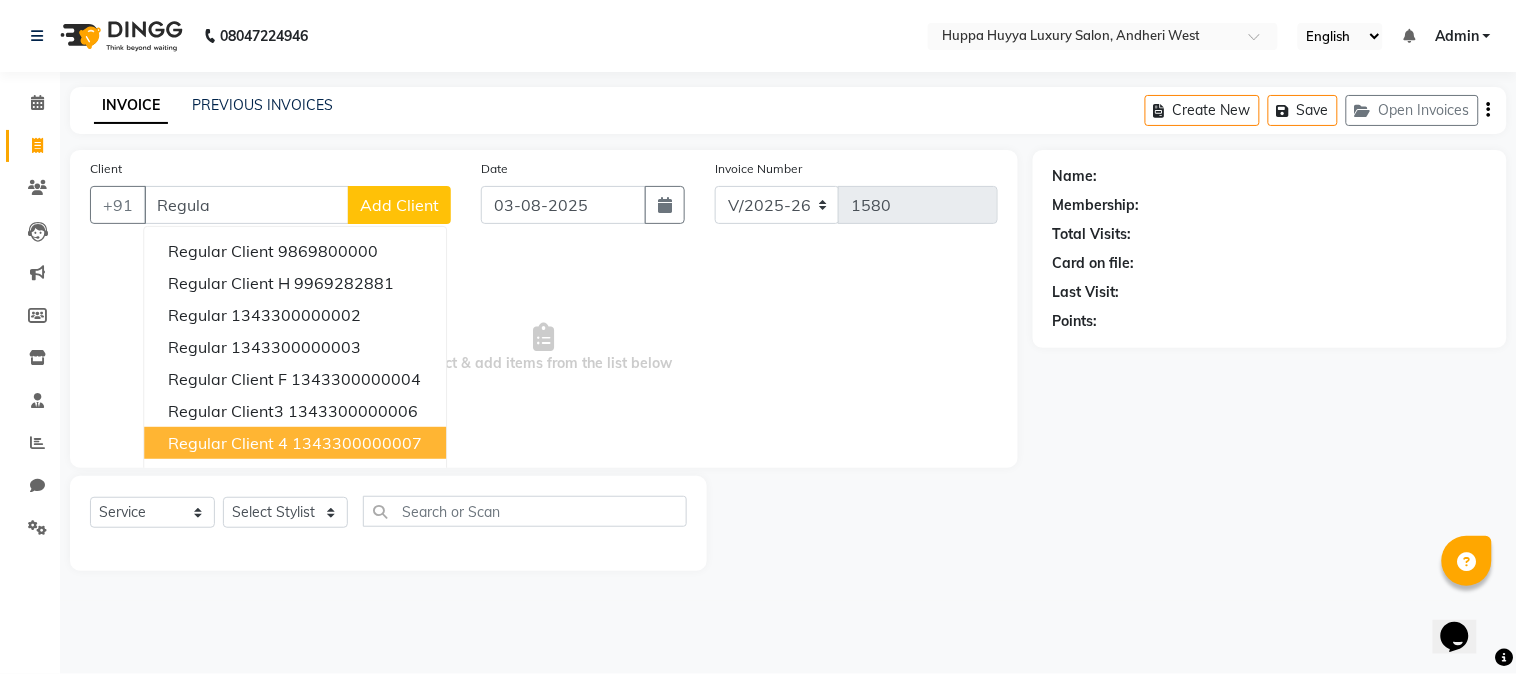 click on "Regular Client 4" at bounding box center (228, 443) 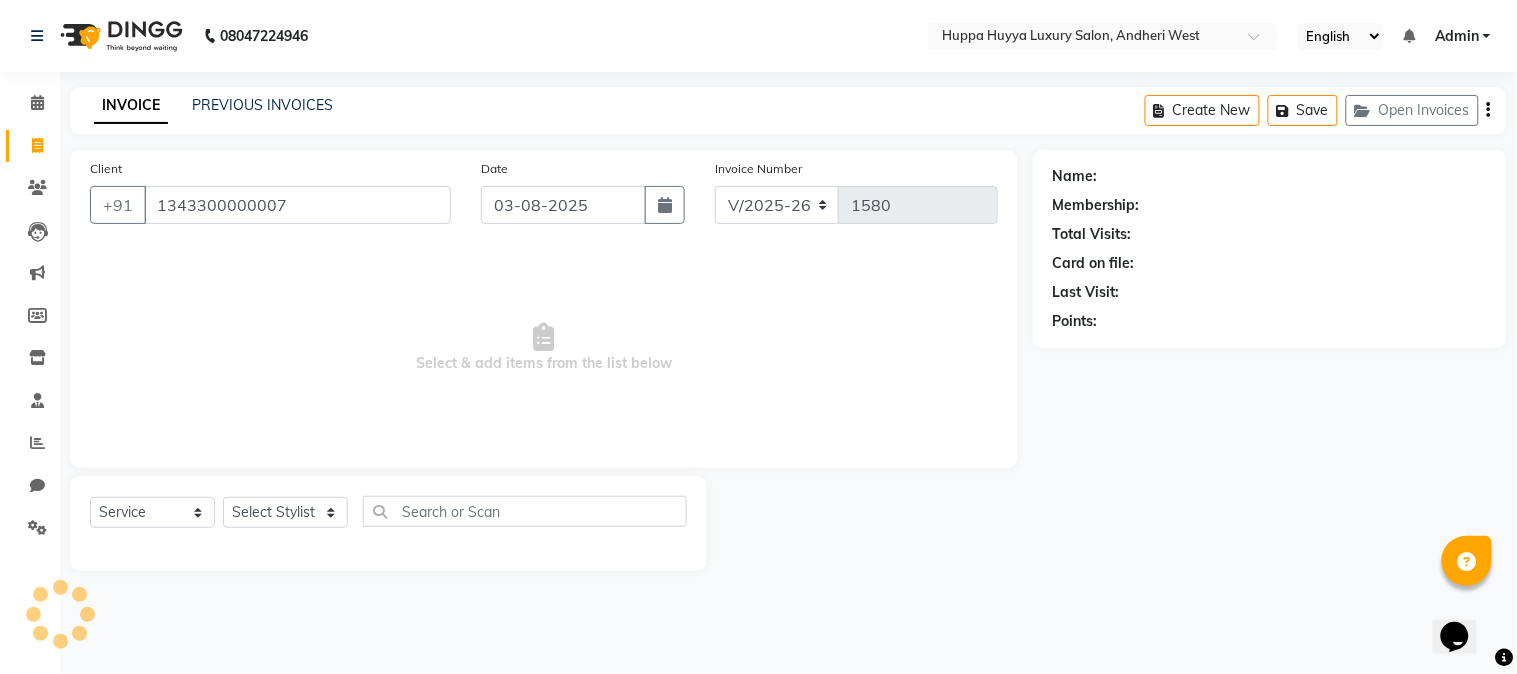 type on "1343300000007" 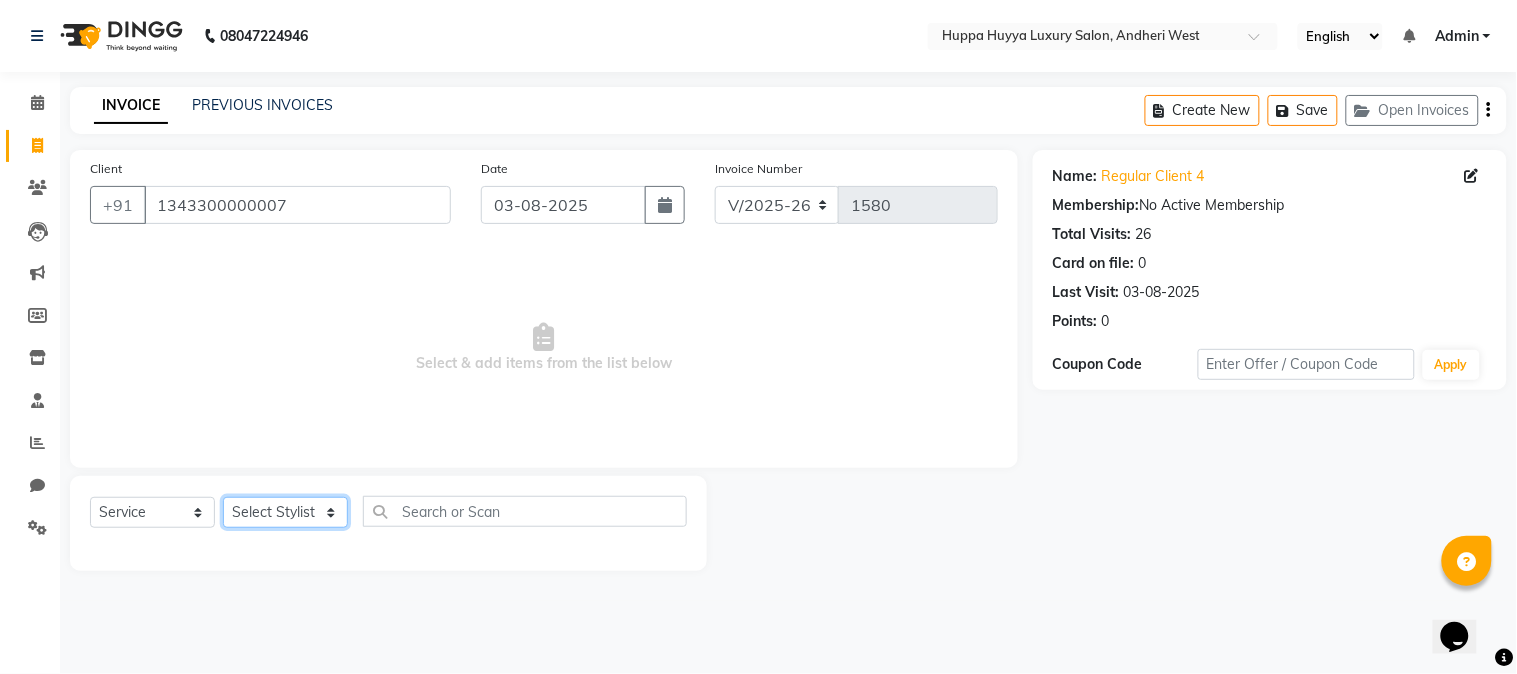 click on "Select Stylist [LASTNAME] [LASTNAME] [LASTNAME] [LASTNAME] Salon Shaan [LASTNAME]" 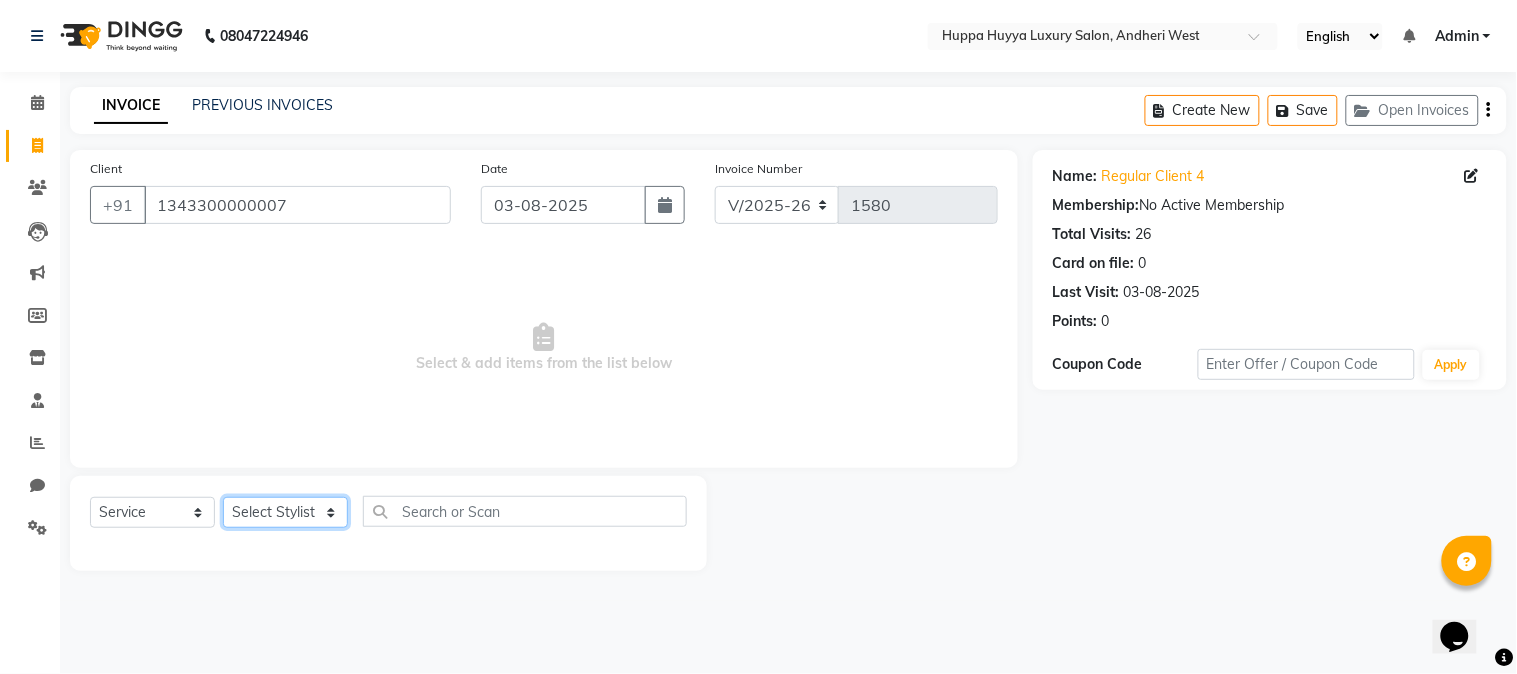 select on "69297" 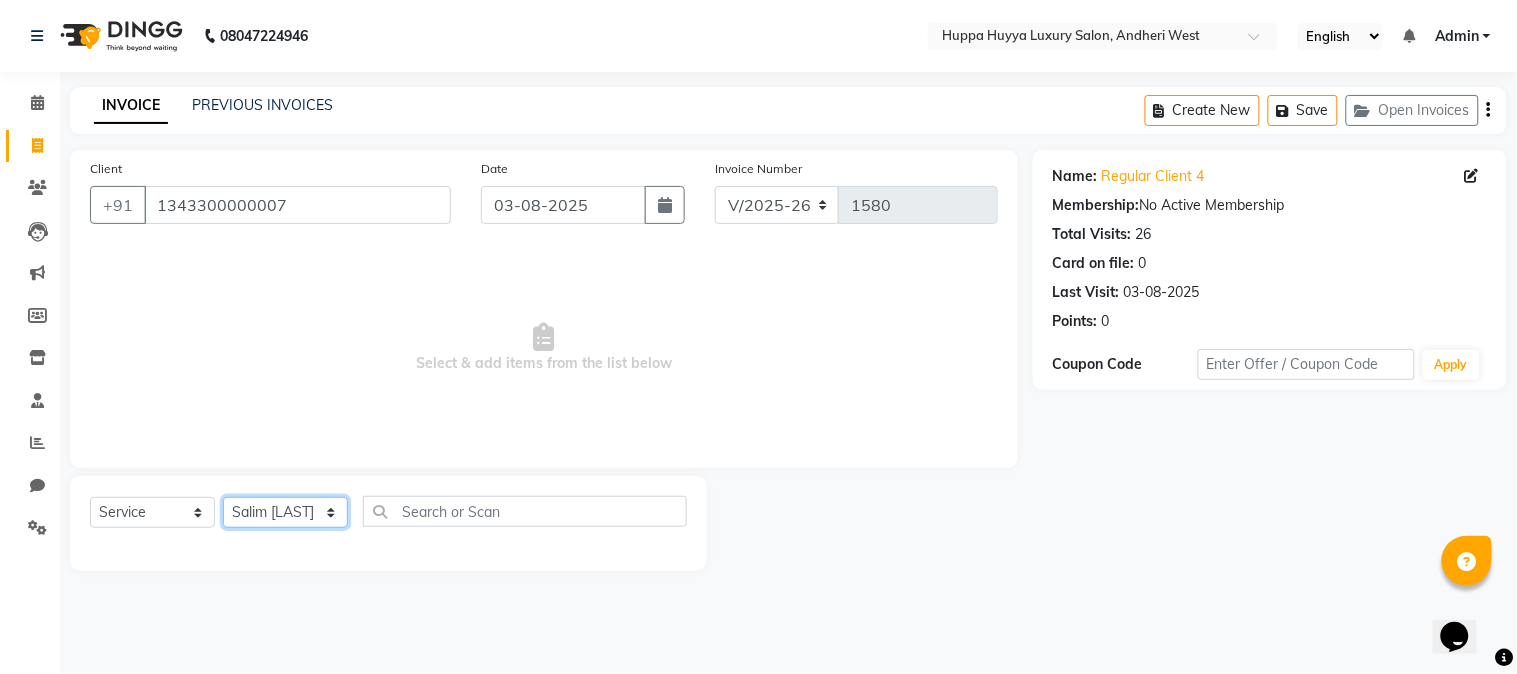 click on "Select Stylist [LASTNAME] [LASTNAME] [LASTNAME] [LASTNAME] Salon Shaan [LASTNAME]" 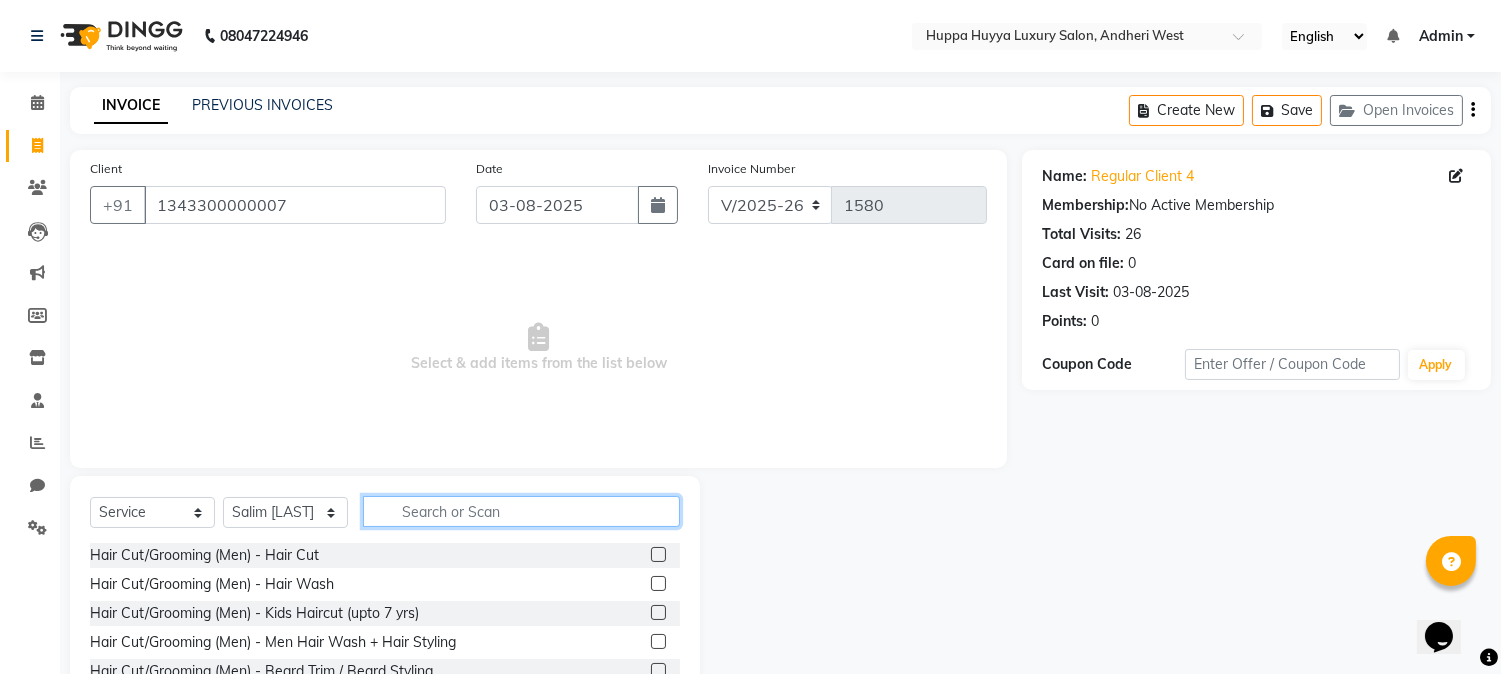 click 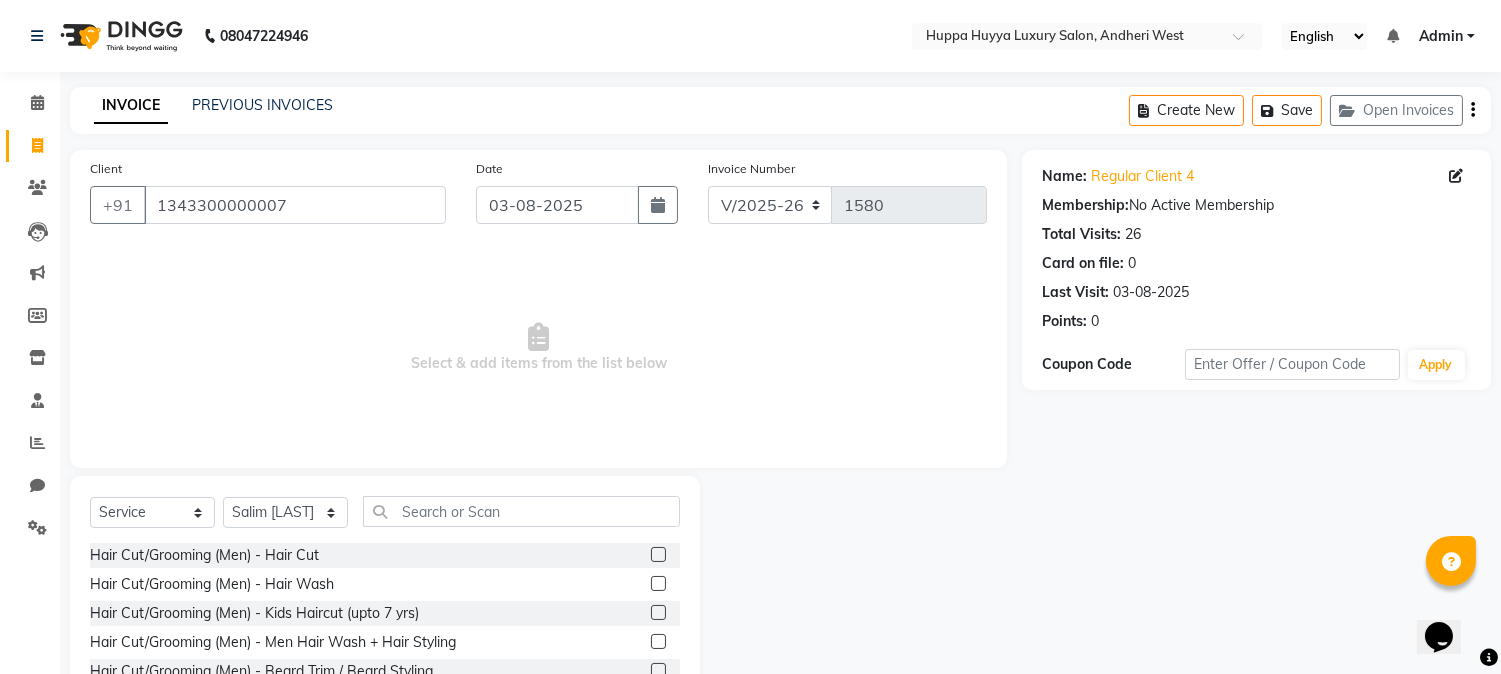 click 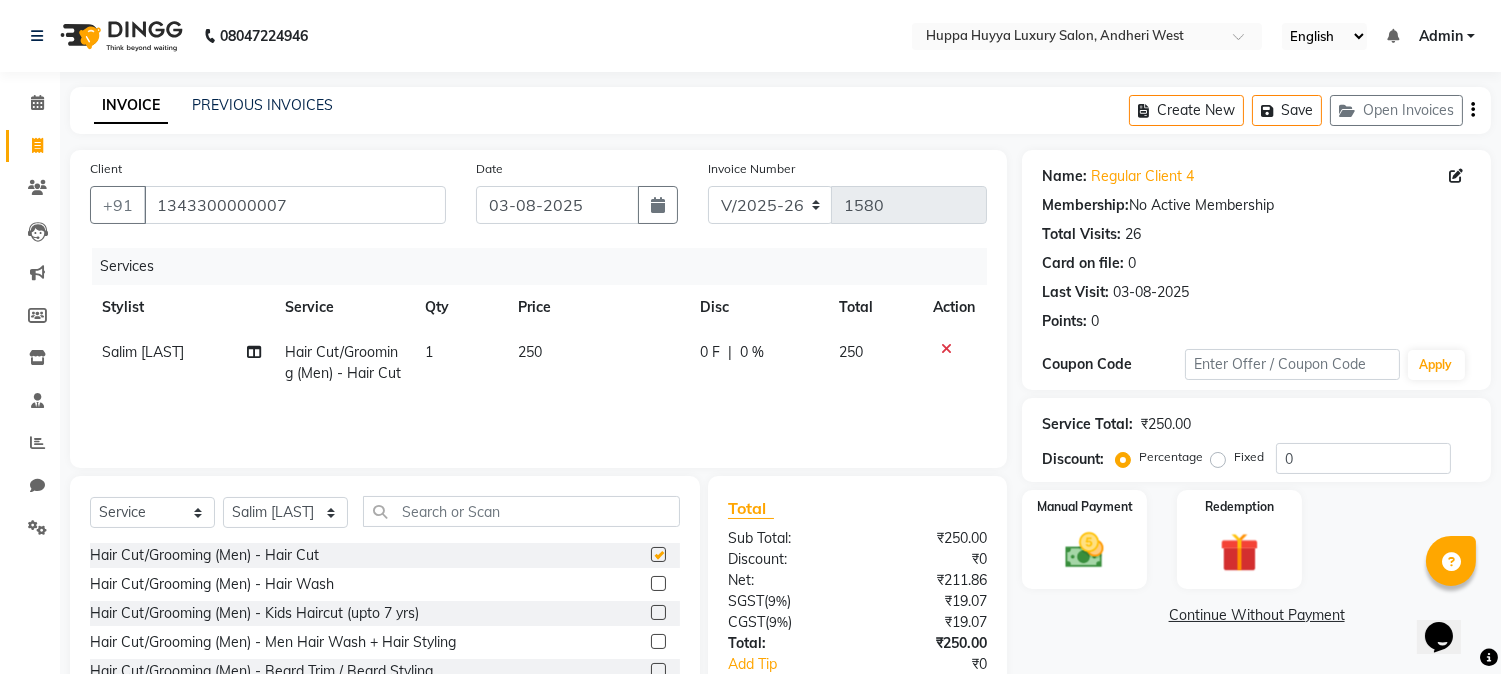 checkbox on "false" 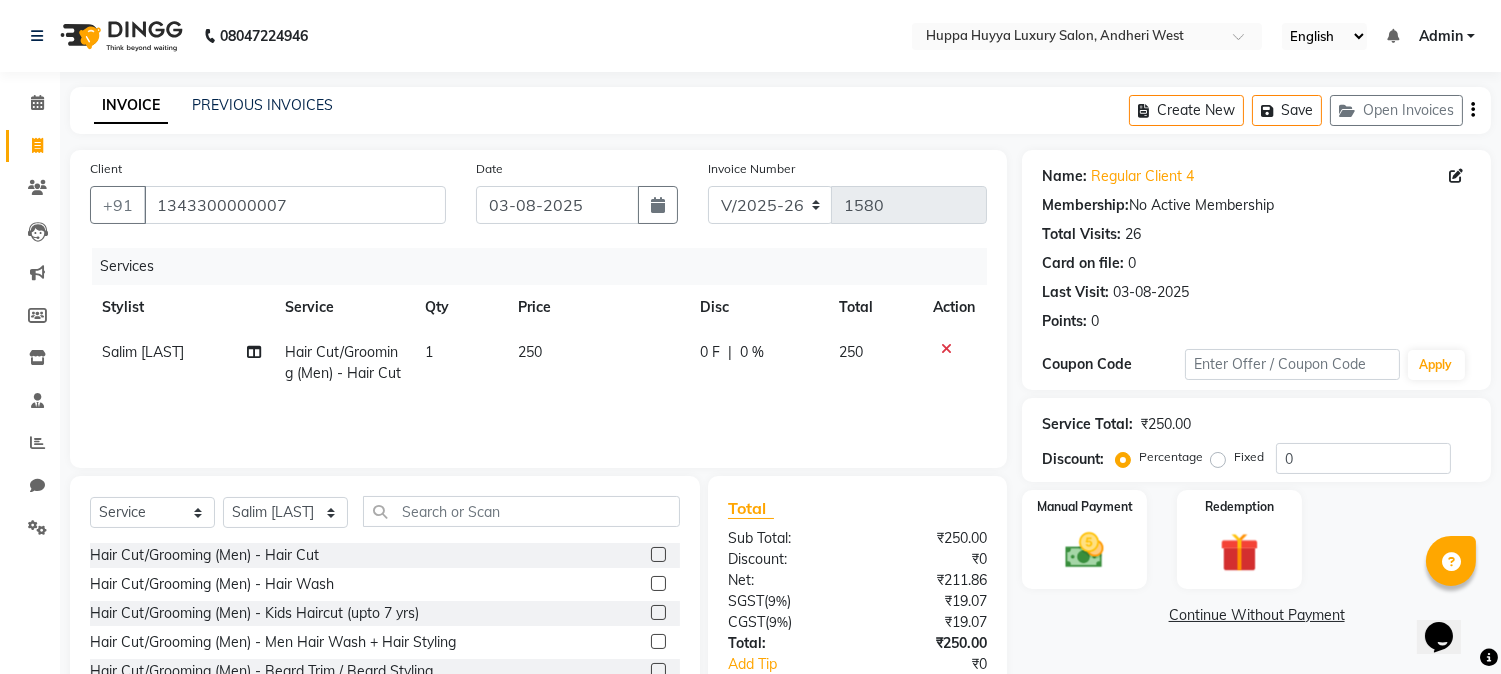 scroll, scrollTop: 128, scrollLeft: 0, axis: vertical 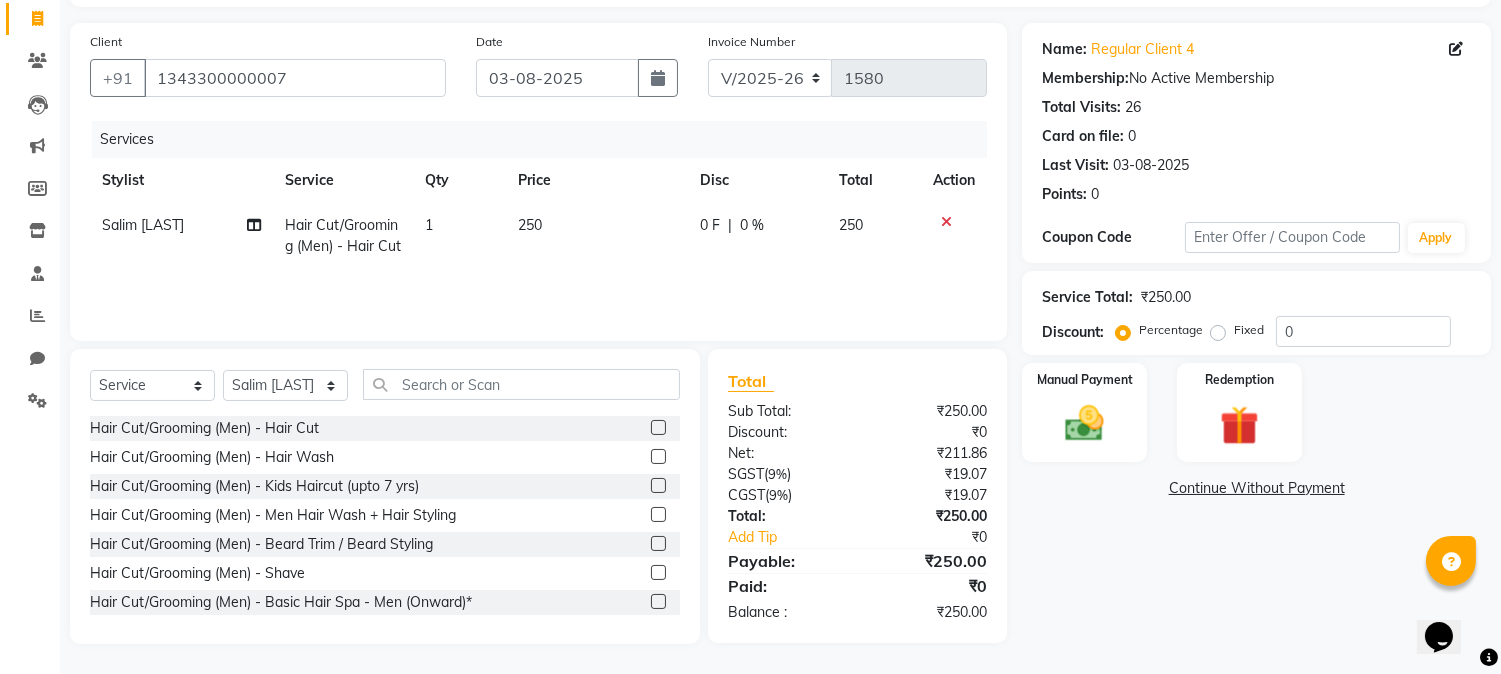 click 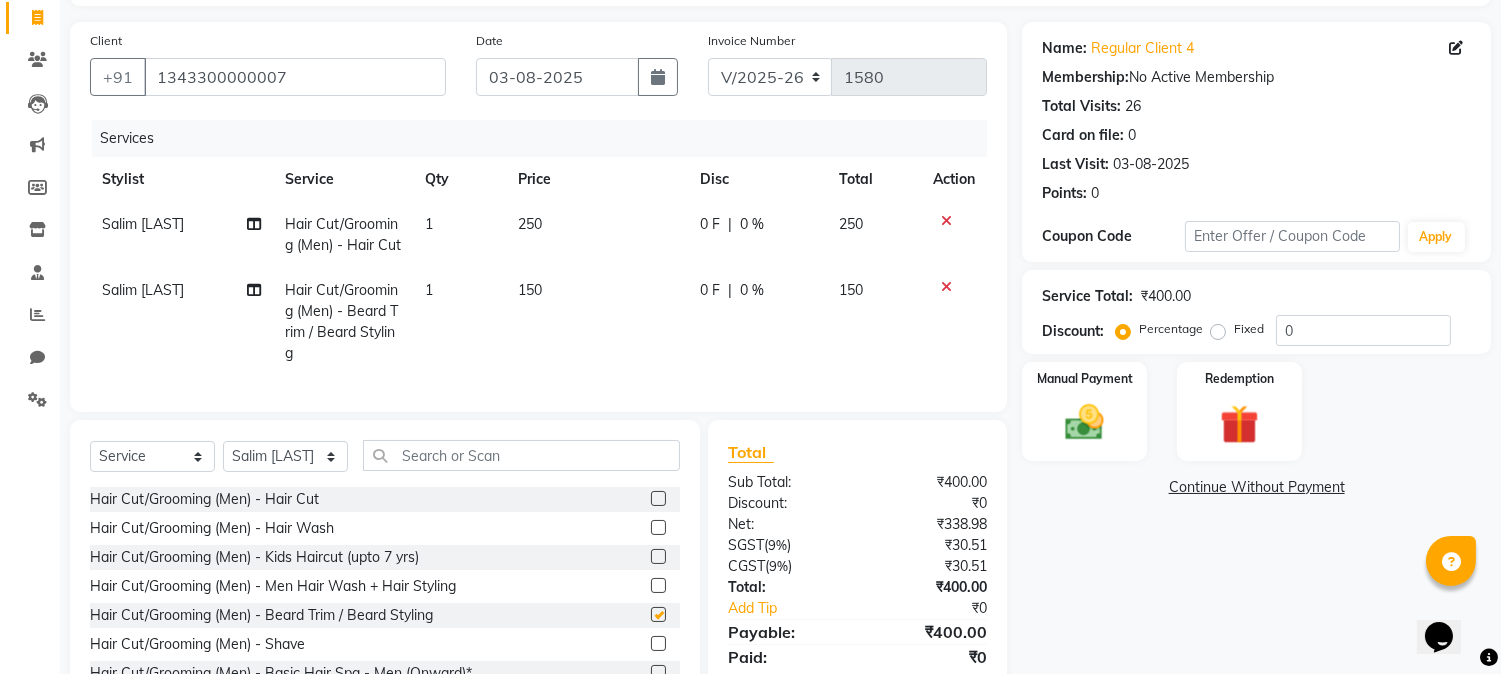 checkbox on "false" 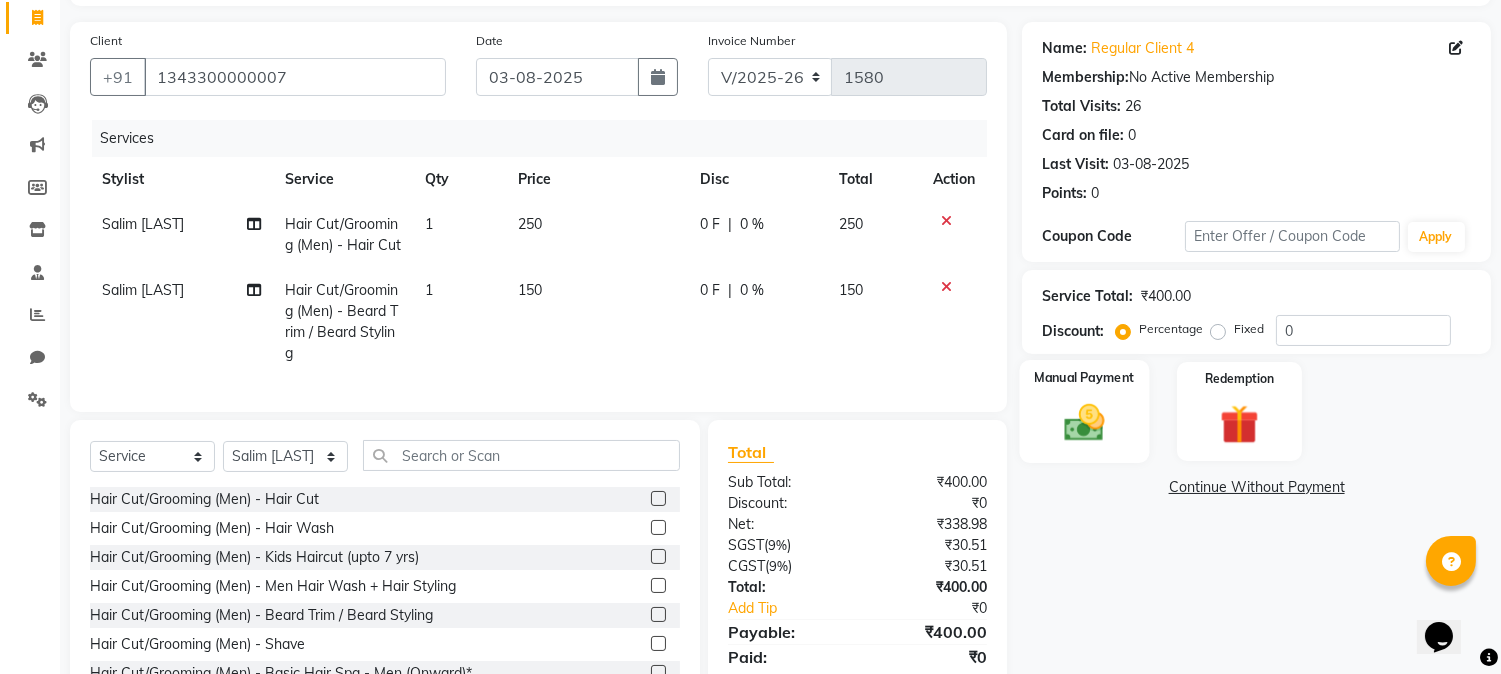 click 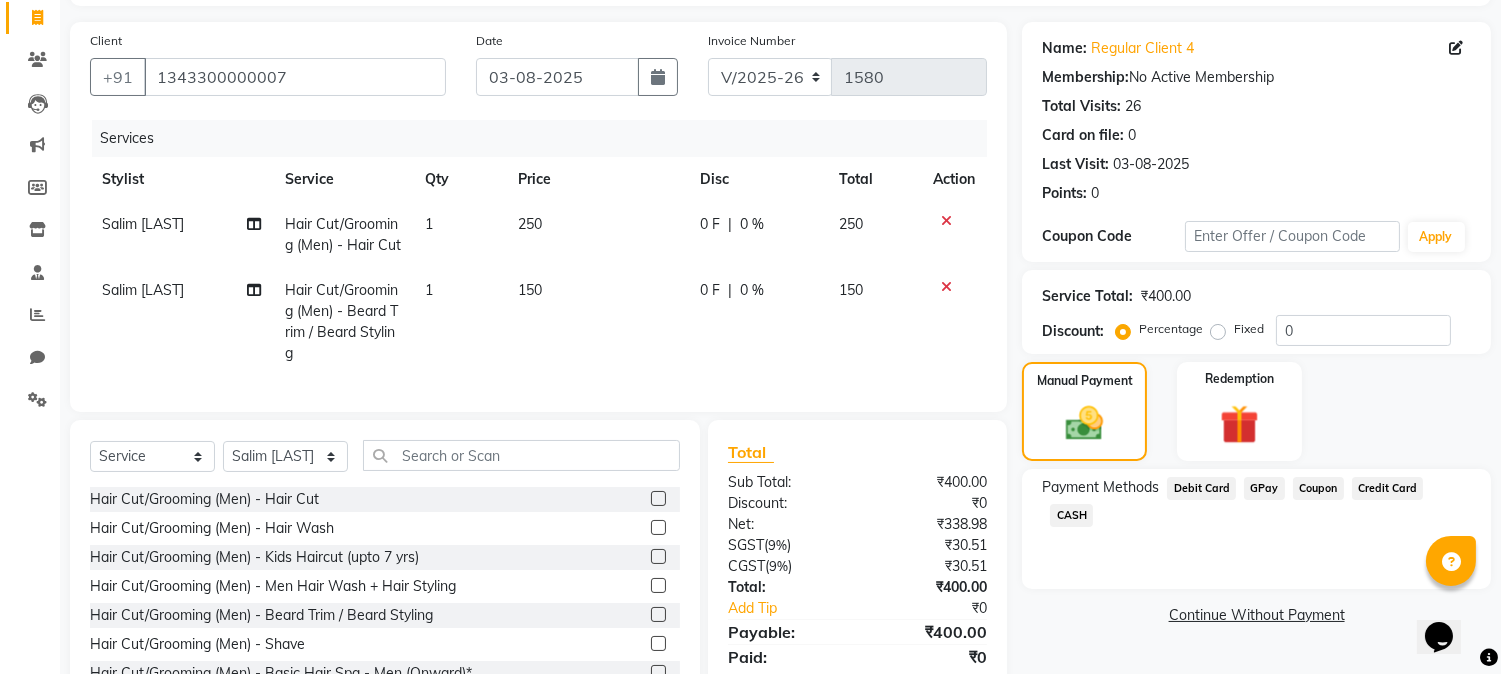 click on "CASH" 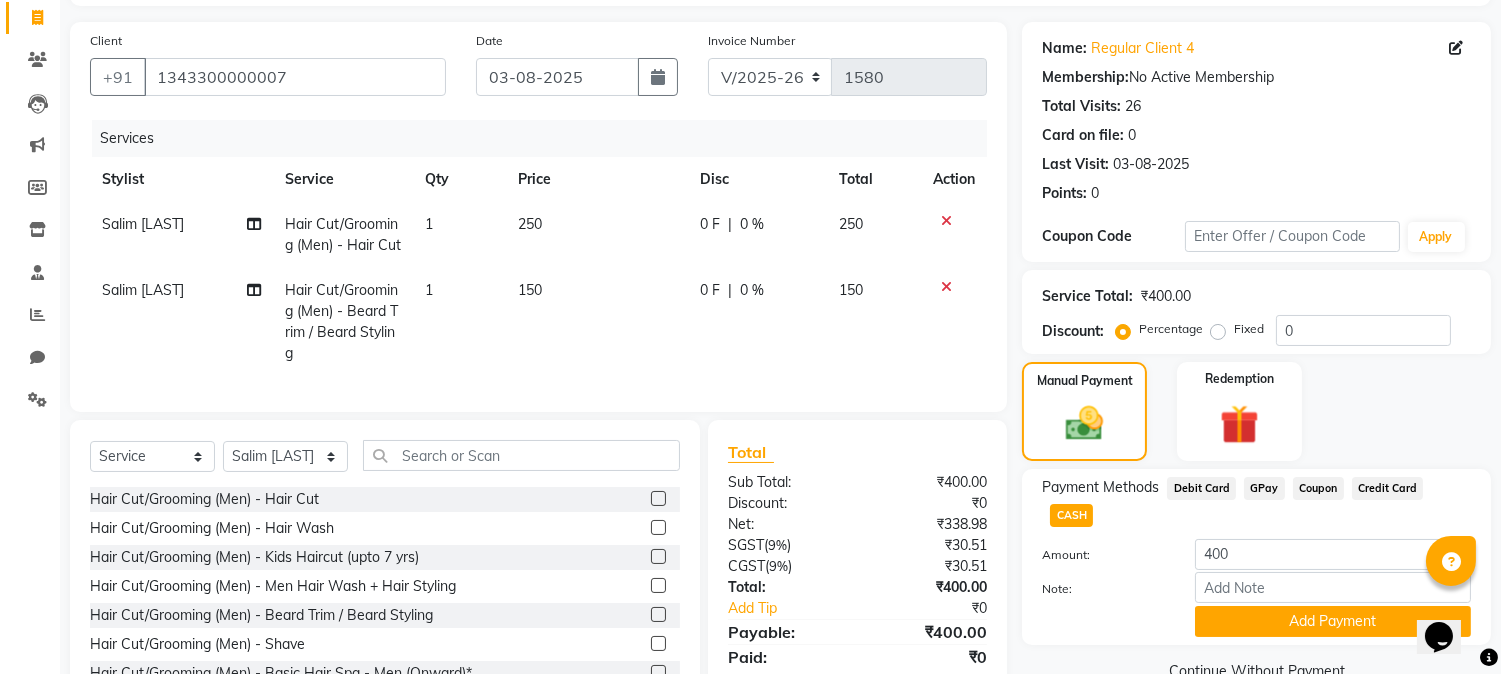 scroll, scrollTop: 236, scrollLeft: 0, axis: vertical 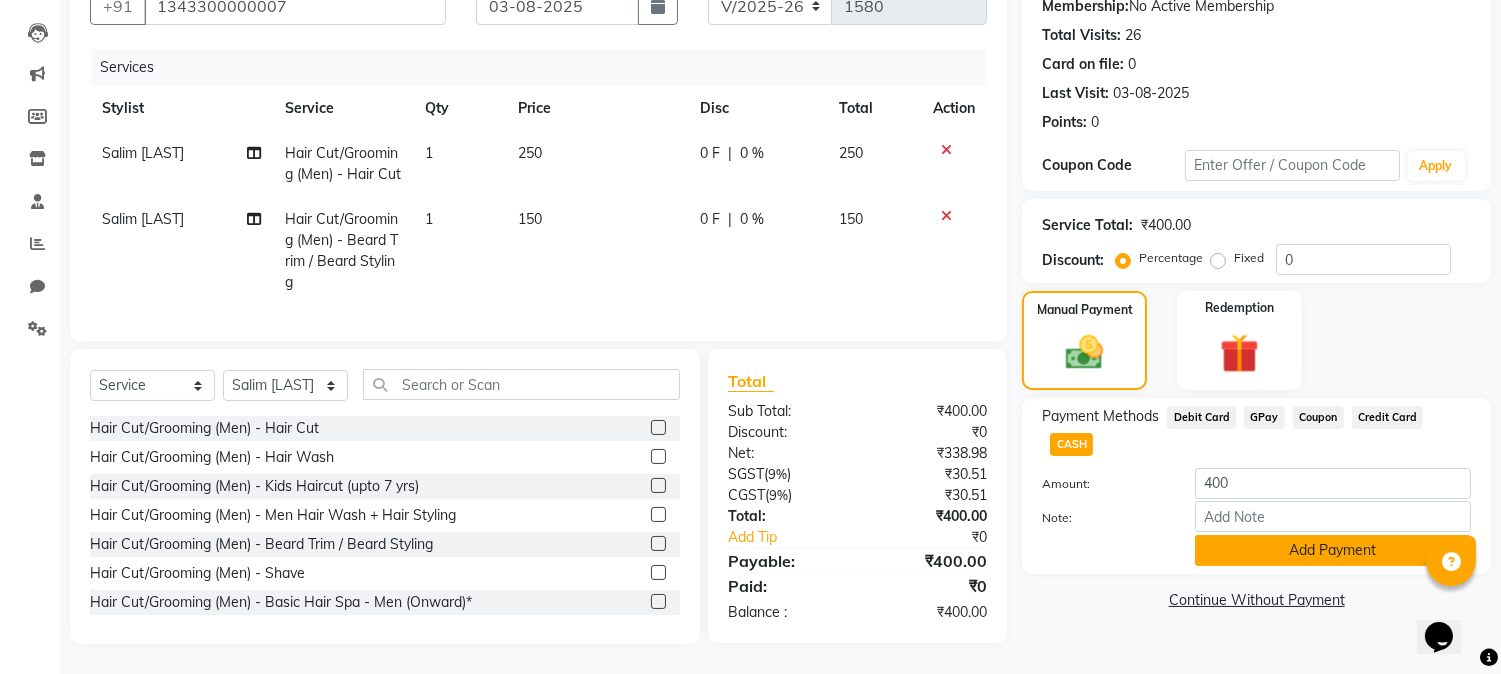 click on "Add Payment" 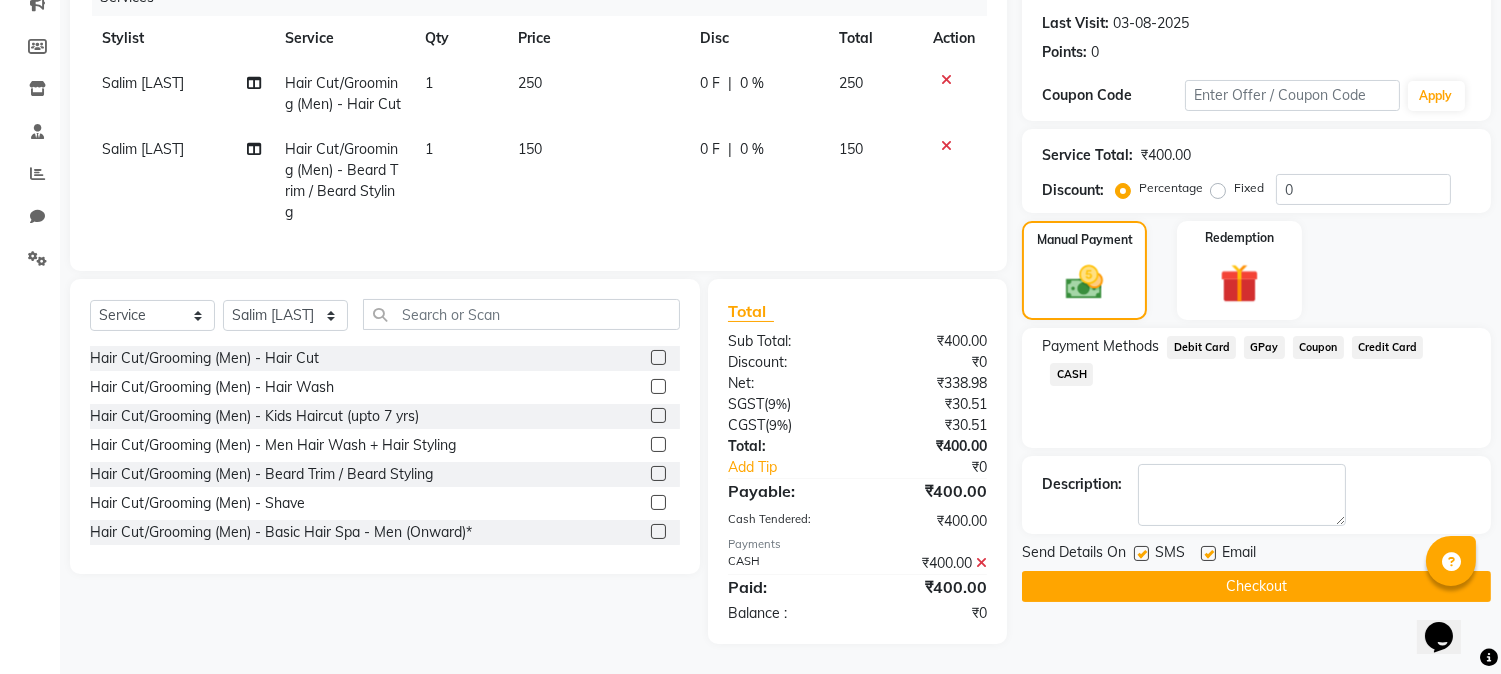 scroll, scrollTop: 306, scrollLeft: 0, axis: vertical 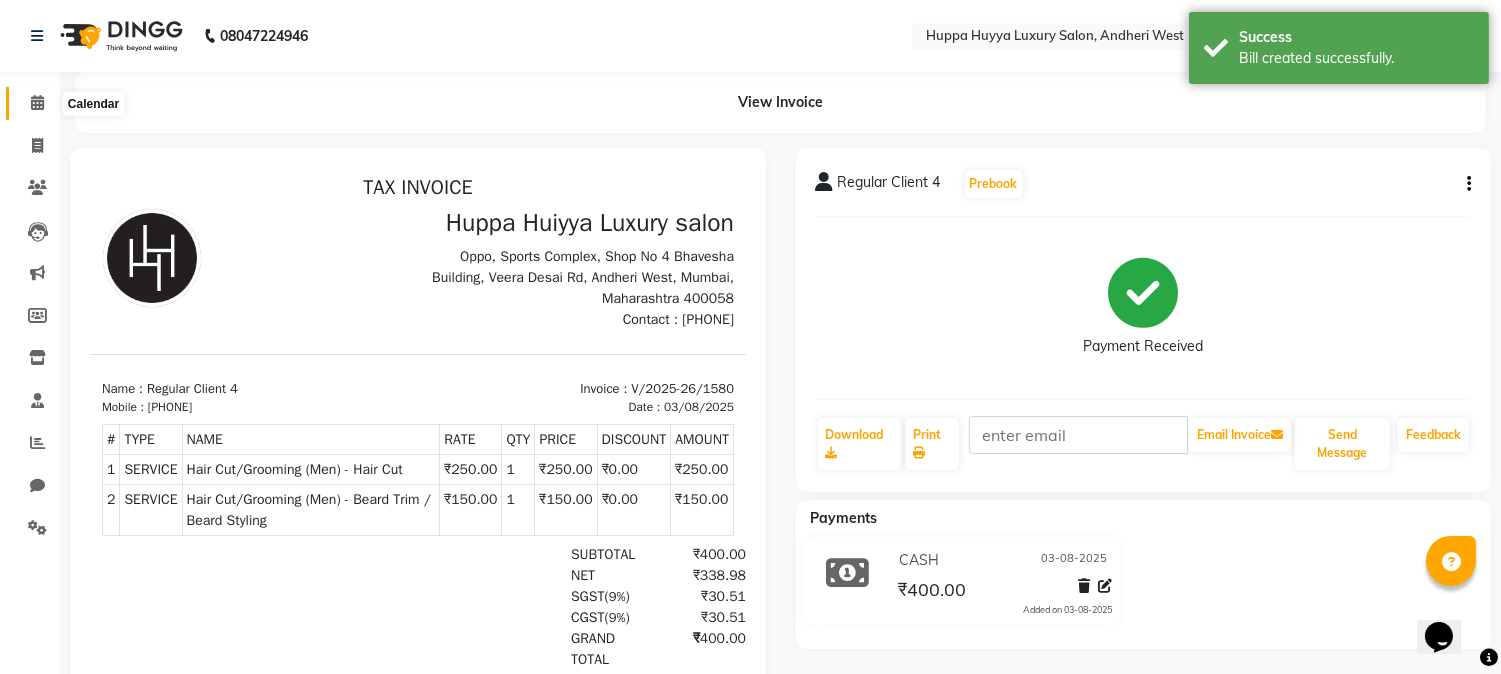 click 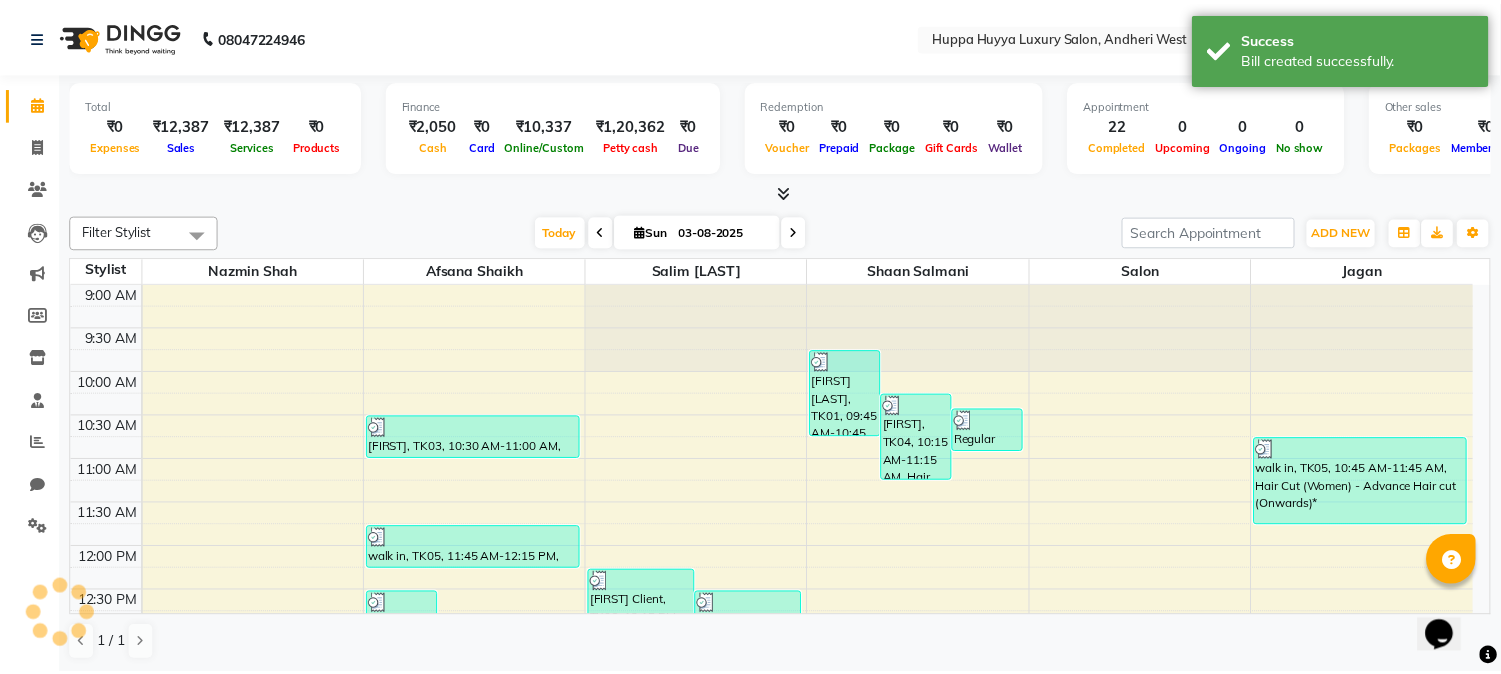 scroll, scrollTop: 867, scrollLeft: 0, axis: vertical 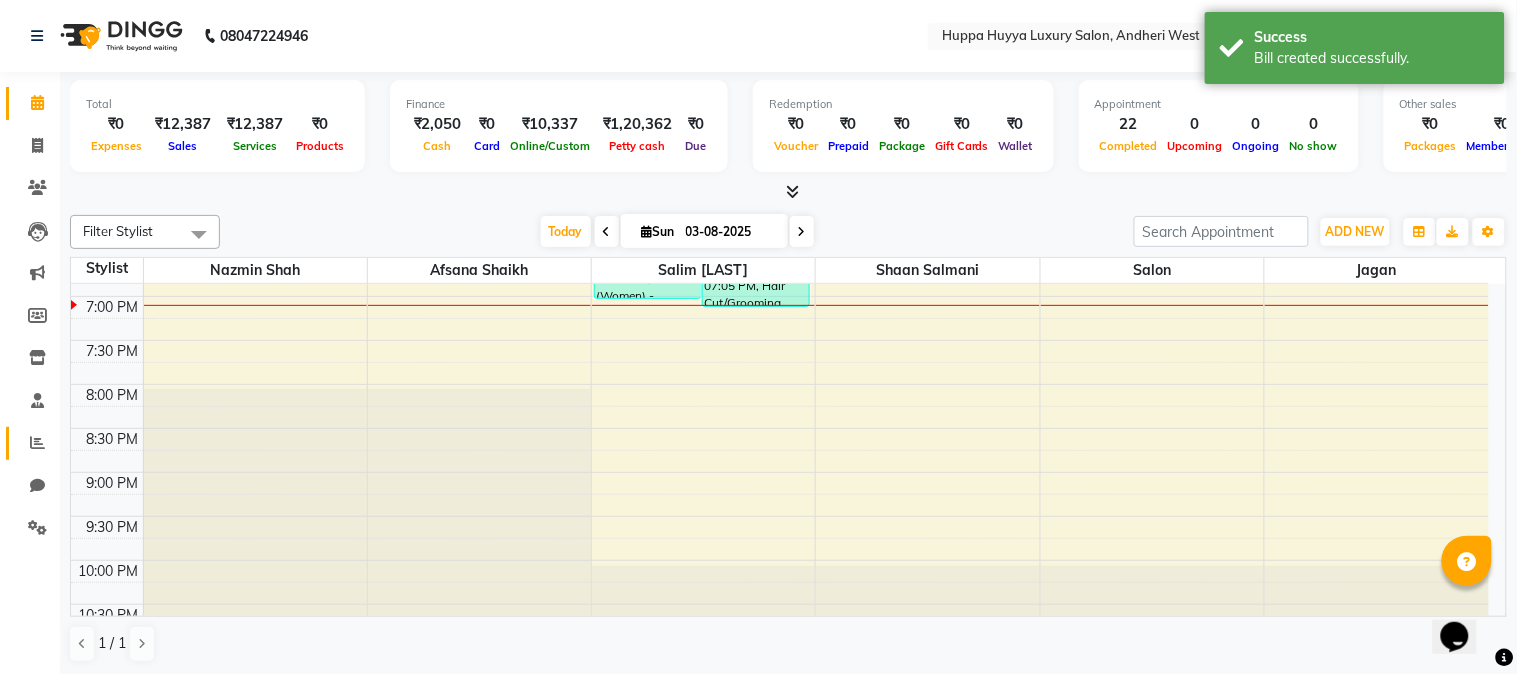 click on "Reports" 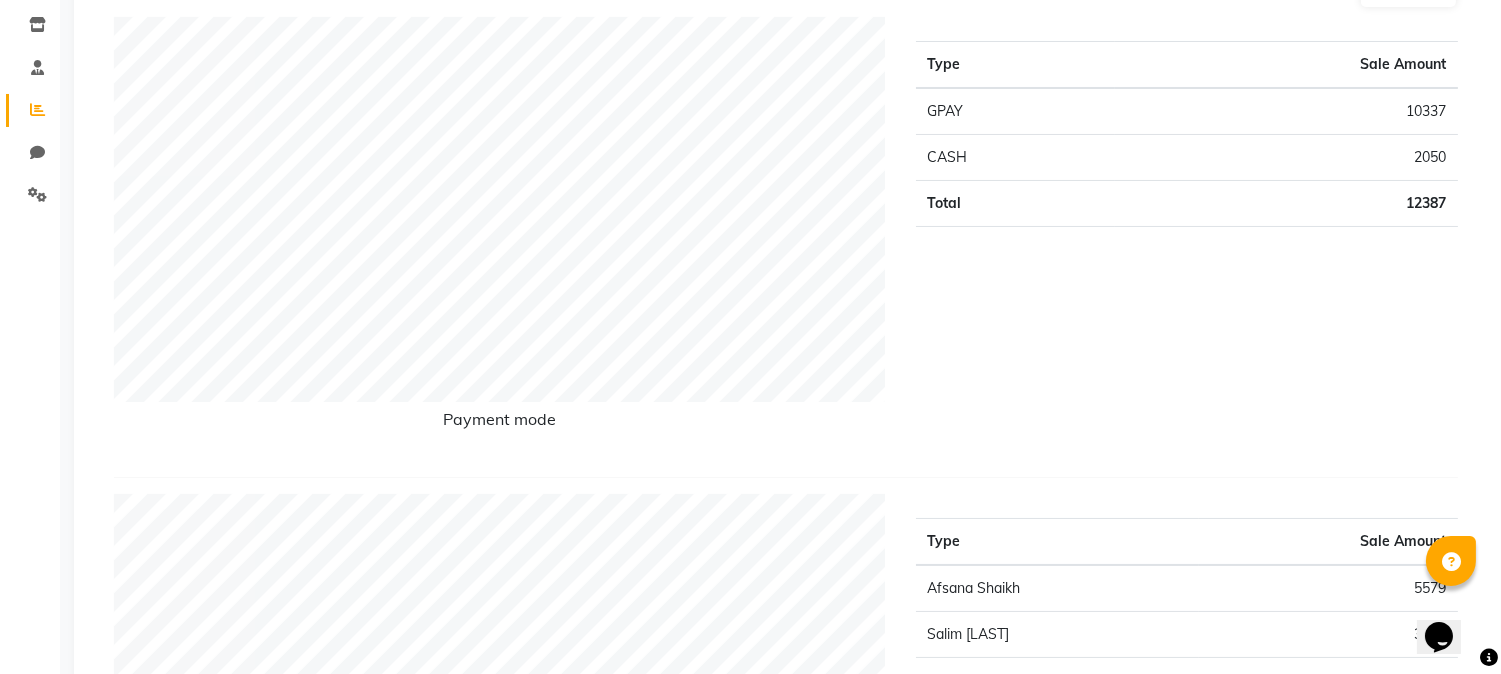scroll, scrollTop: 0, scrollLeft: 0, axis: both 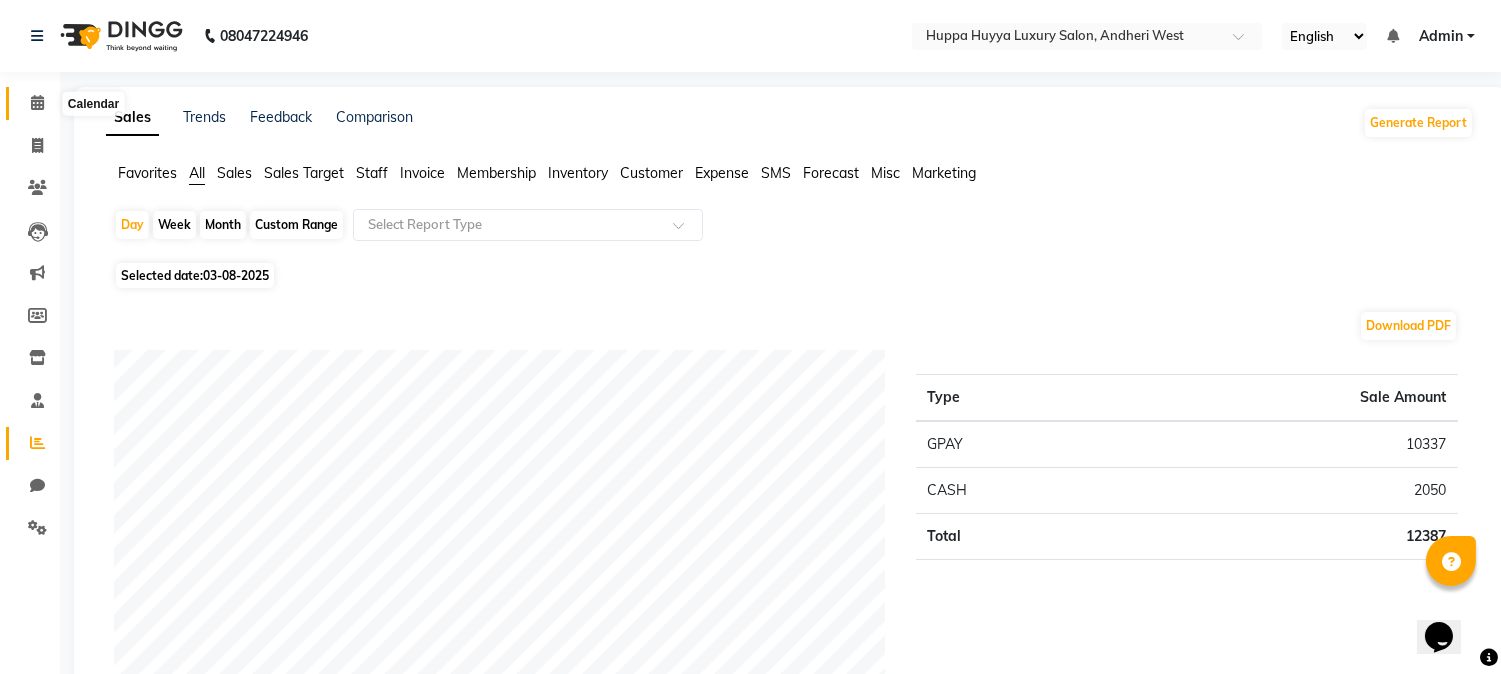 click 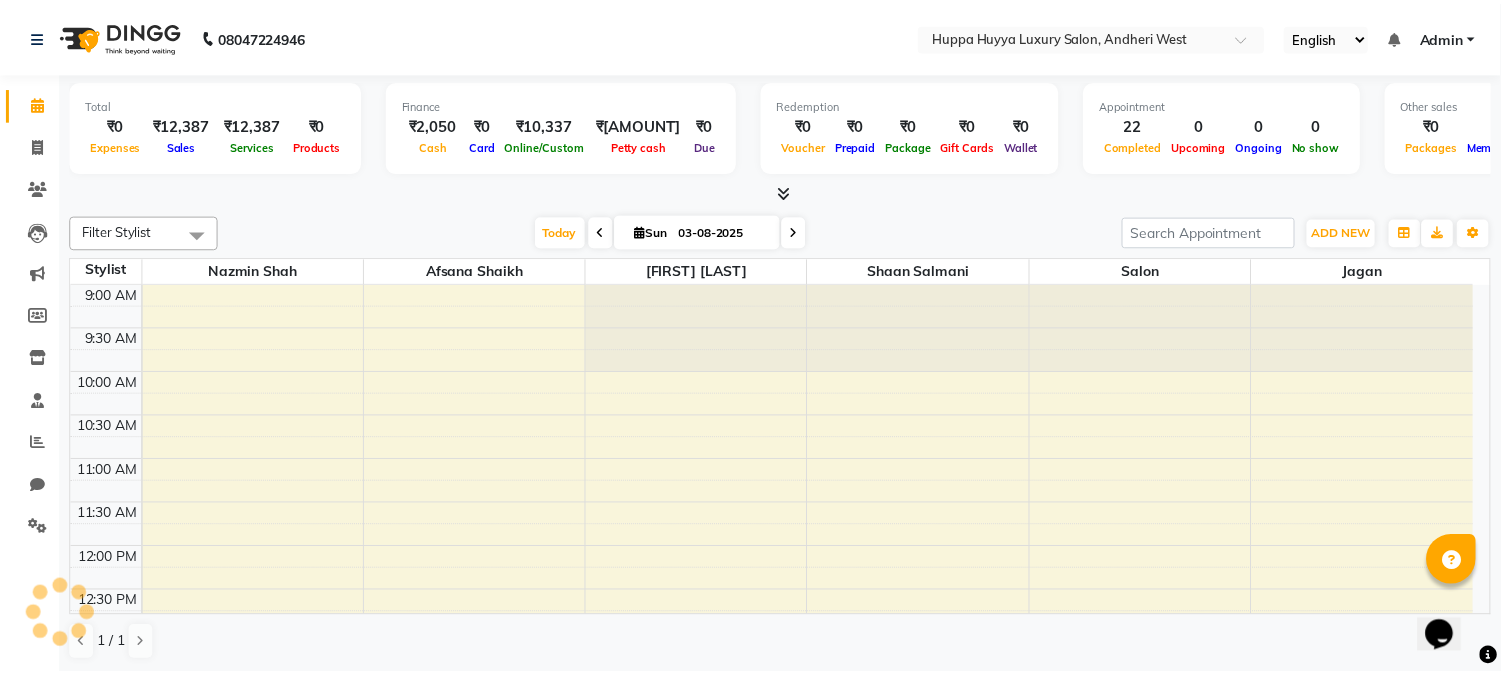 scroll, scrollTop: 0, scrollLeft: 0, axis: both 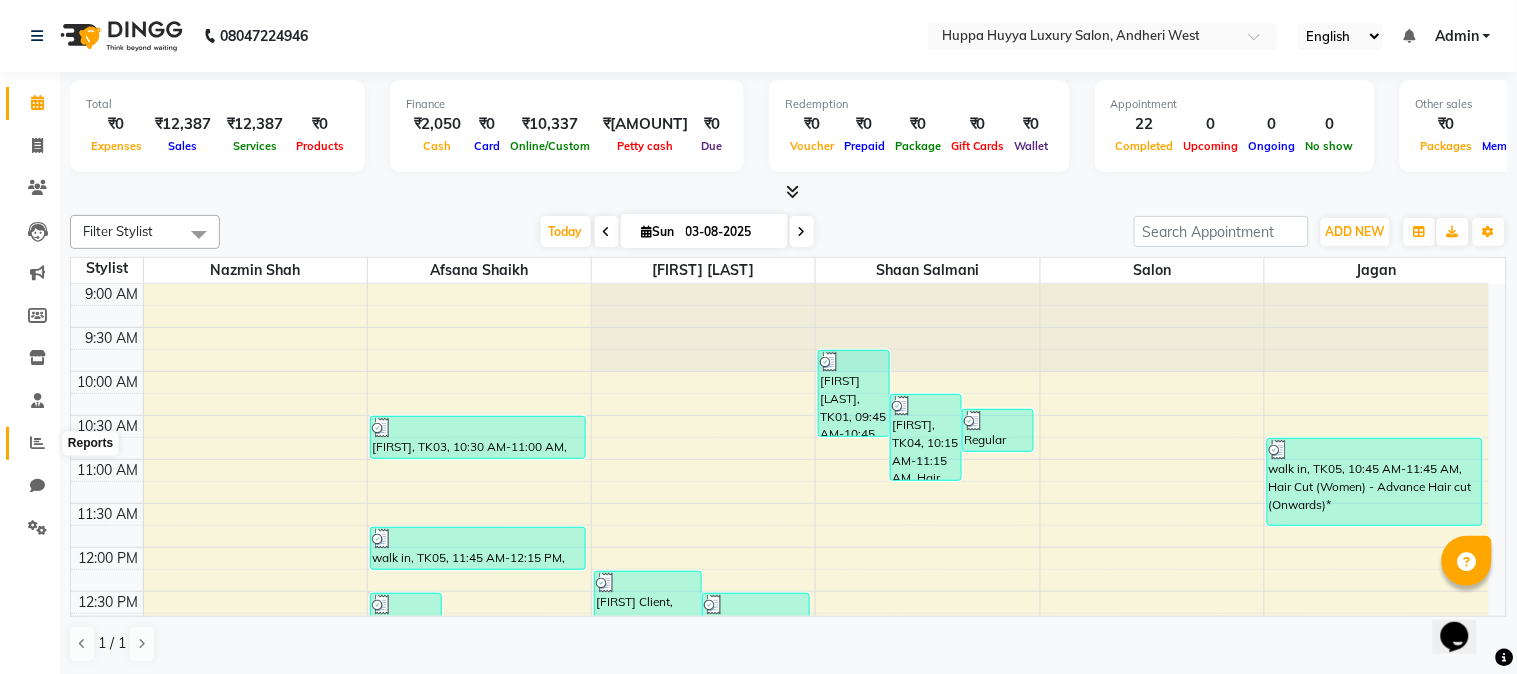 click 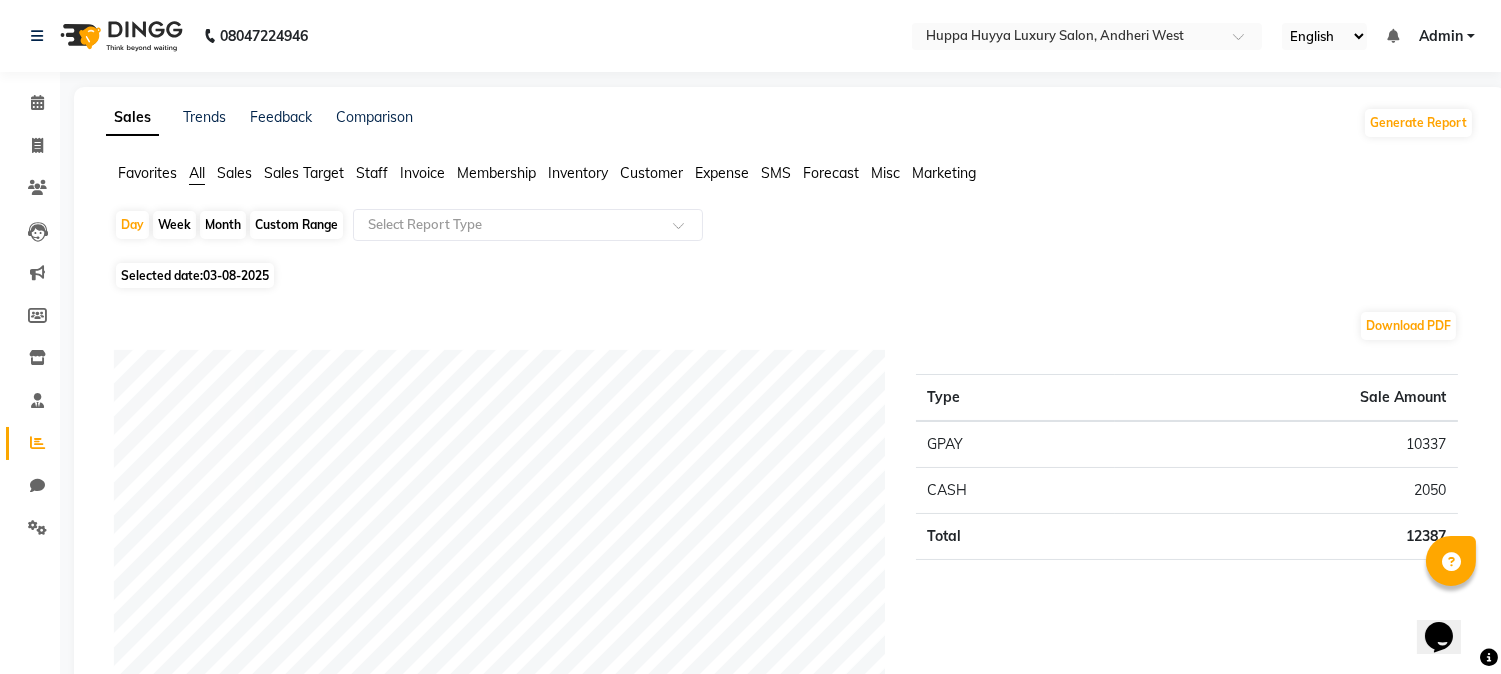 scroll, scrollTop: 0, scrollLeft: 0, axis: both 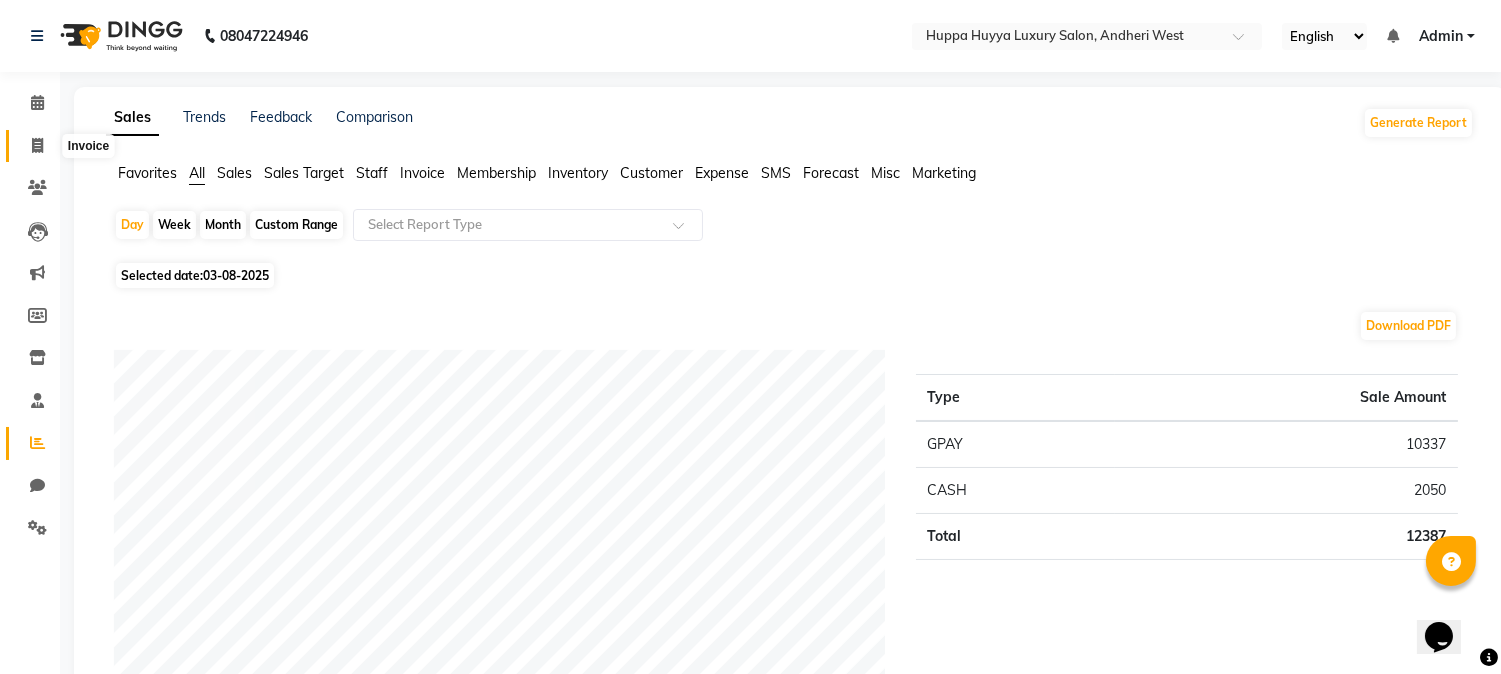 click 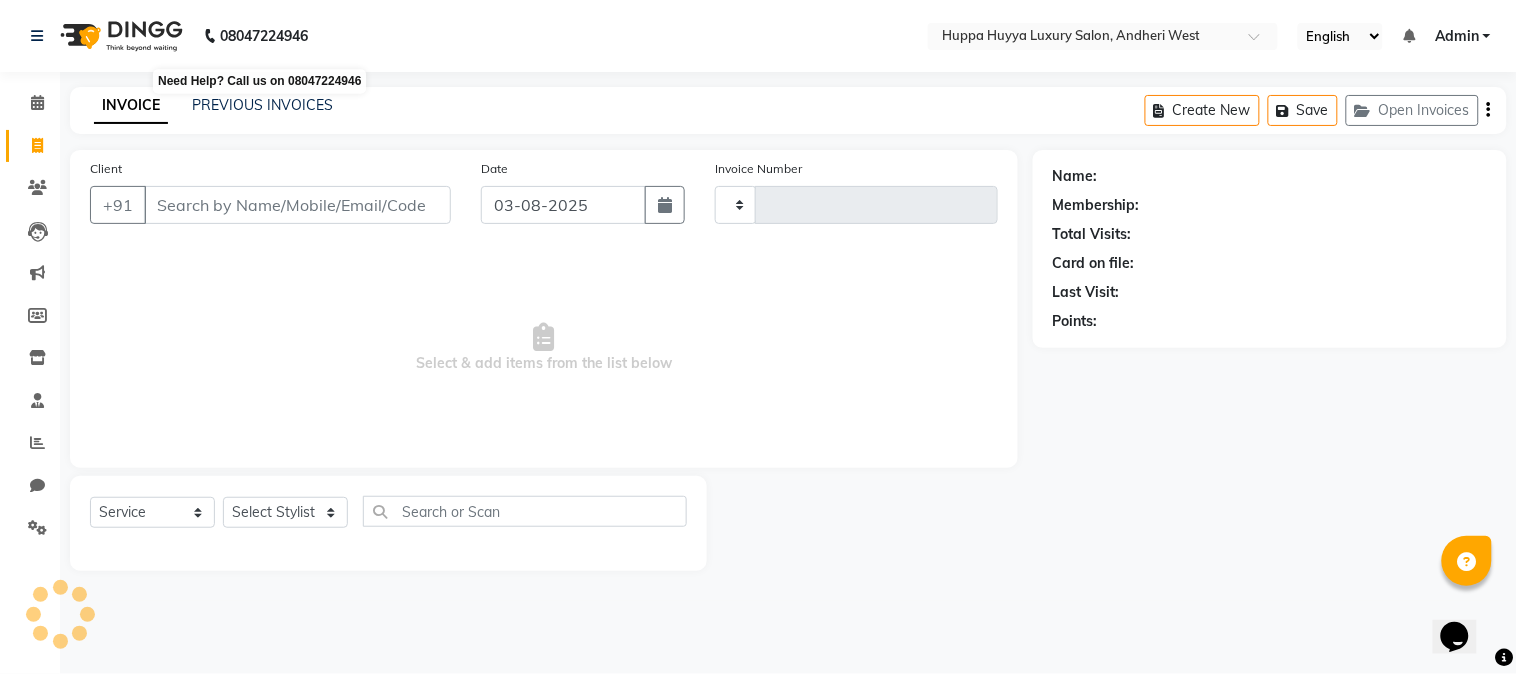 type on "1581" 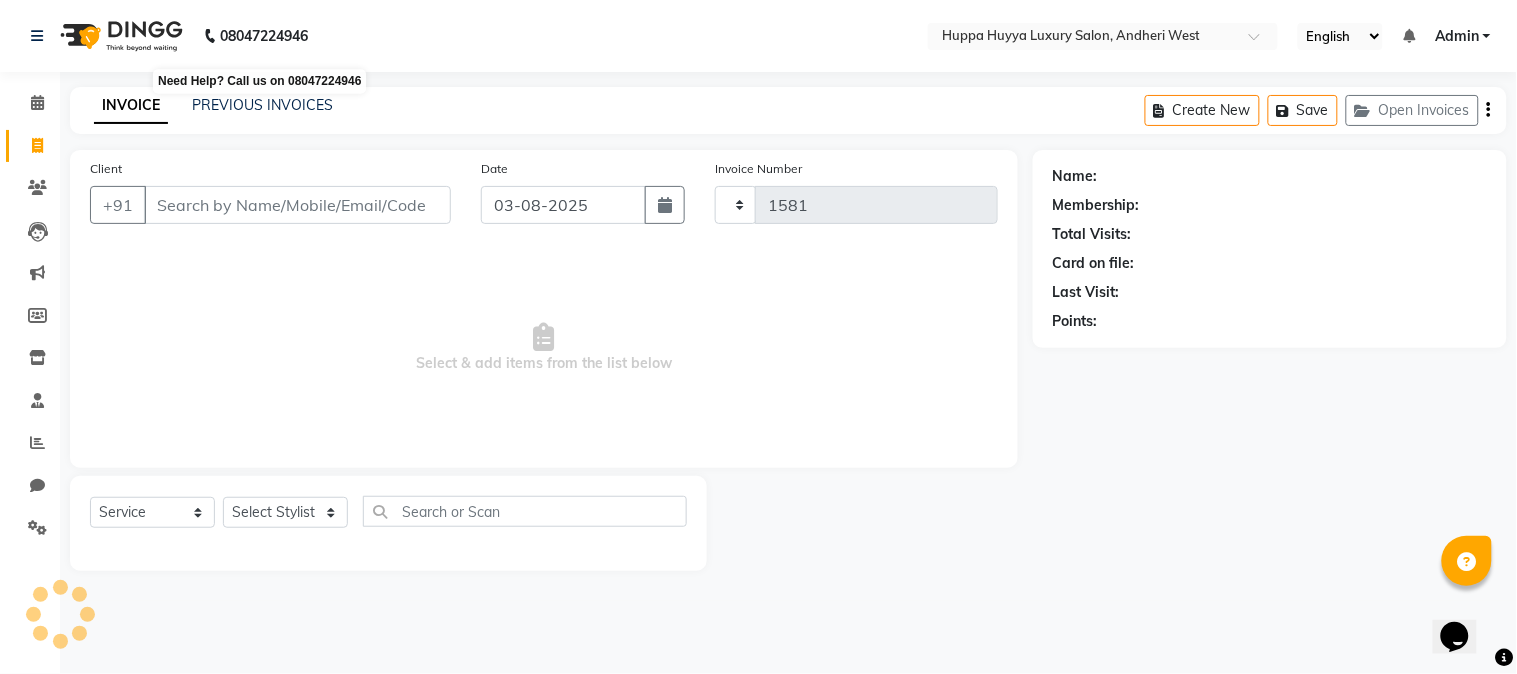 select on "7752" 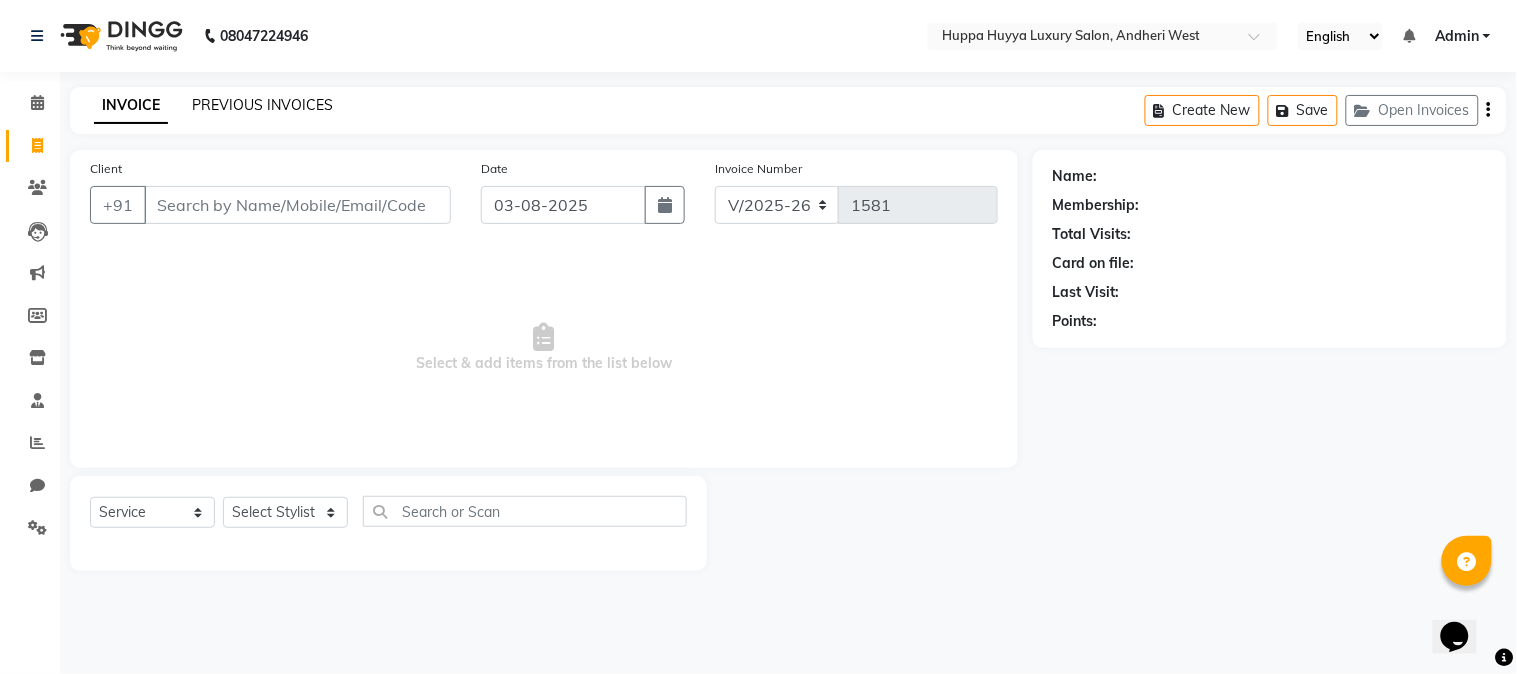 click on "PREVIOUS INVOICES" 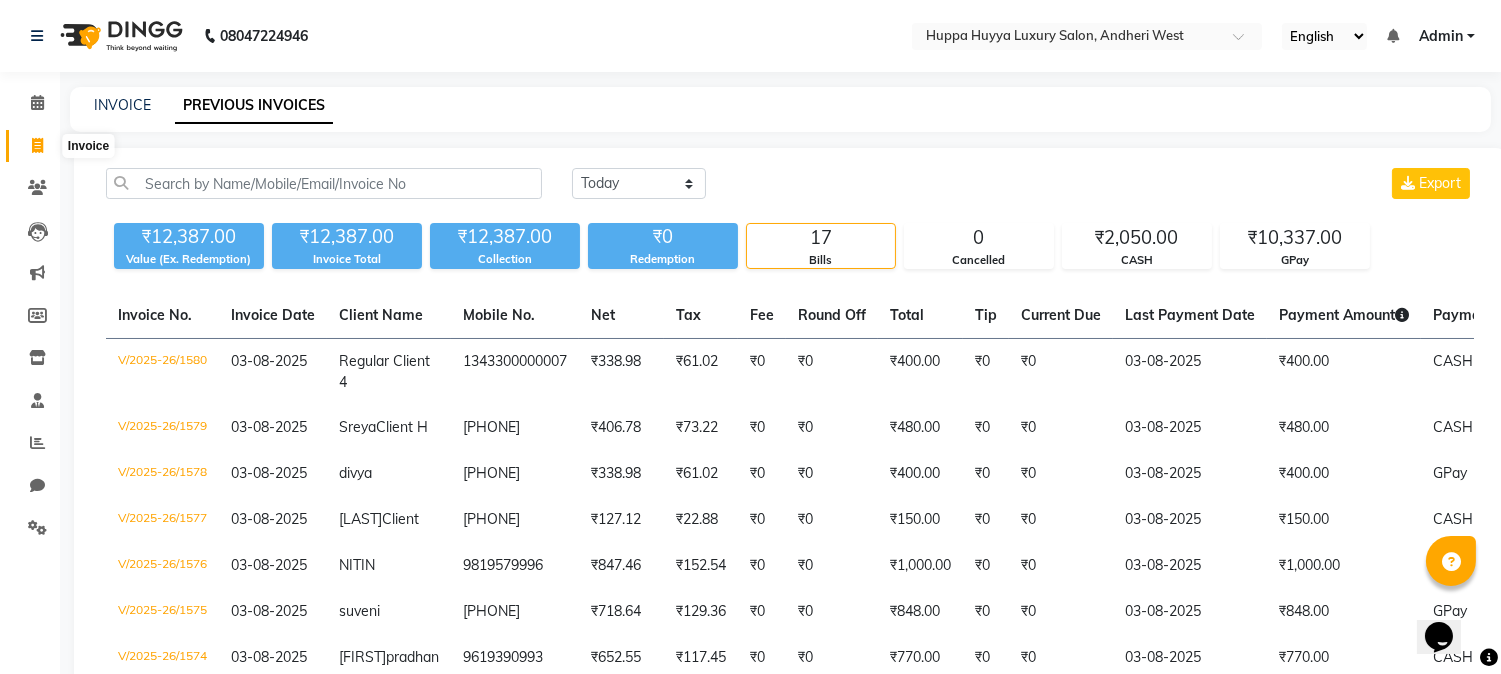 click 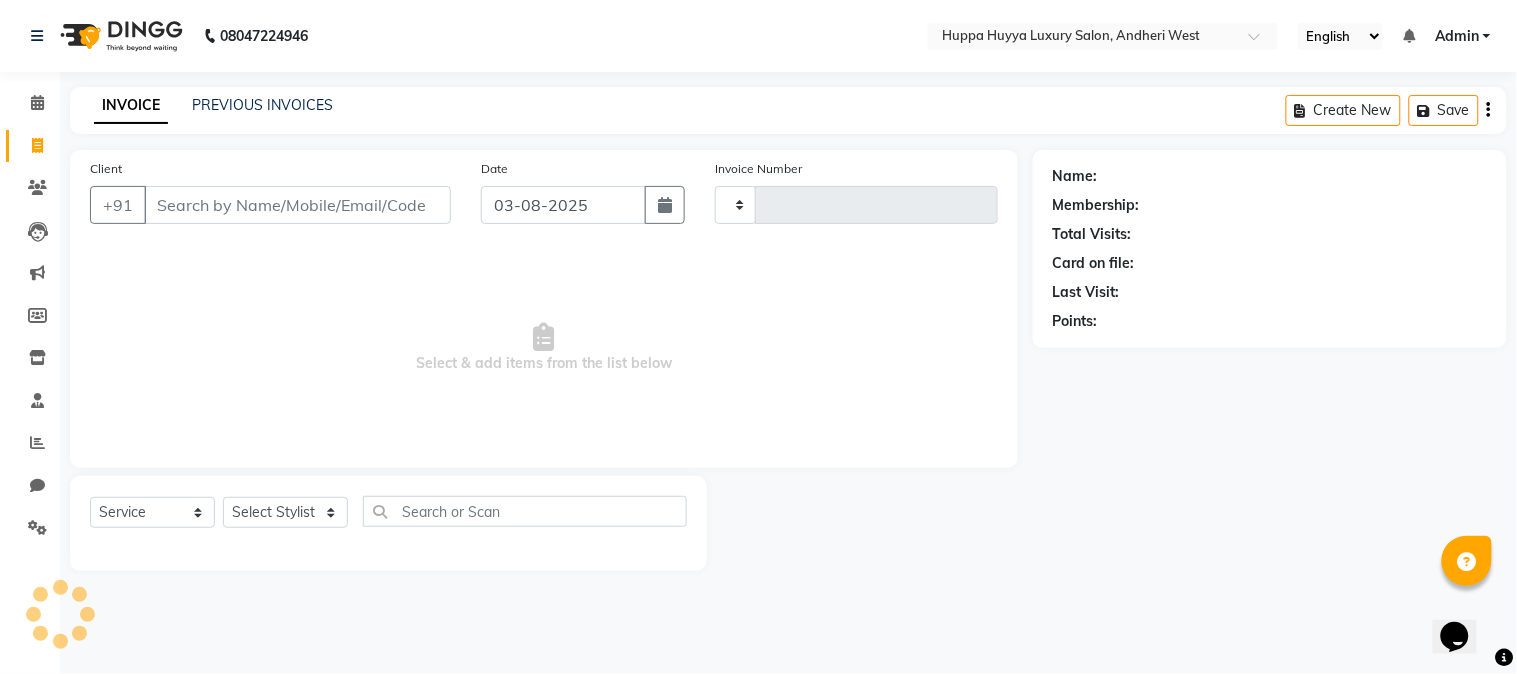 type on "1581" 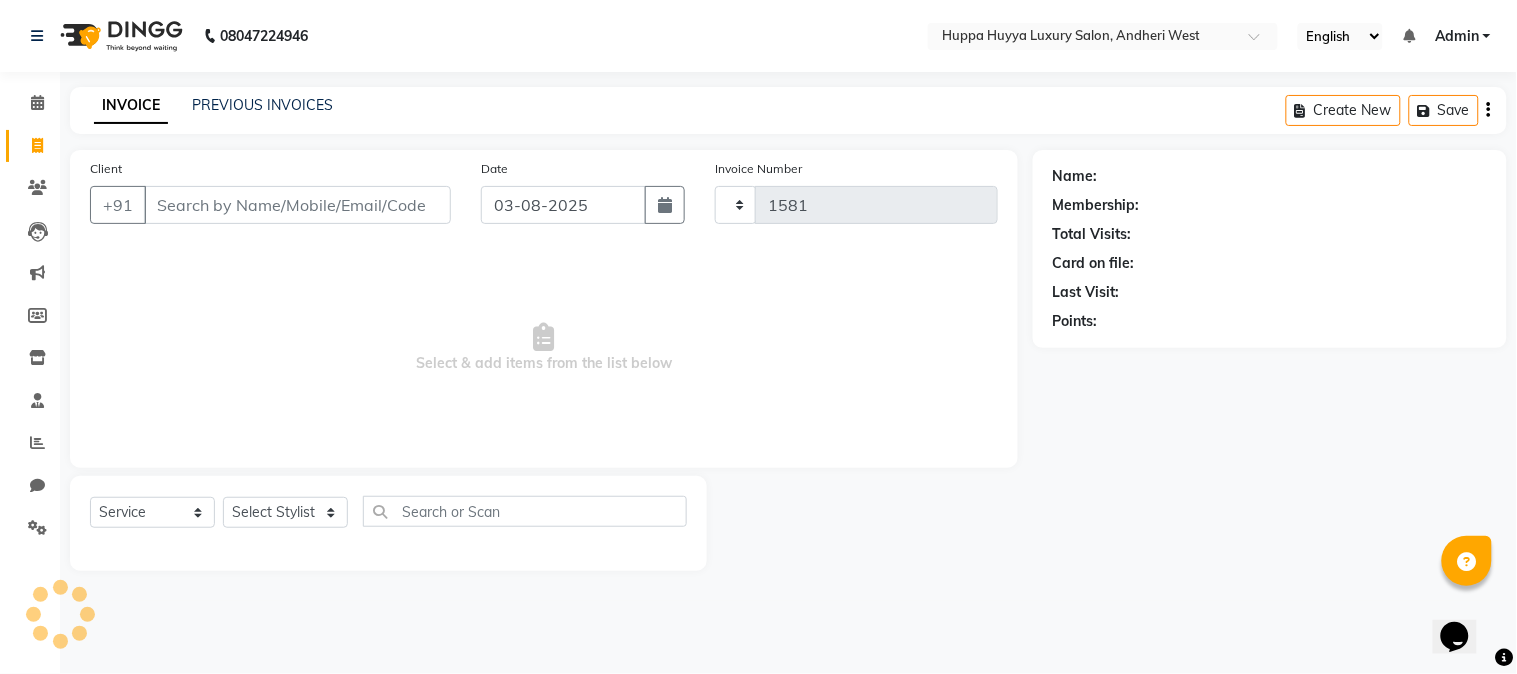 select on "7752" 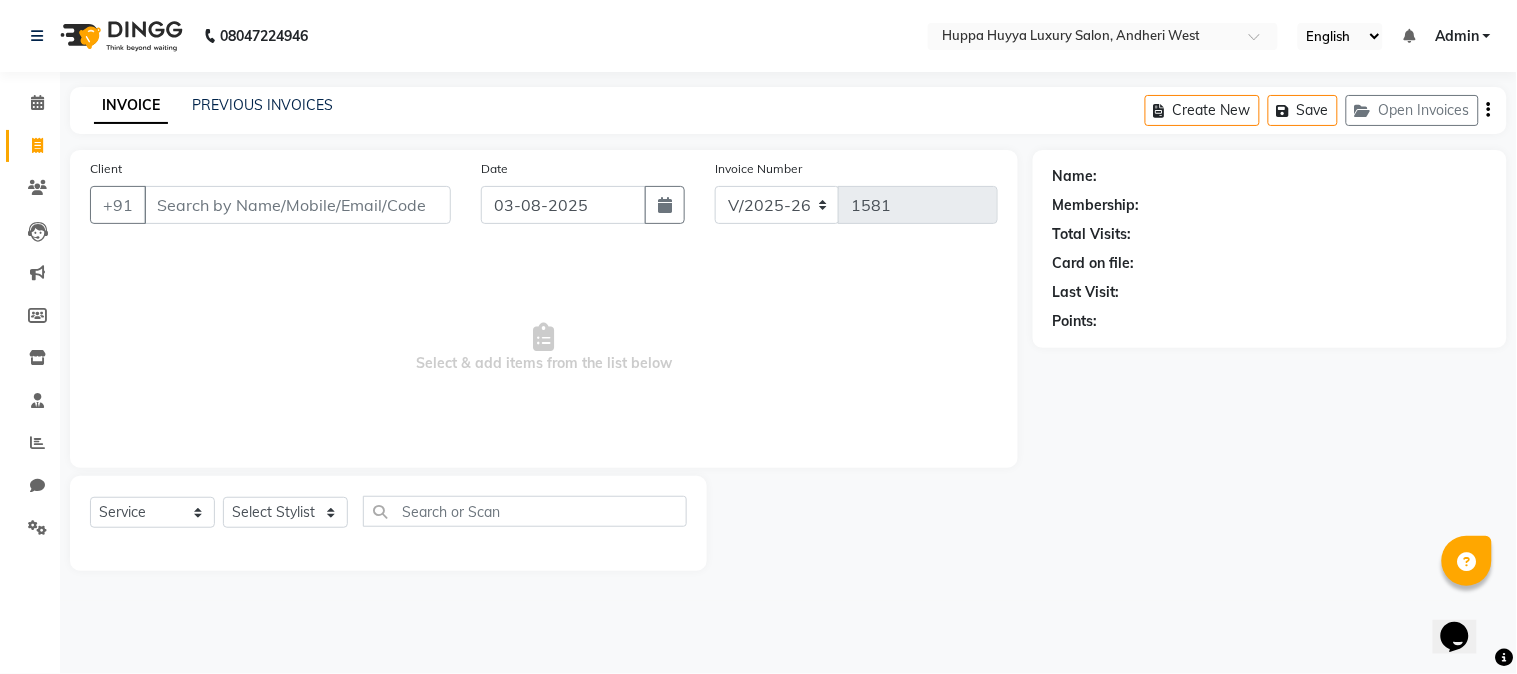 click on "Client" at bounding box center [297, 205] 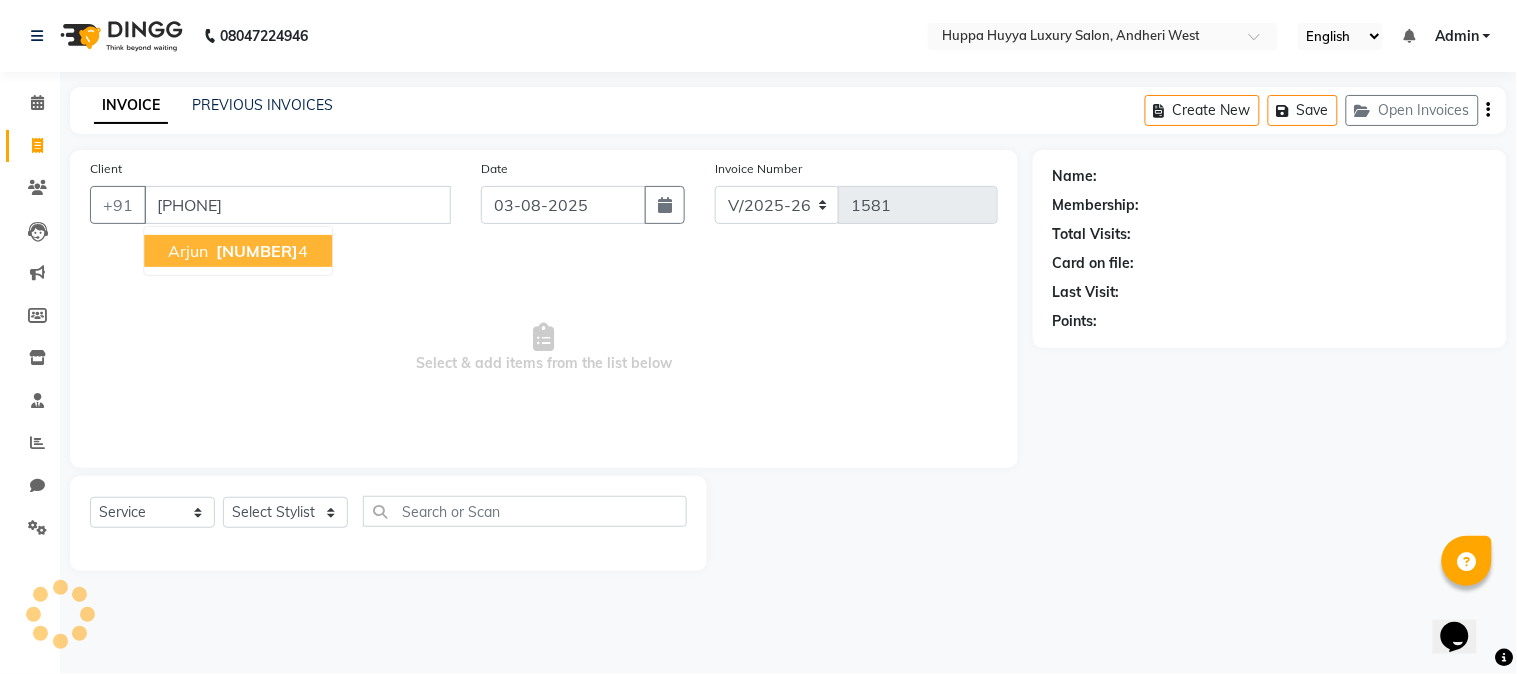 type on "[PHONE]" 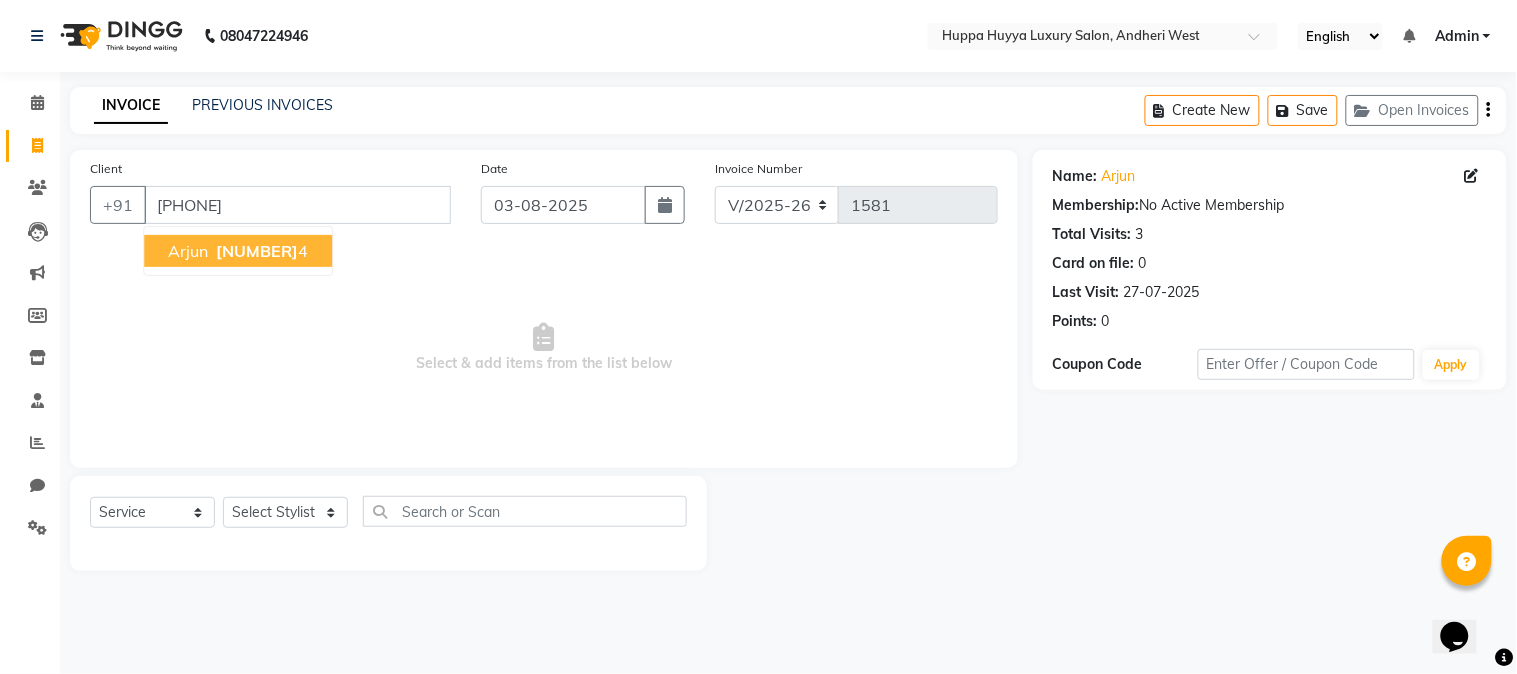click on "[NUMBER]" at bounding box center (257, 251) 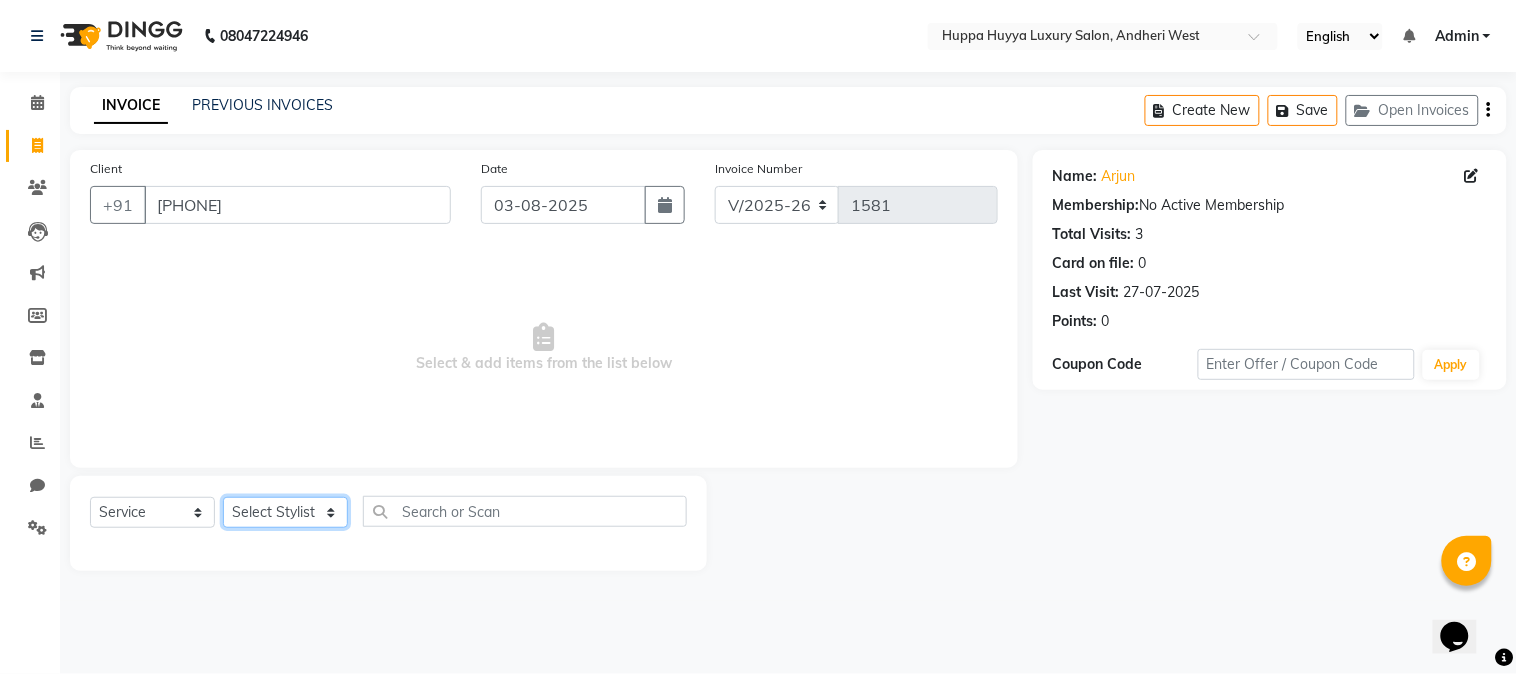 click on "Select Stylist [LASTNAME] [LASTNAME] [LASTNAME] [LASTNAME] Salon Shaan [LASTNAME]" 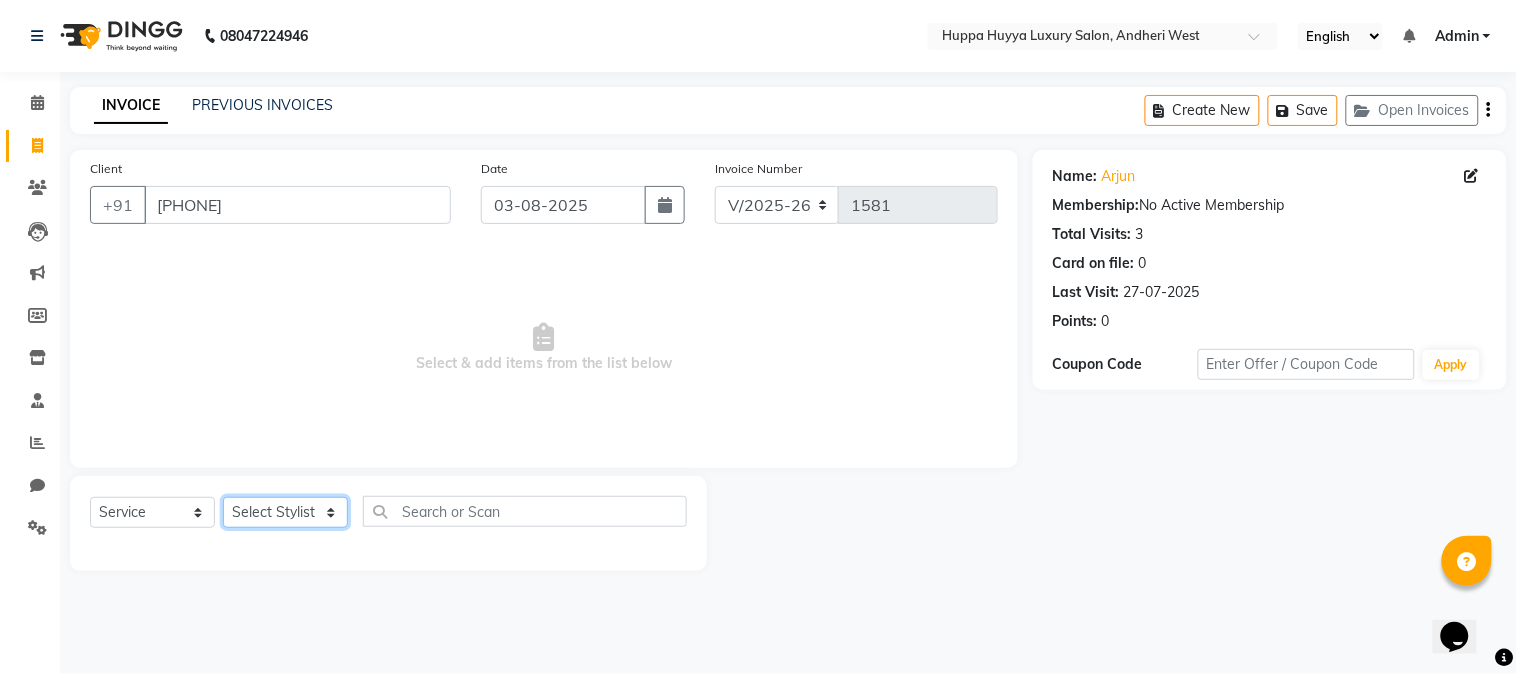 select on "69297" 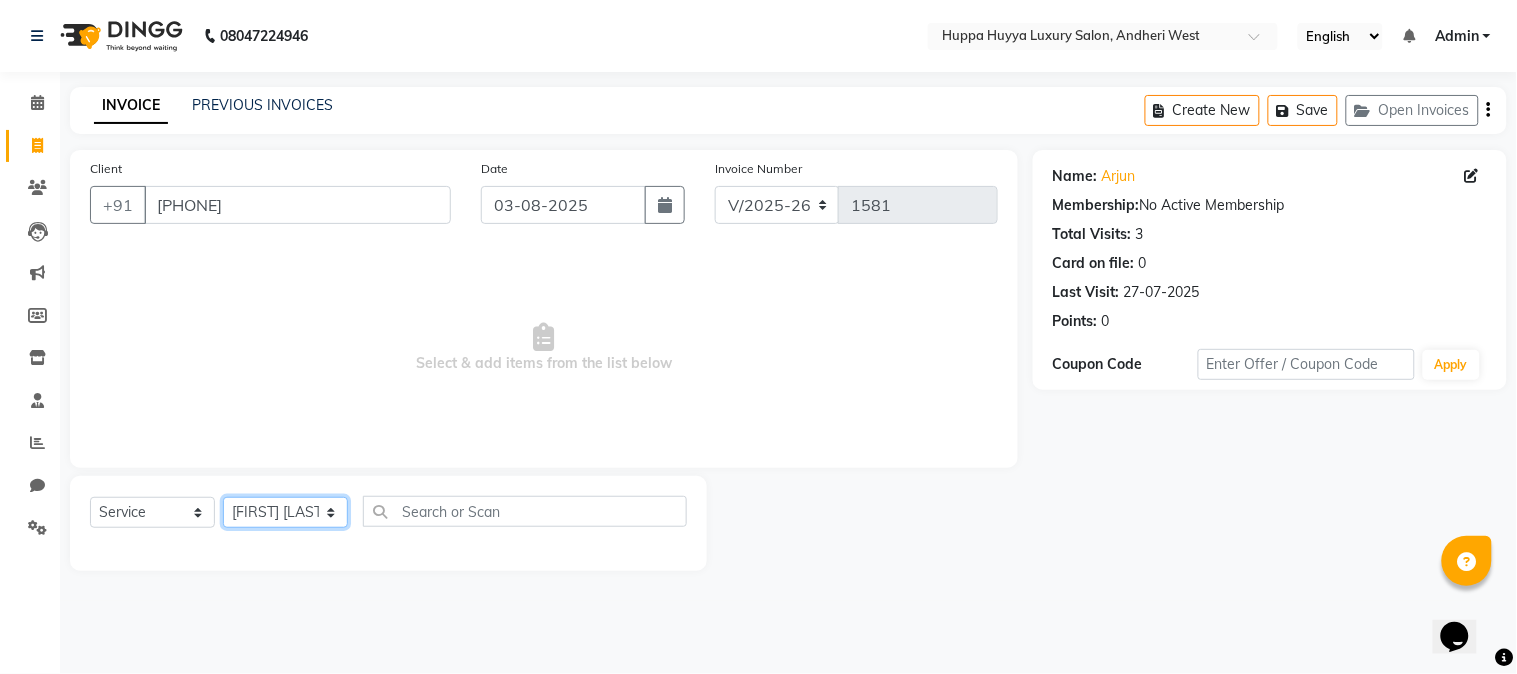 click on "Select Stylist [LASTNAME] [LASTNAME] [LASTNAME] [LASTNAME] Salon Shaan [LASTNAME]" 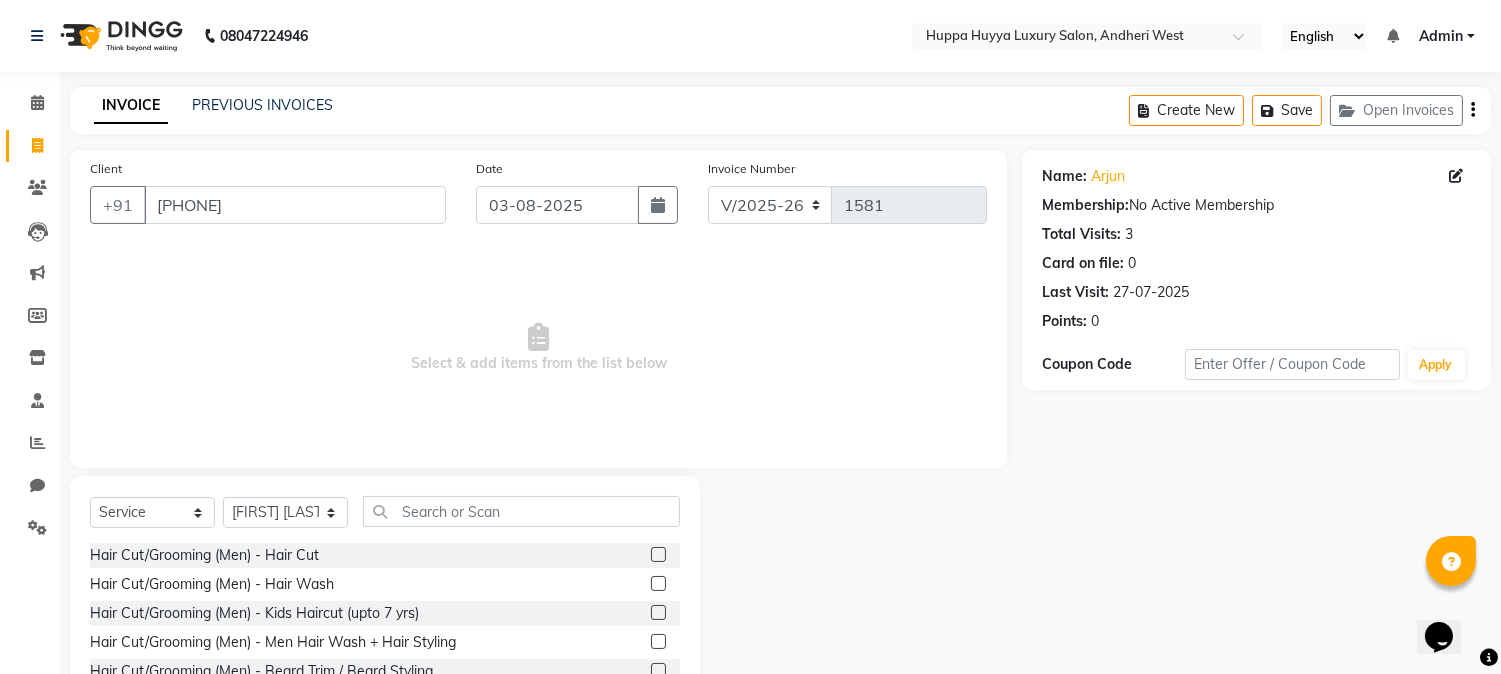 click 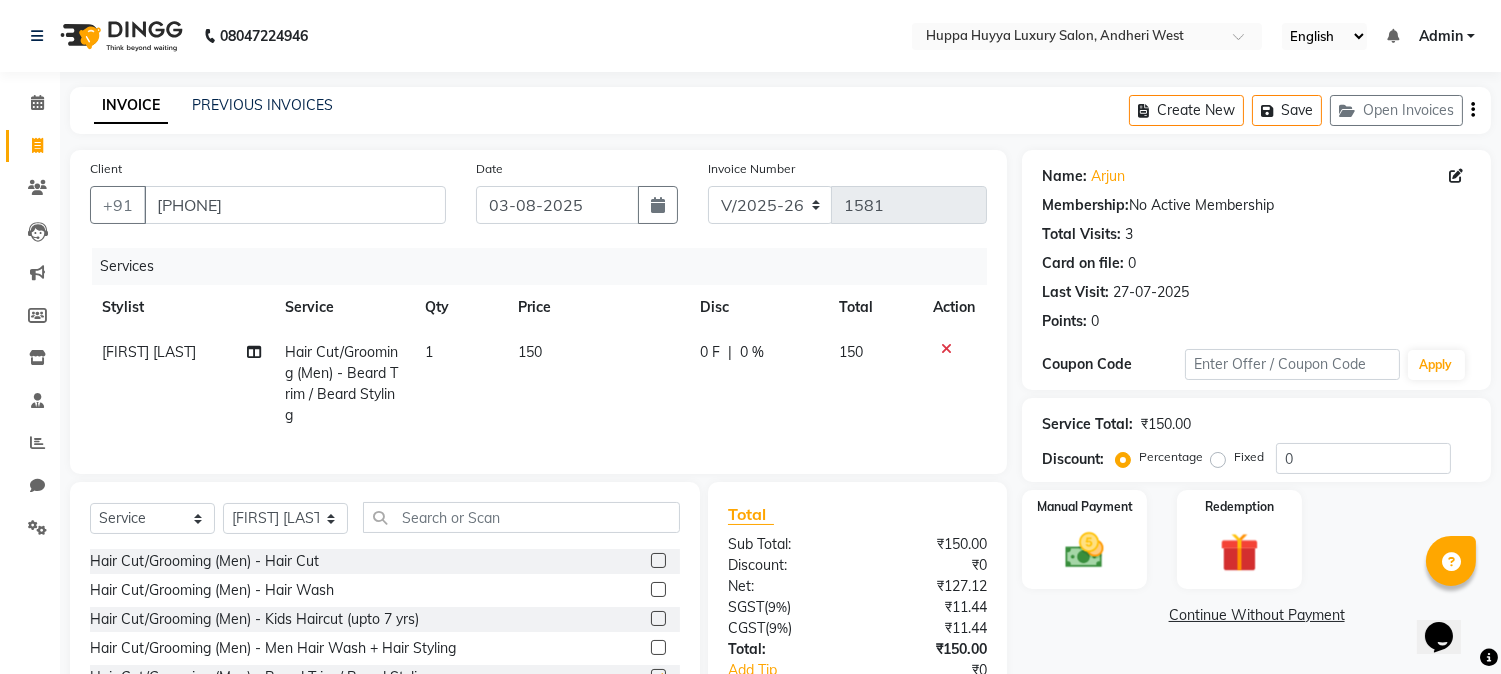 checkbox on "false" 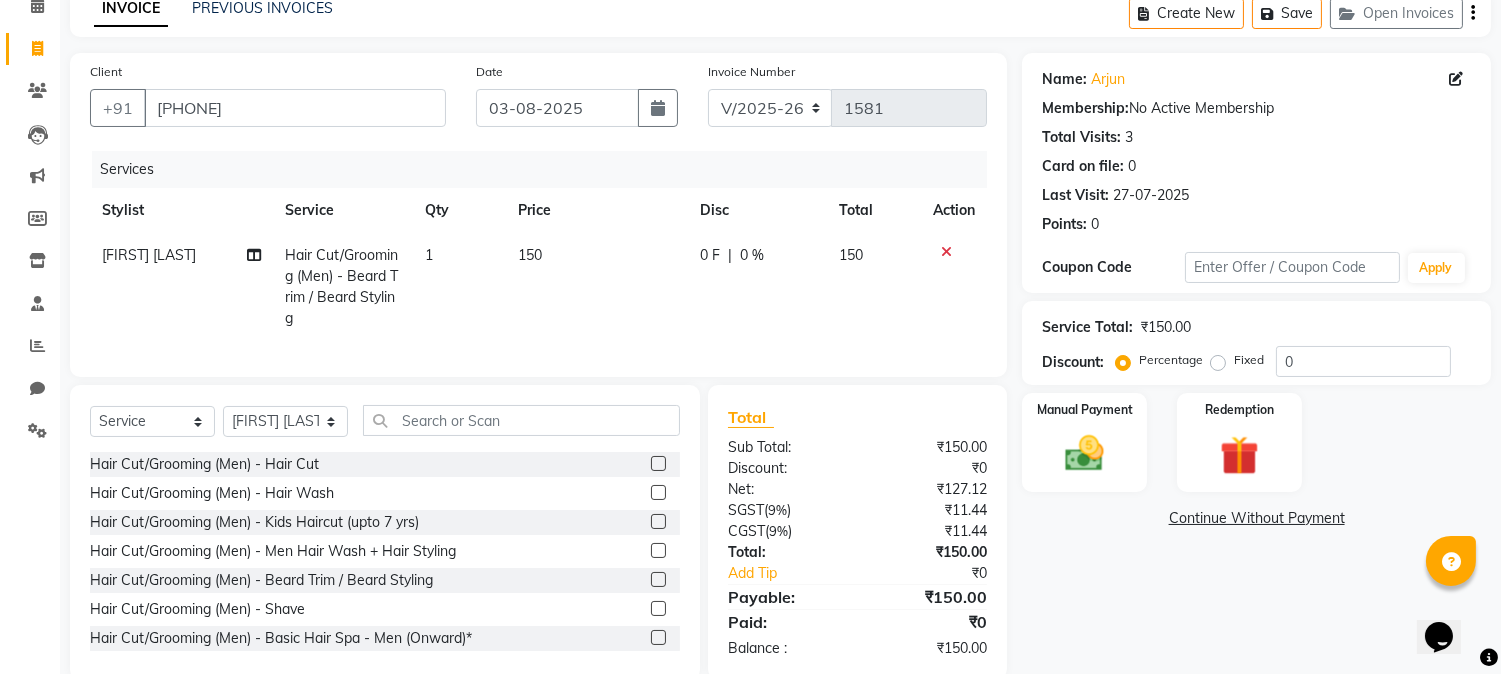 scroll, scrollTop: 148, scrollLeft: 0, axis: vertical 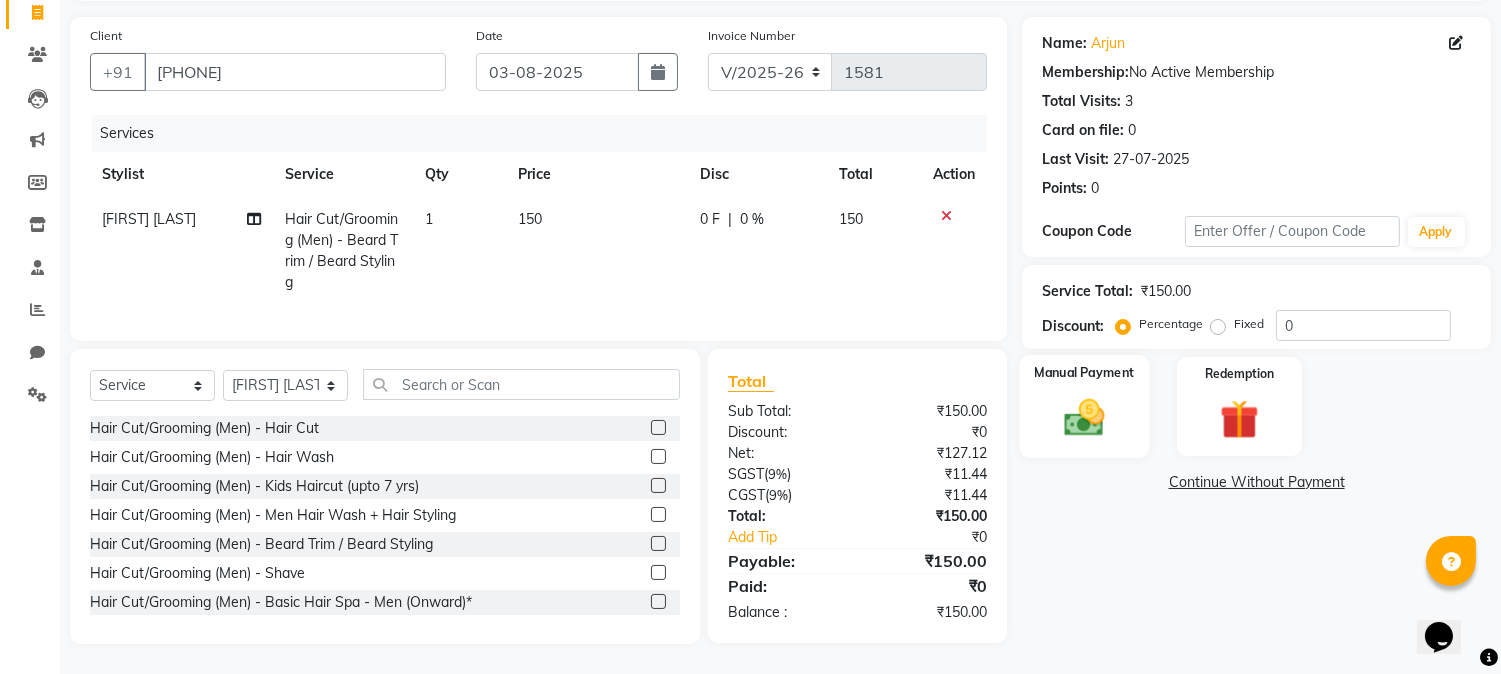 click 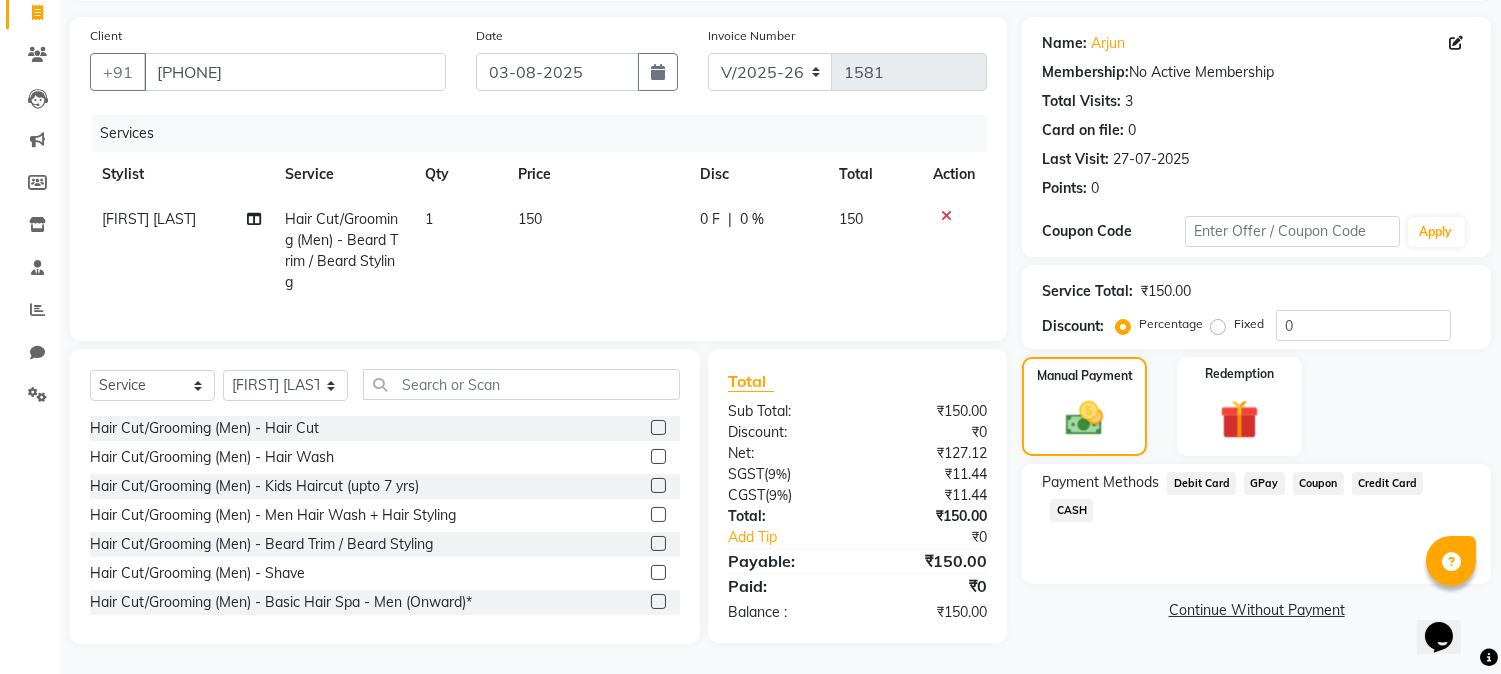 click on "GPay" 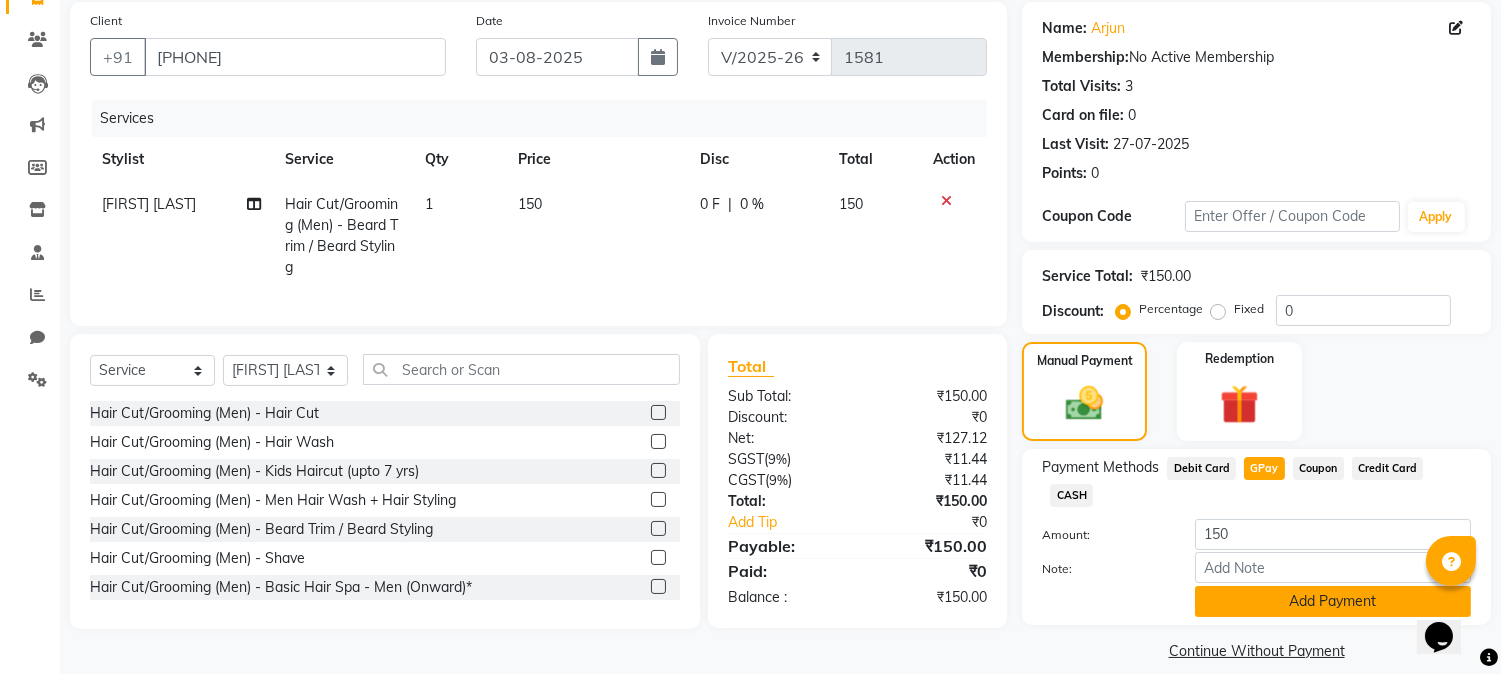 click on "Add Payment" 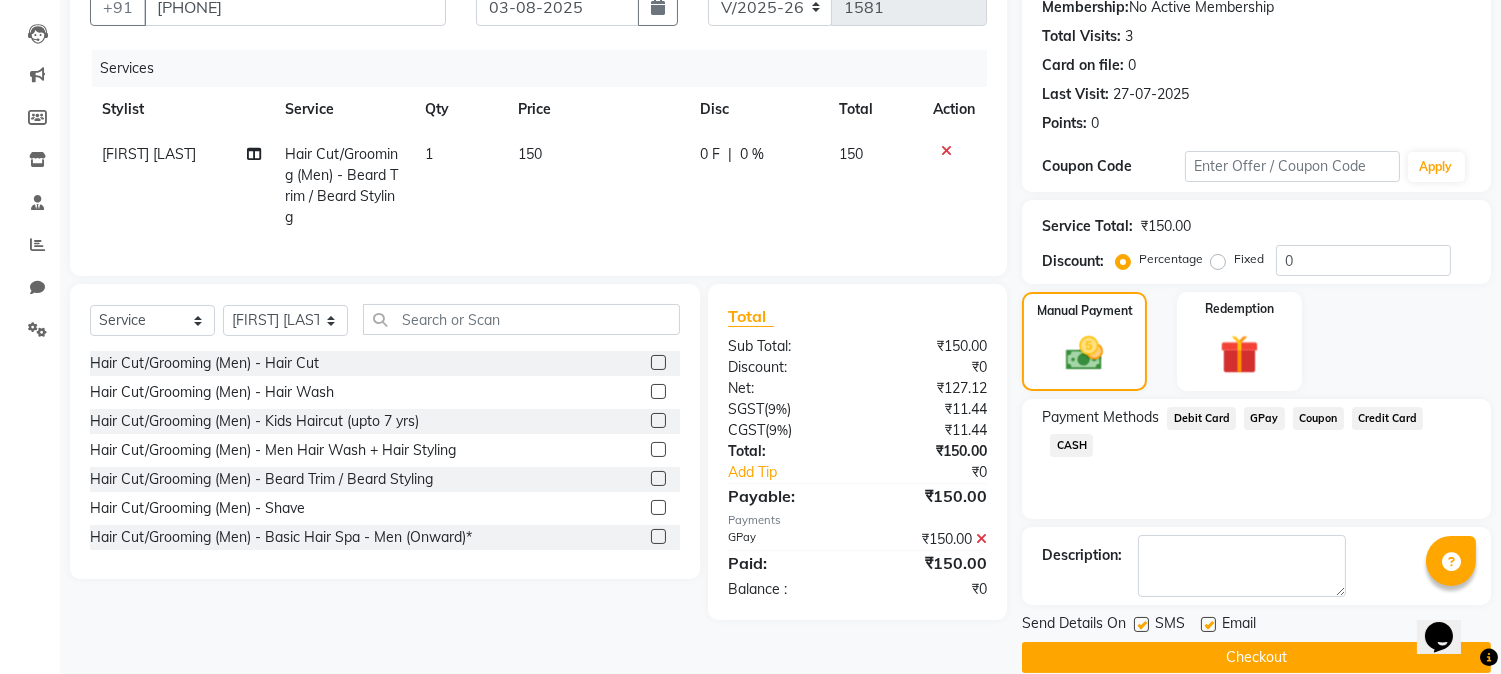 scroll, scrollTop: 225, scrollLeft: 0, axis: vertical 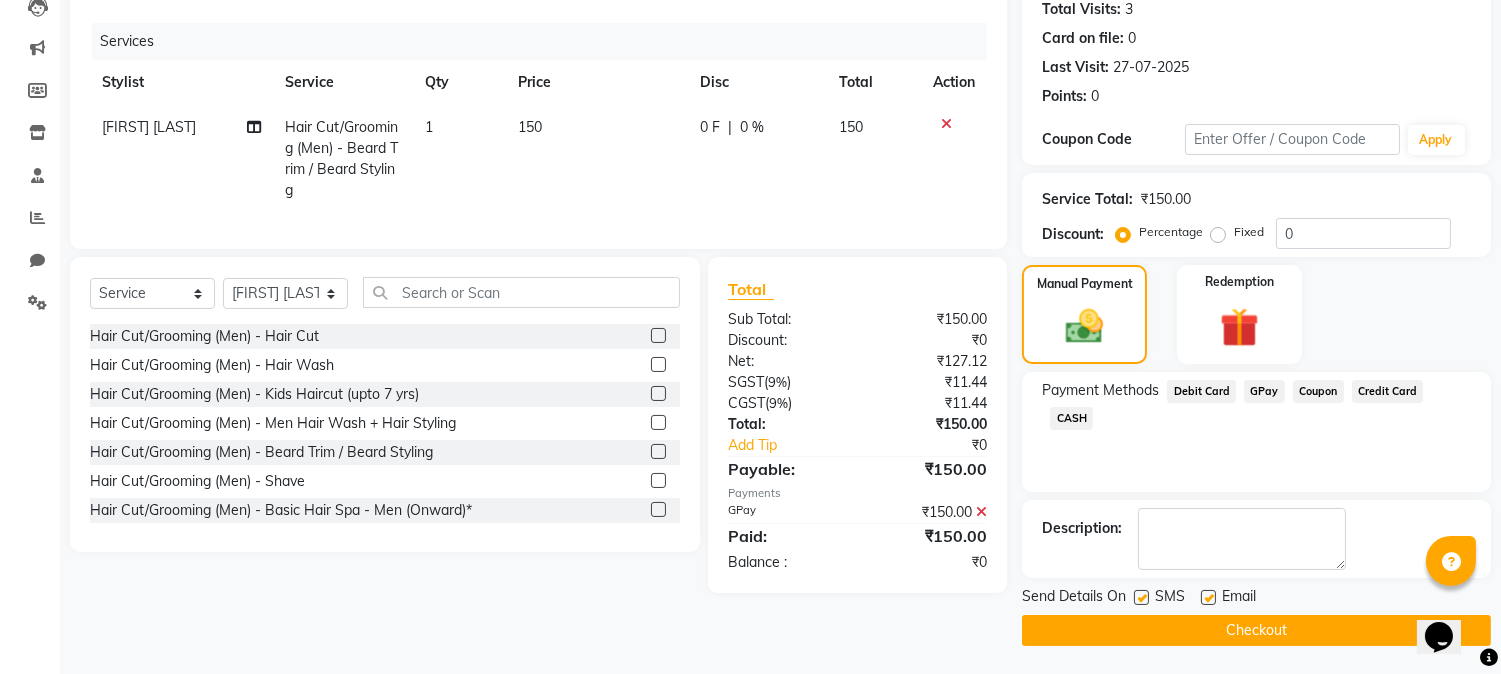 click on "Checkout" 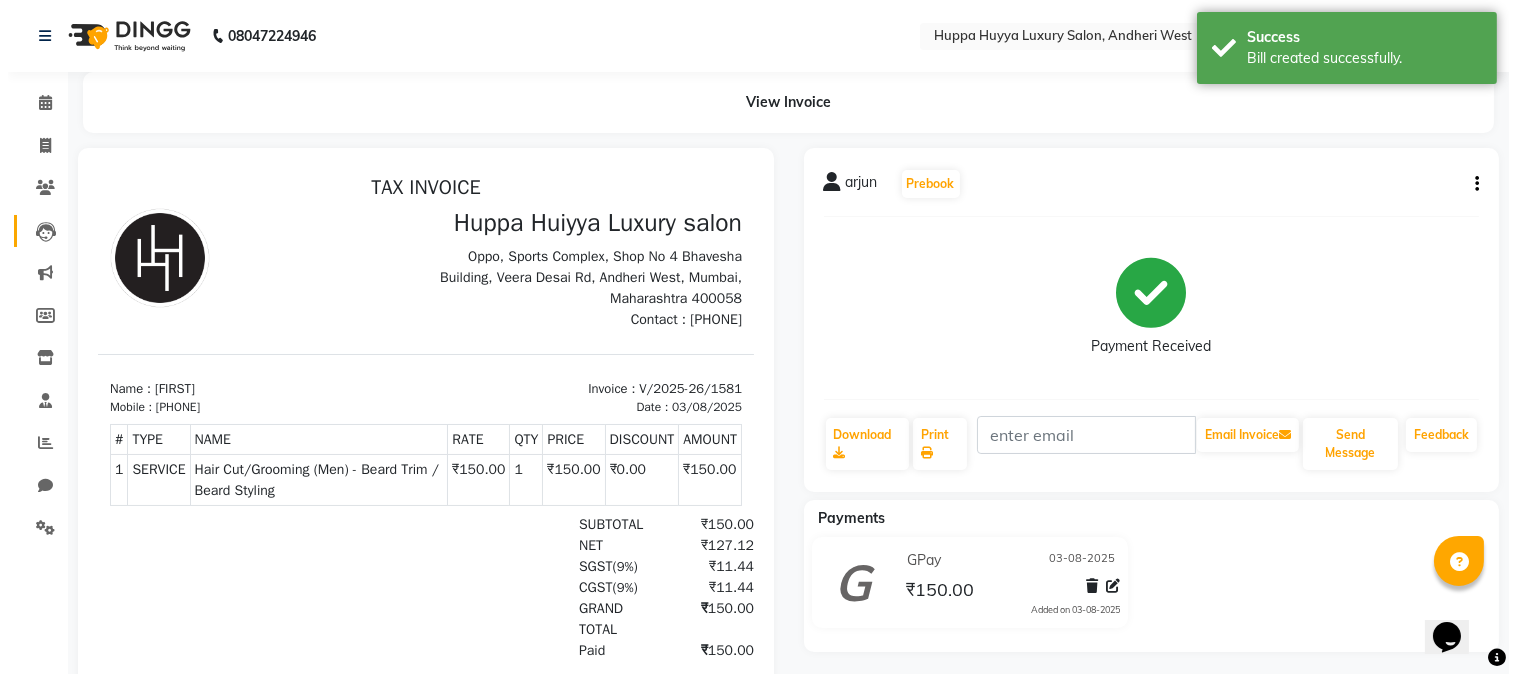 scroll, scrollTop: 0, scrollLeft: 0, axis: both 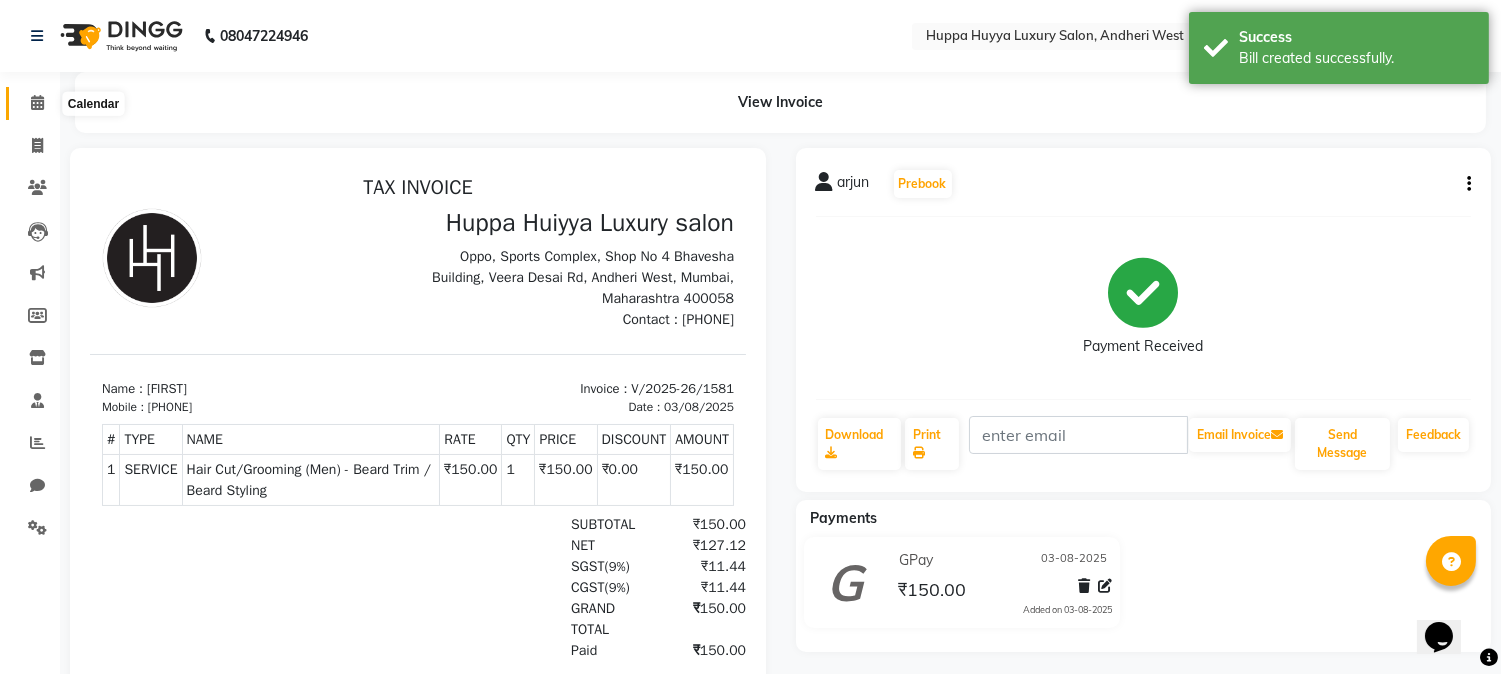 click 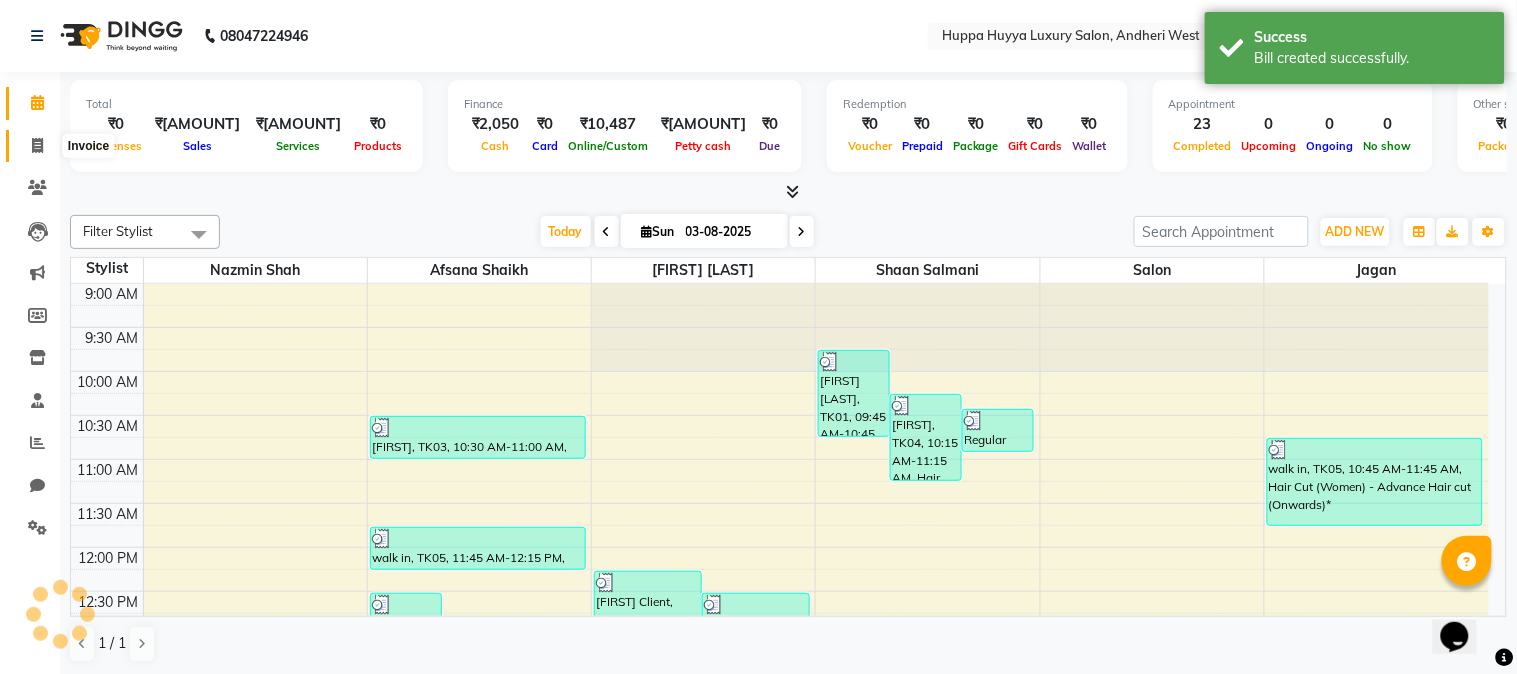 click 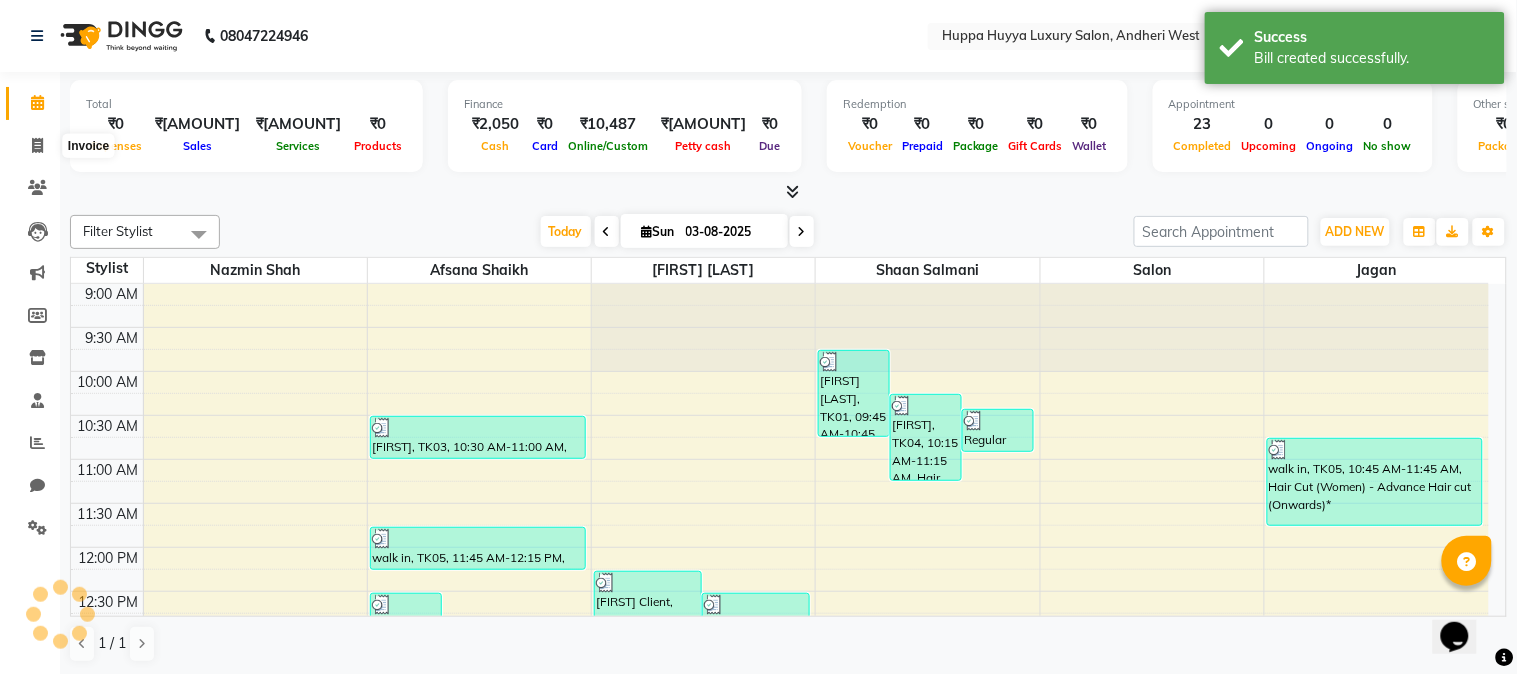 select on "7752" 